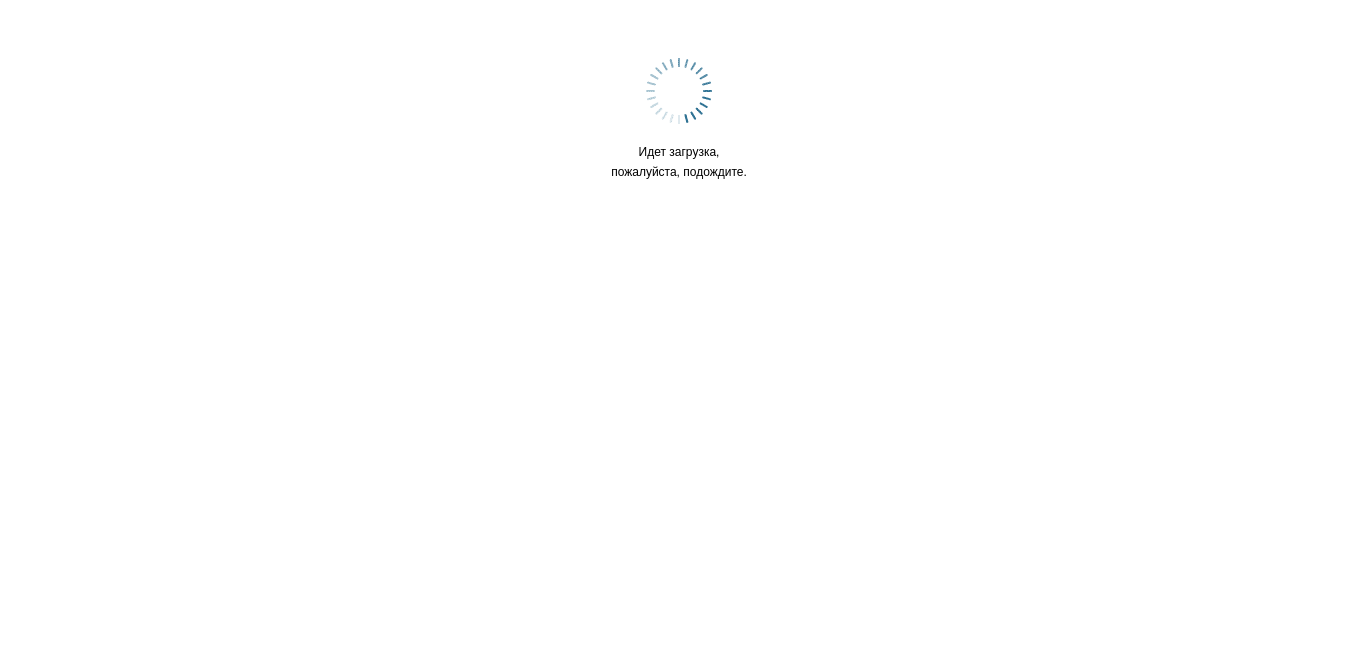 scroll, scrollTop: 0, scrollLeft: 0, axis: both 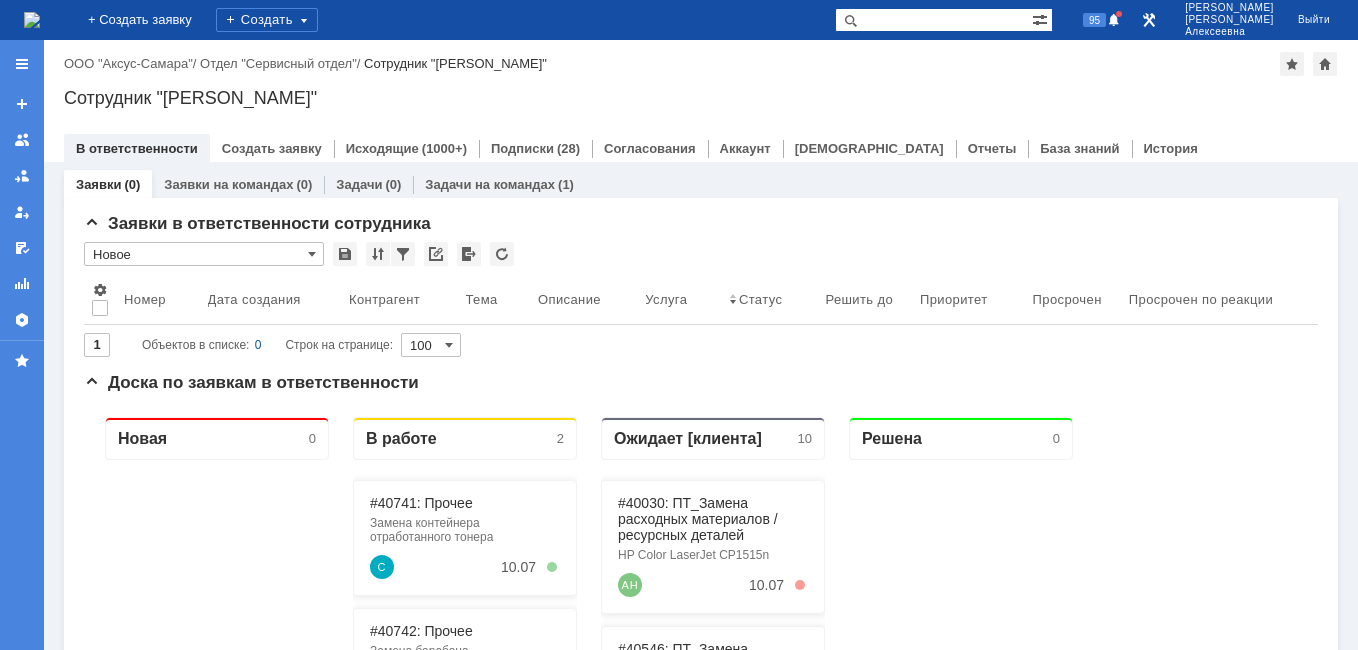 click at bounding box center (32, 20) 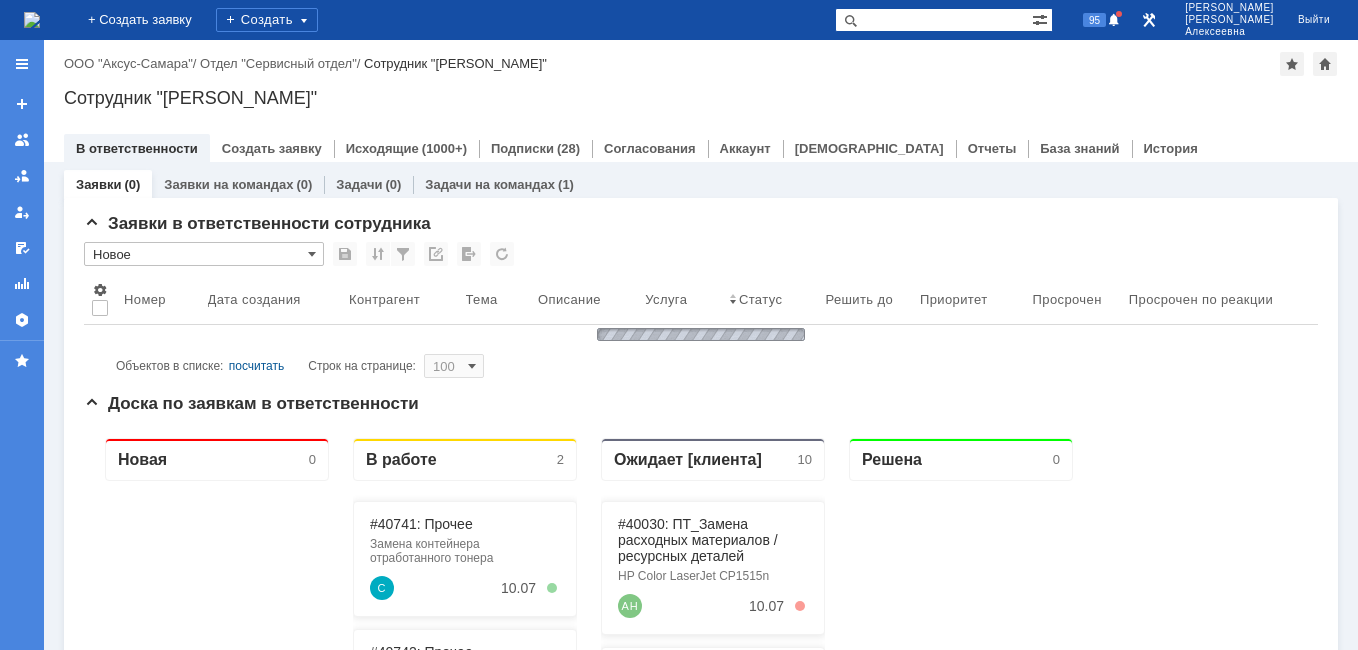 scroll, scrollTop: 0, scrollLeft: 0, axis: both 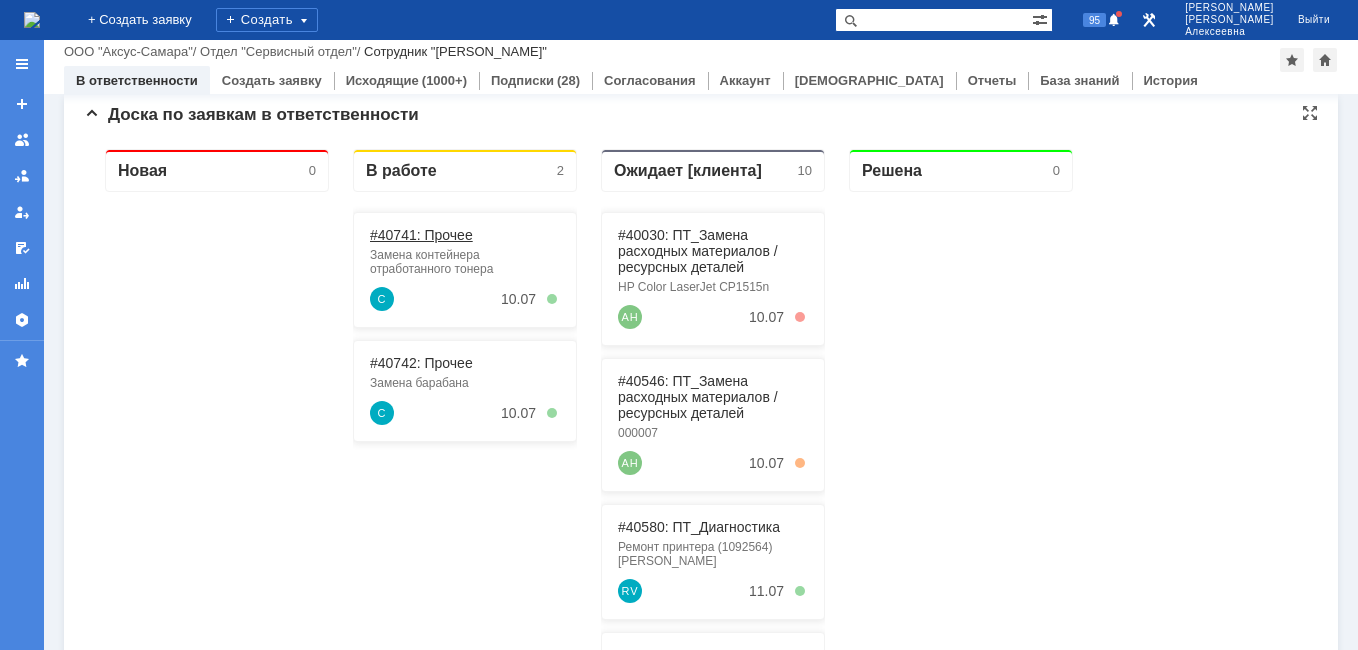 click on "#40741: Прочее" at bounding box center (421, 235) 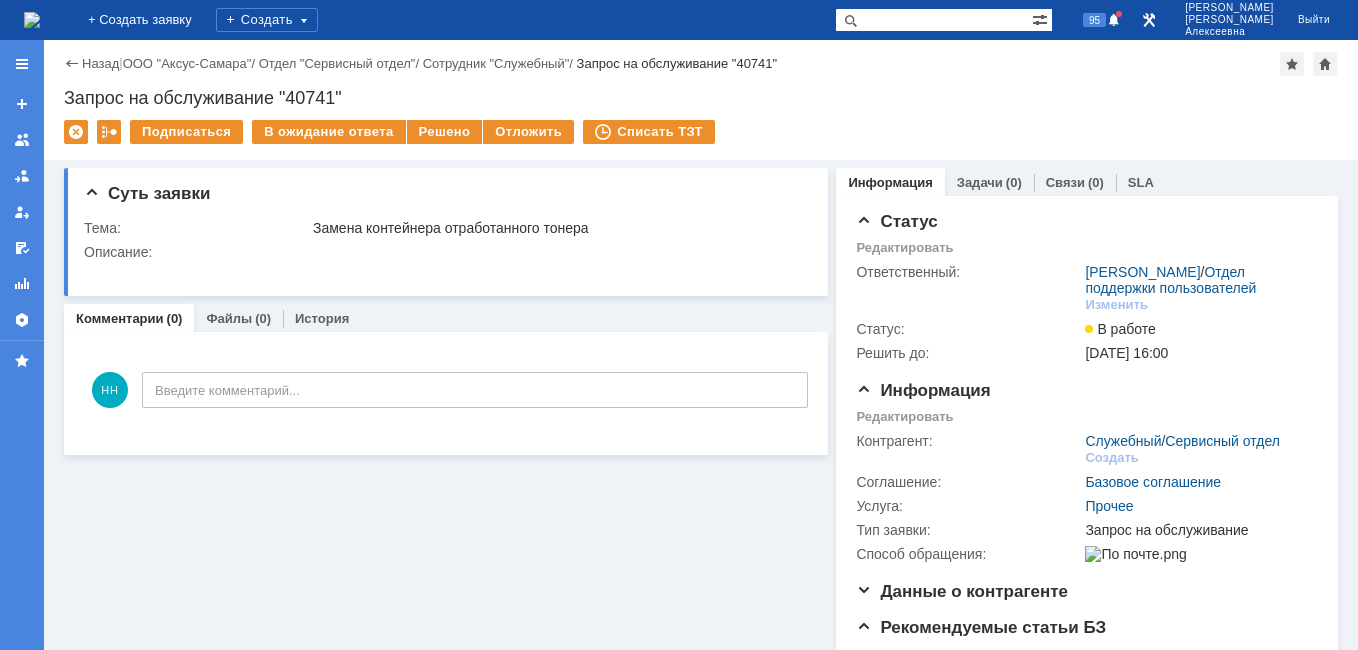 scroll, scrollTop: 0, scrollLeft: 0, axis: both 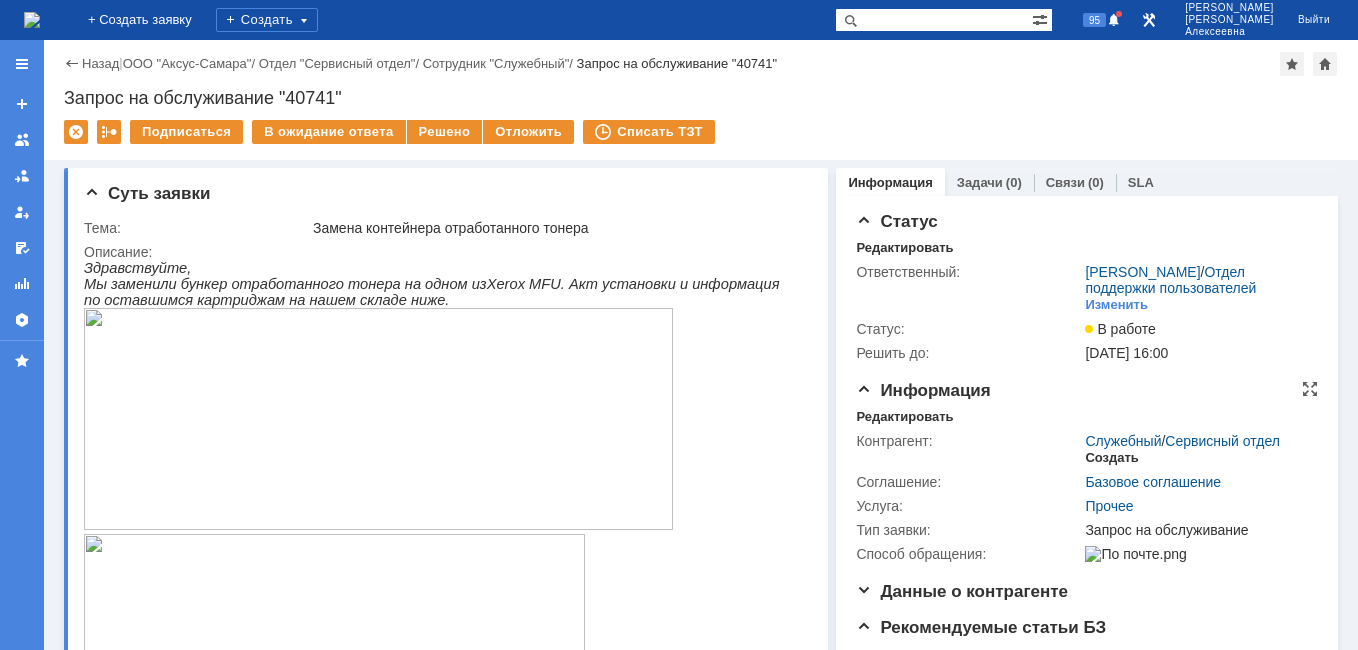 click on "Создать" at bounding box center (1111, 458) 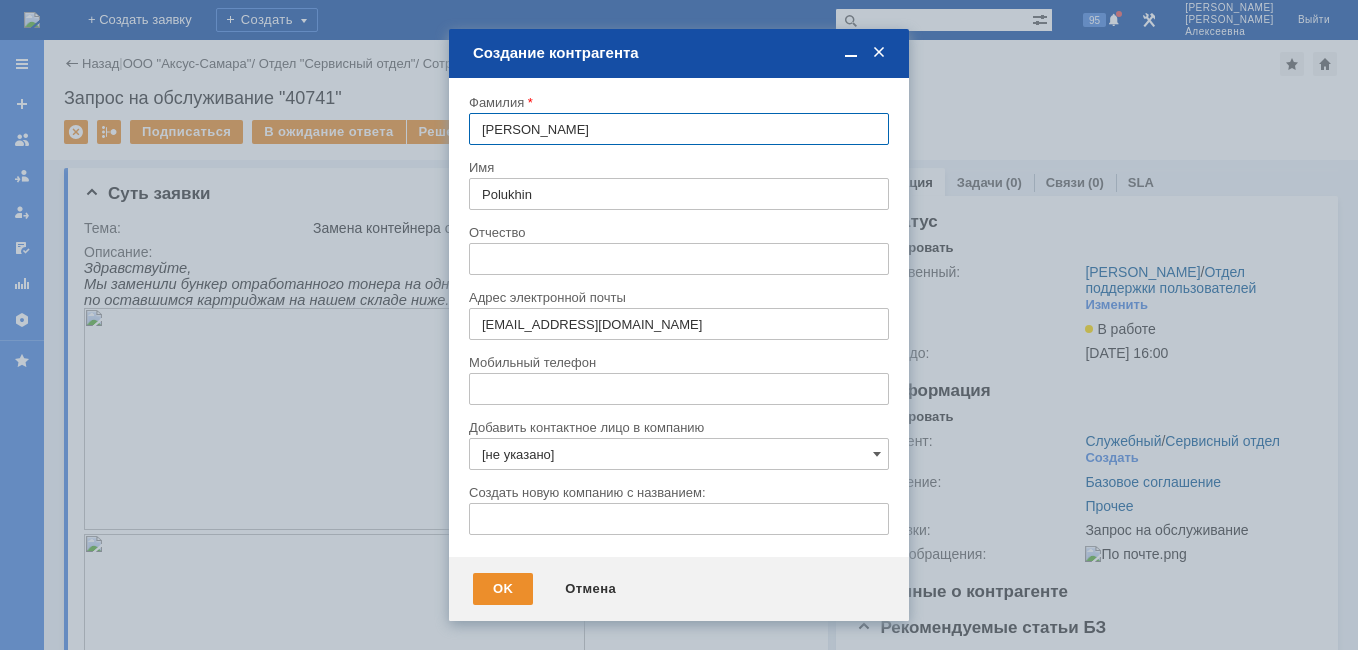 click on "[не указано]" at bounding box center (679, 454) 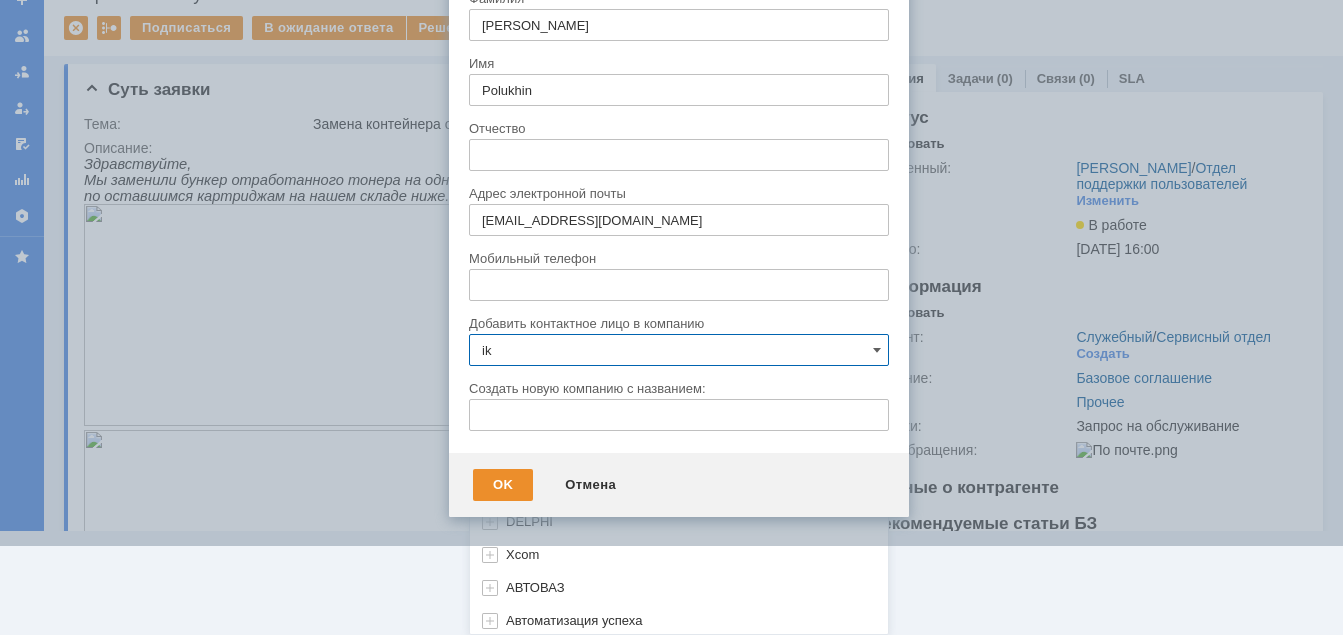 scroll, scrollTop: 0, scrollLeft: 0, axis: both 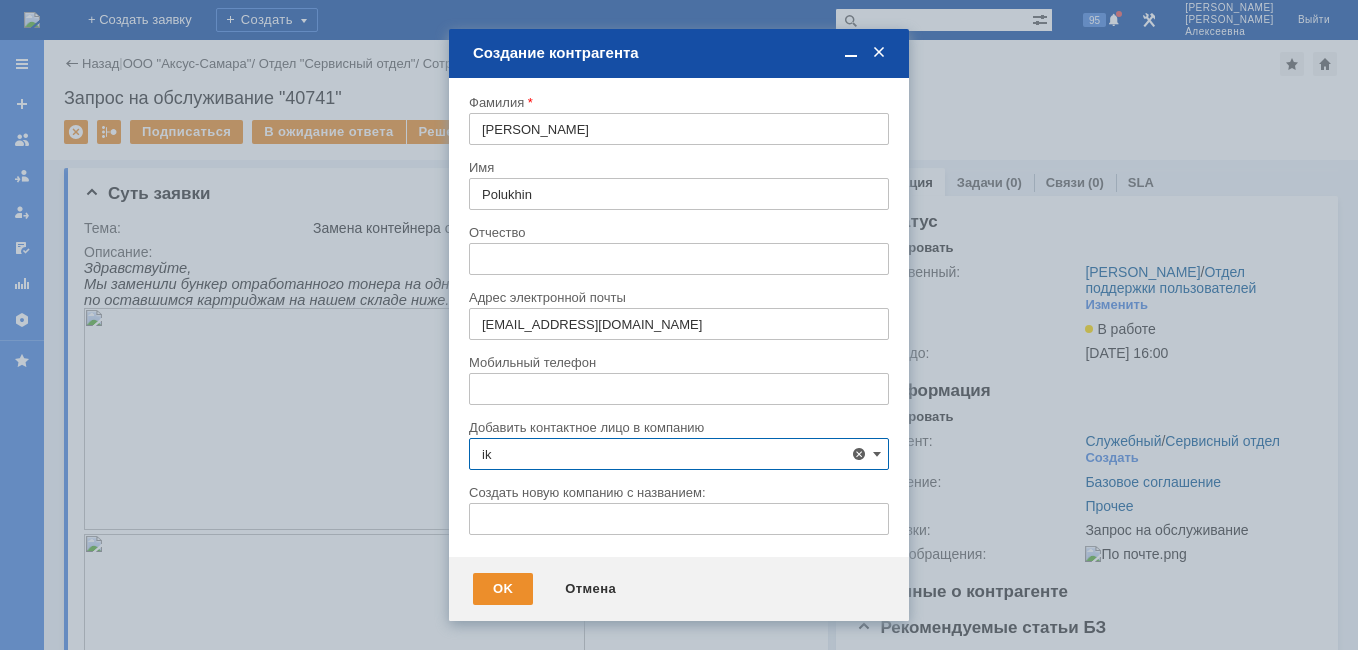 type on "i" 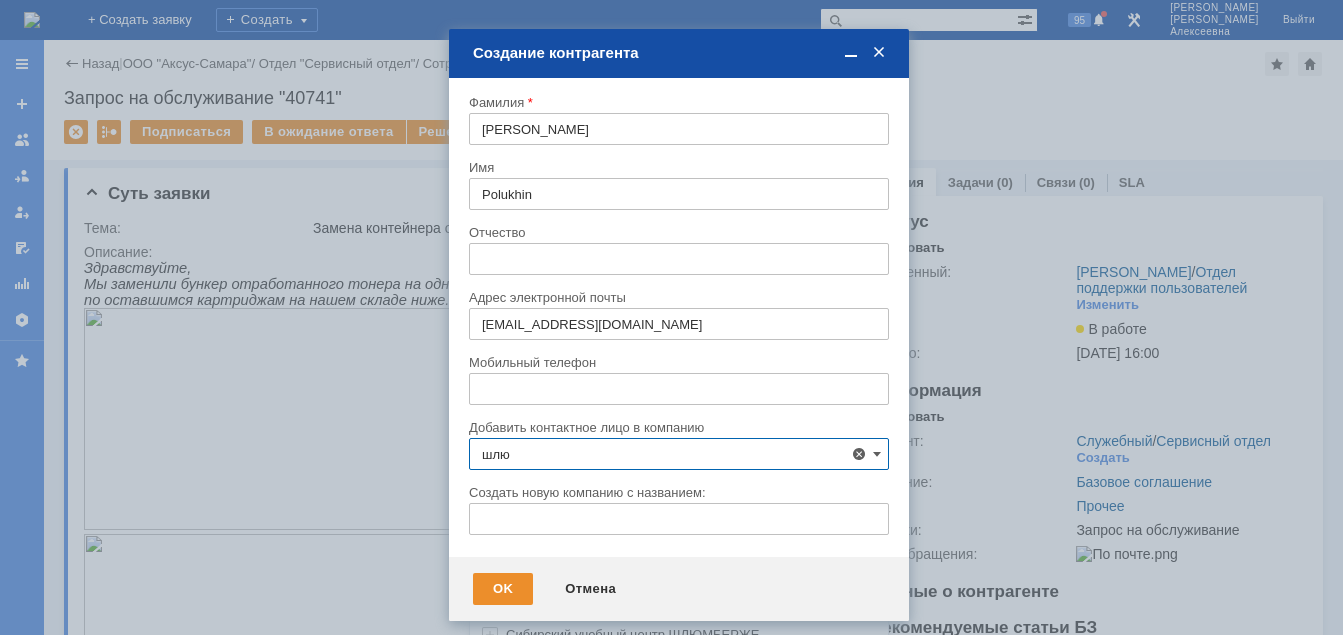 scroll, scrollTop: 100, scrollLeft: 0, axis: vertical 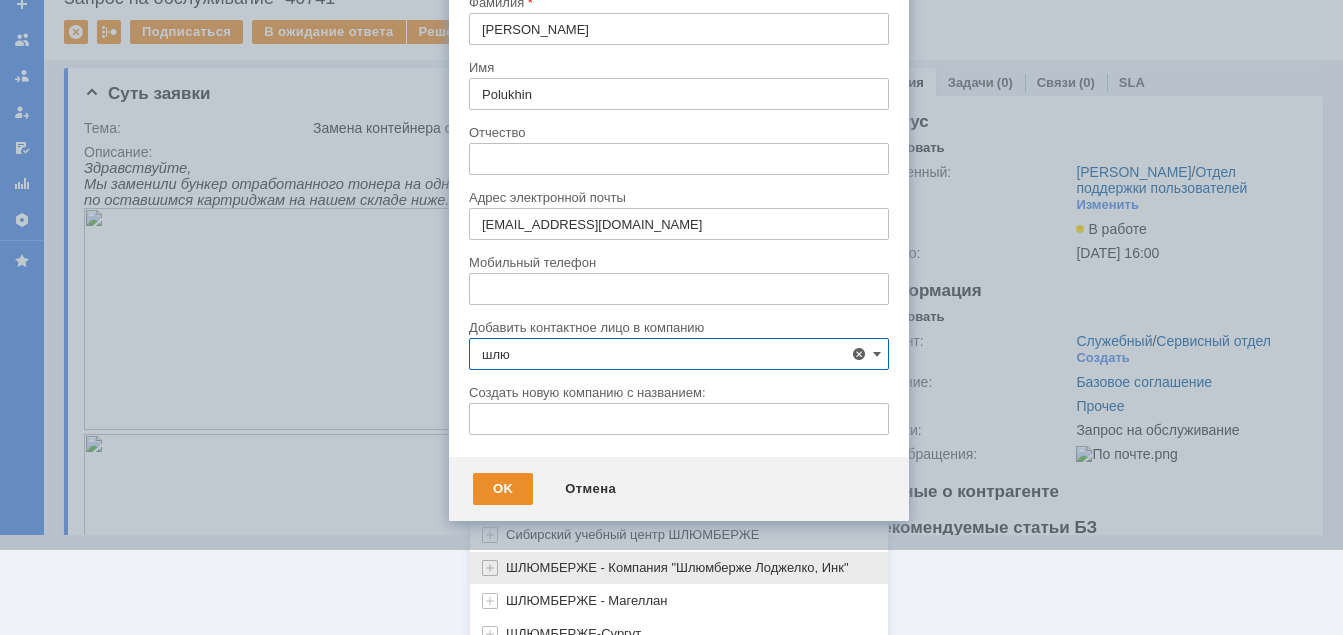 click on "ШЛЮМБЕРЖЕ - Компания "Шлюмберже Лоджелко, Инк"" at bounding box center [677, 567] 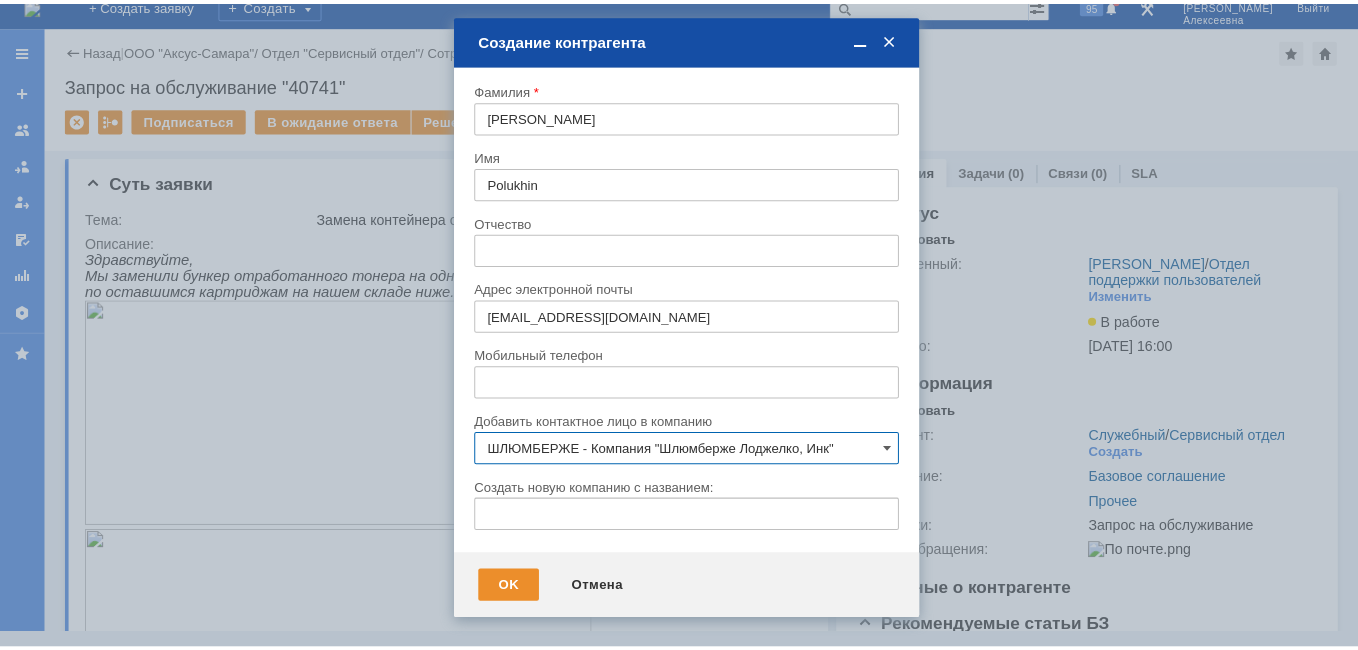scroll, scrollTop: 0, scrollLeft: 0, axis: both 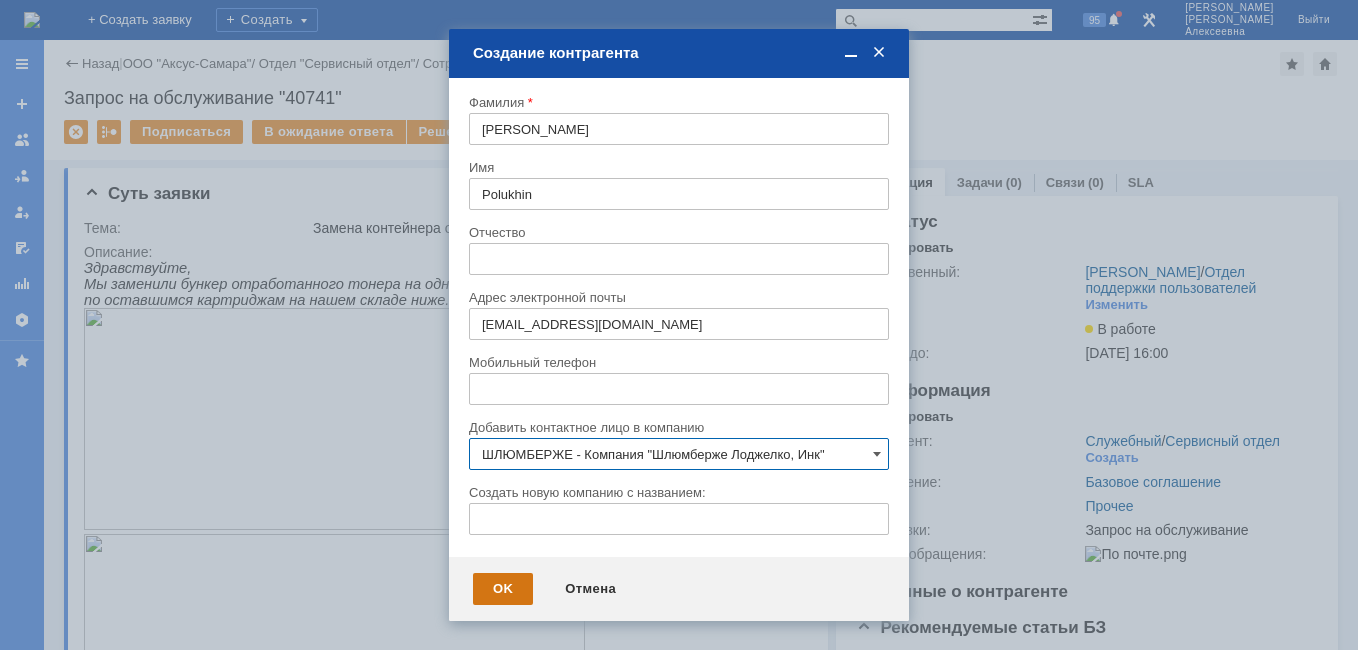 click on "OK" at bounding box center [503, 589] 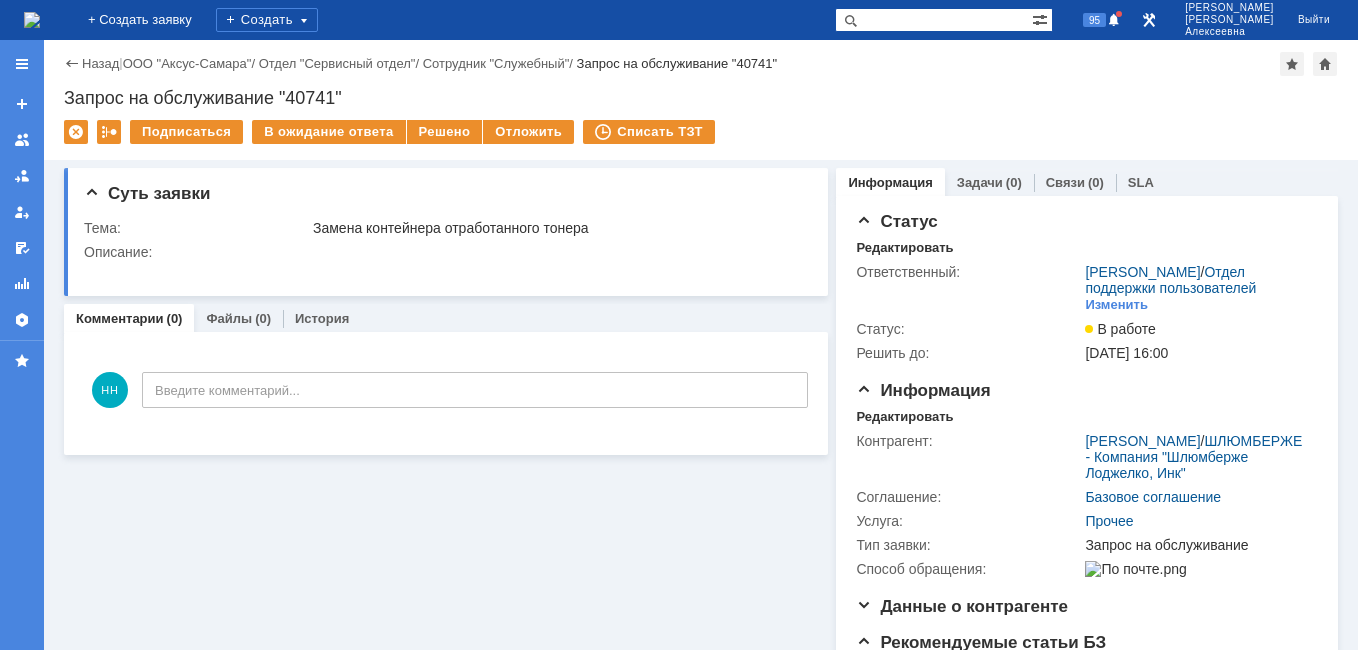 scroll, scrollTop: 0, scrollLeft: 0, axis: both 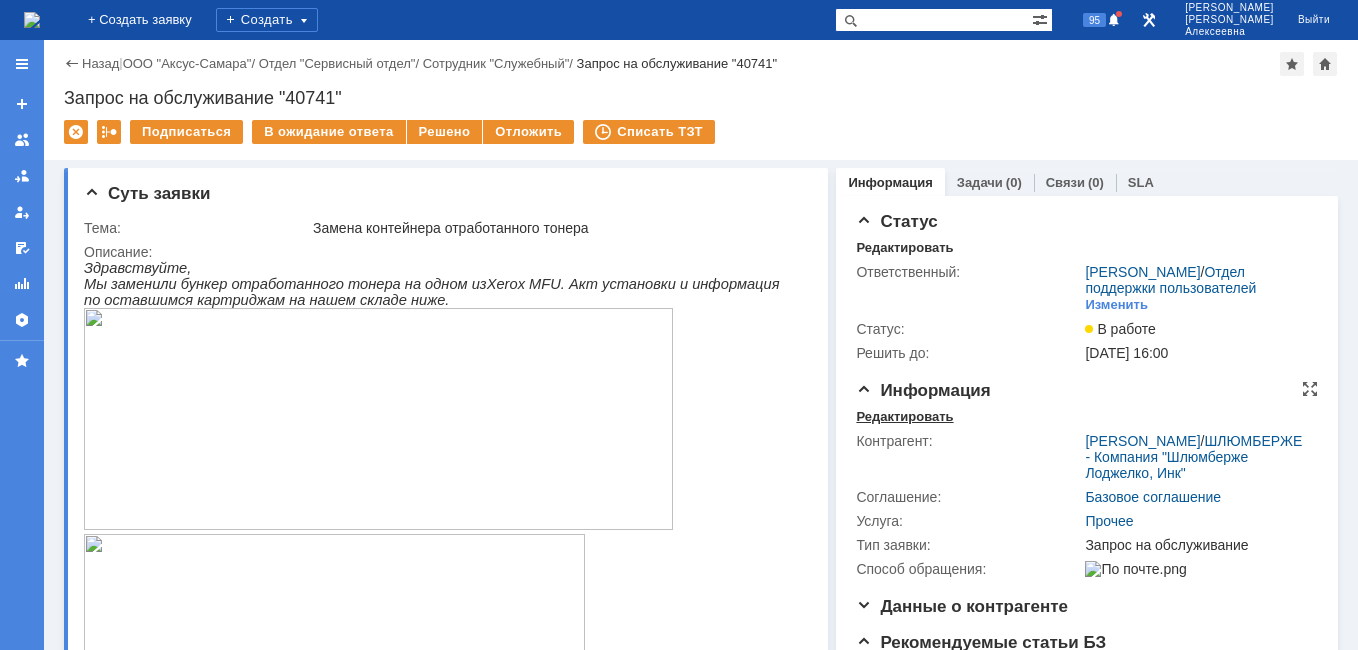 click on "Редактировать" at bounding box center (904, 417) 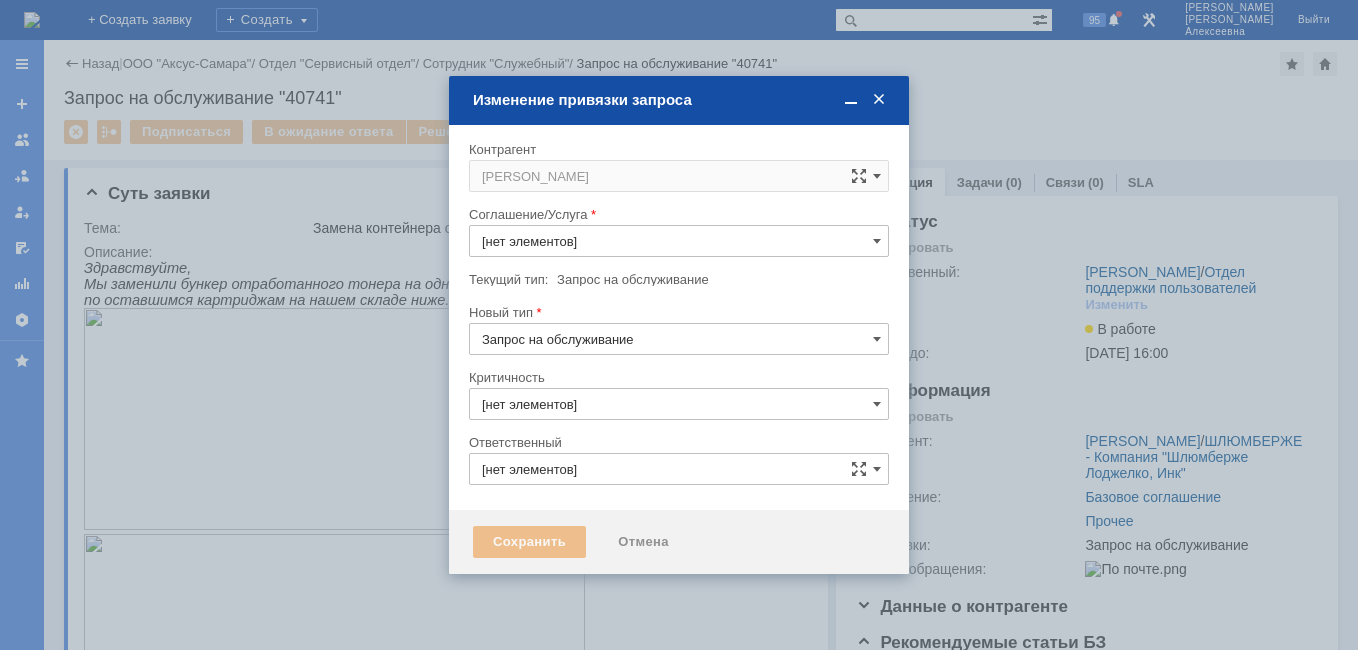 type on "3. Низкая" 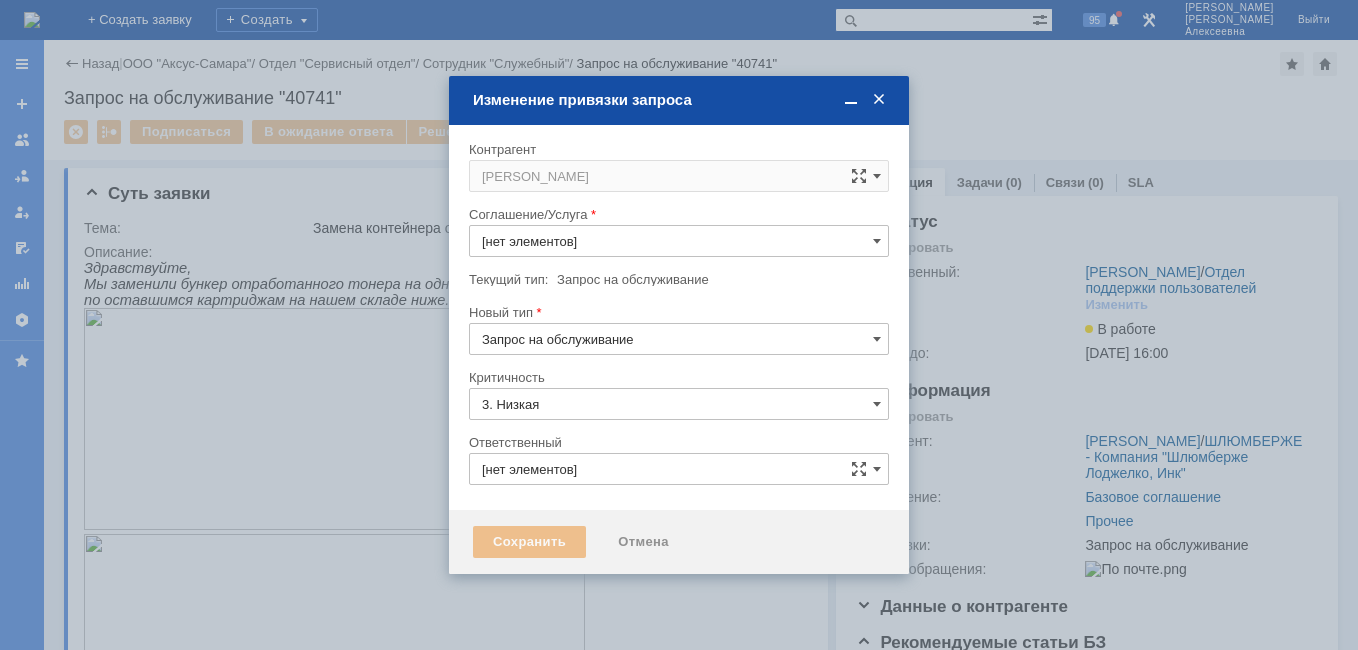 type on "[не указано]" 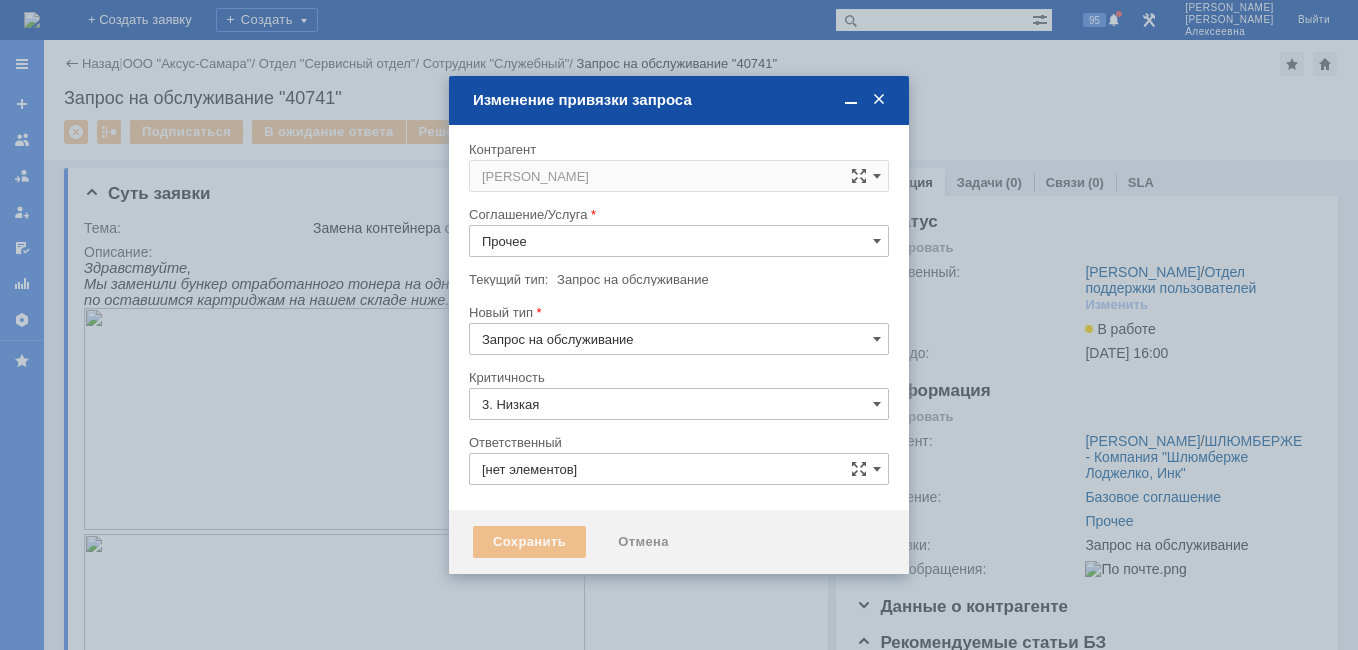 type on "[PERSON_NAME]" 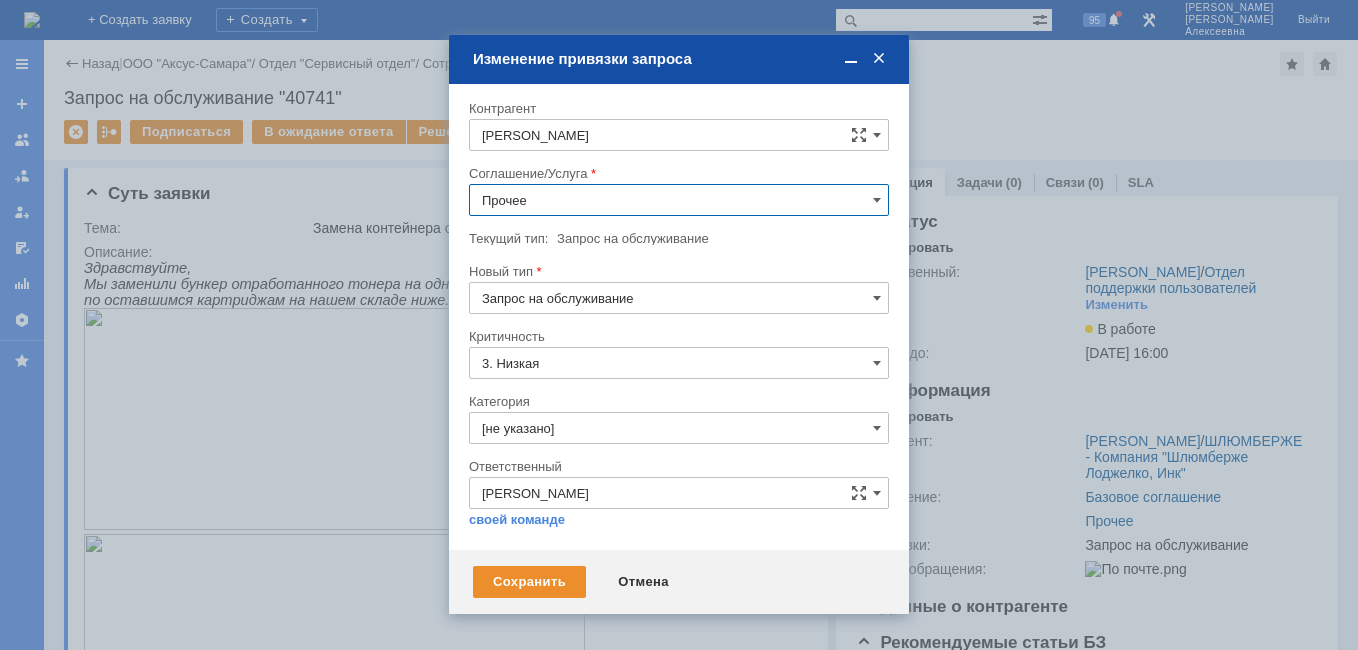 click on "Прочее" at bounding box center [679, 200] 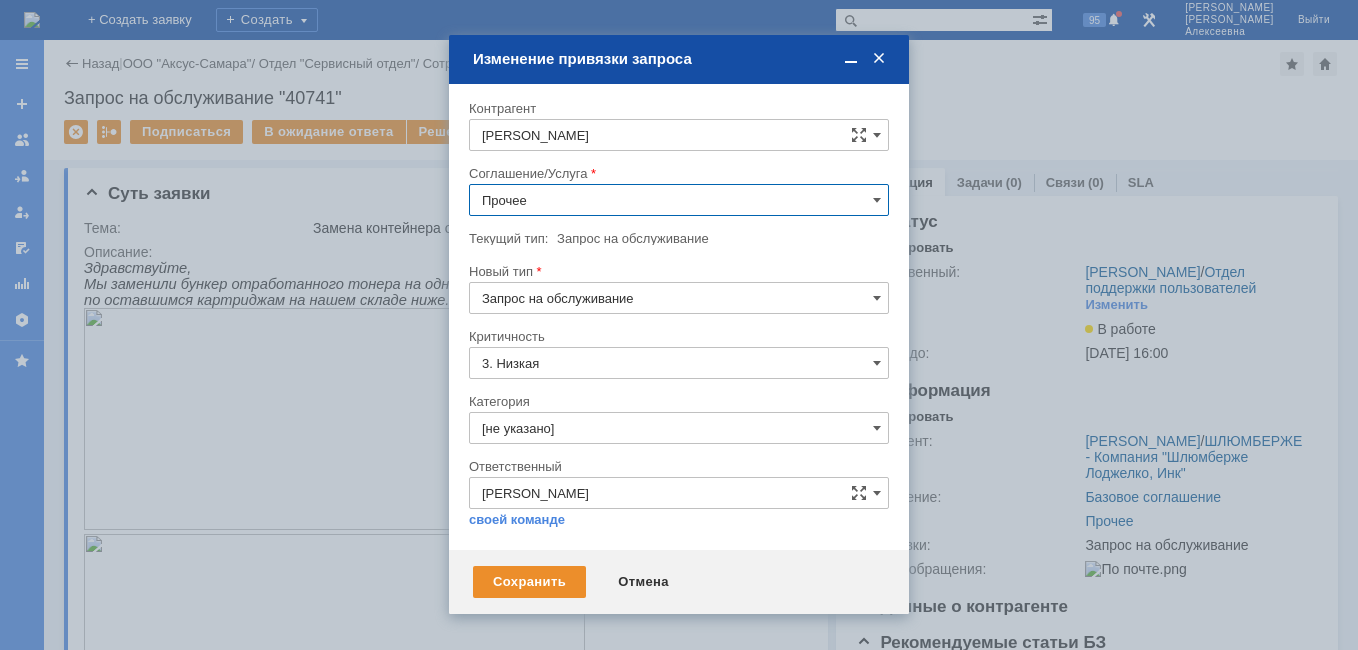 scroll, scrollTop: 300, scrollLeft: 0, axis: vertical 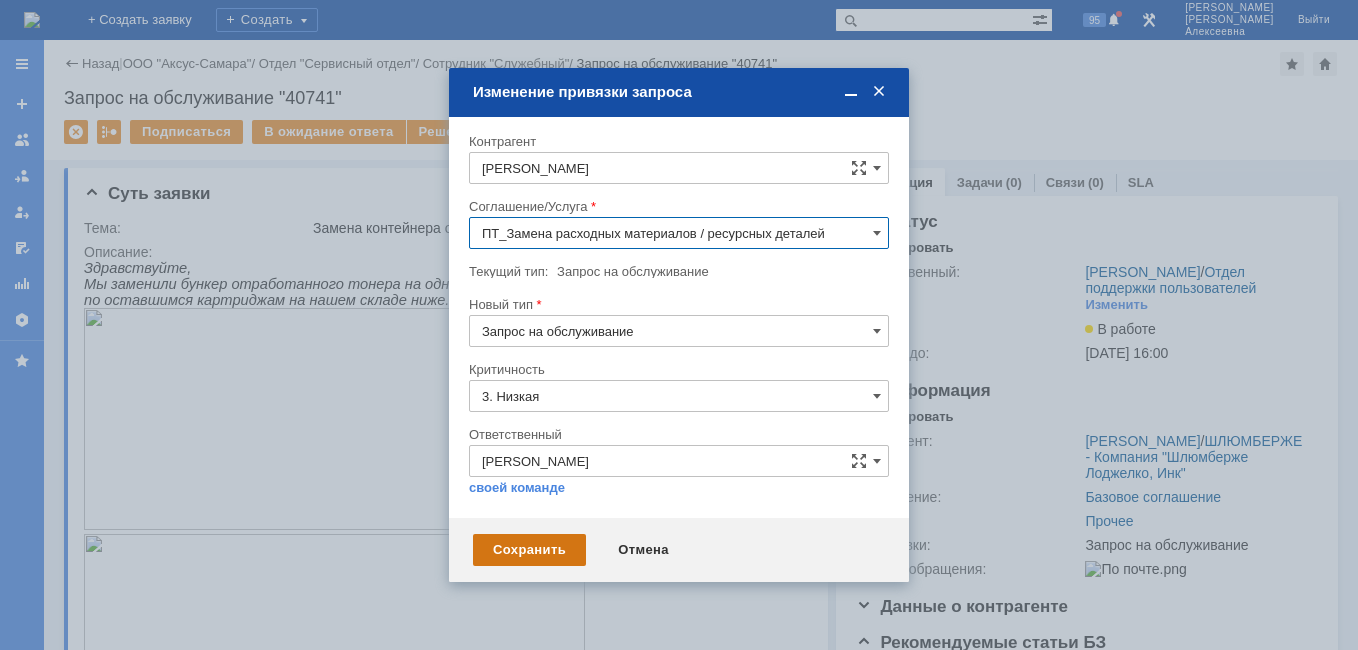 type on "ПТ_Замена расходных материалов / ресурсных деталей" 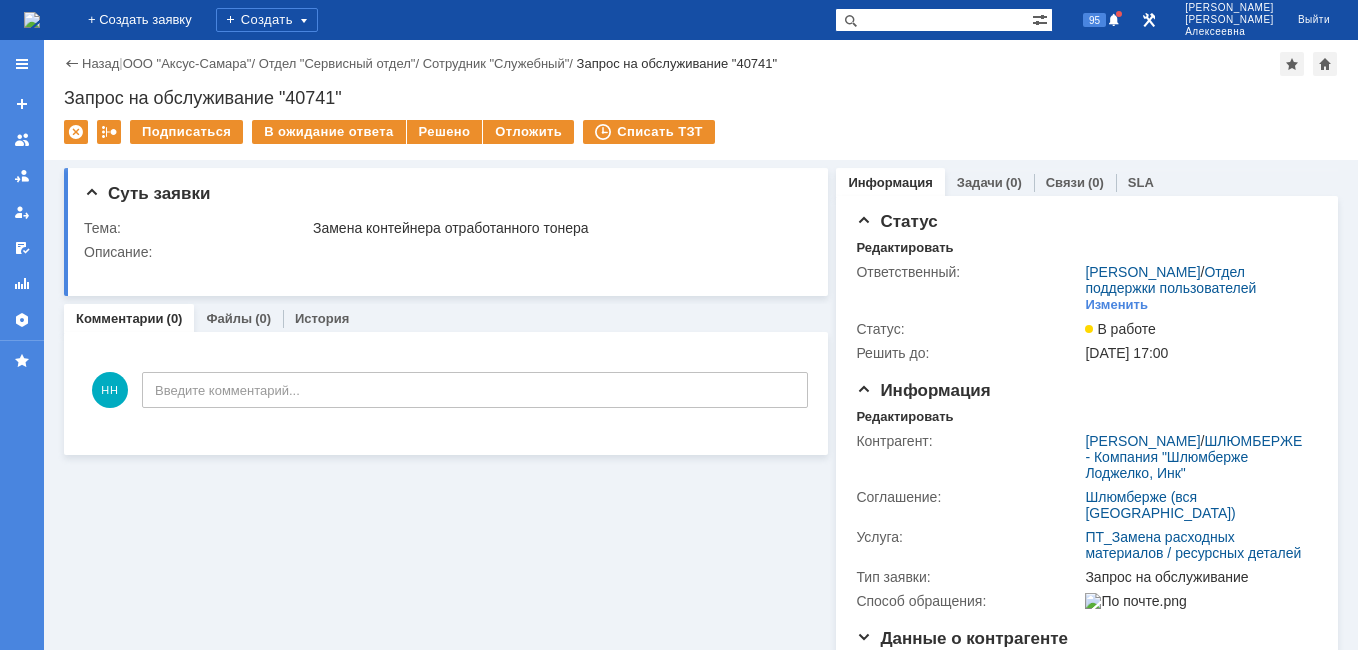 scroll, scrollTop: 0, scrollLeft: 0, axis: both 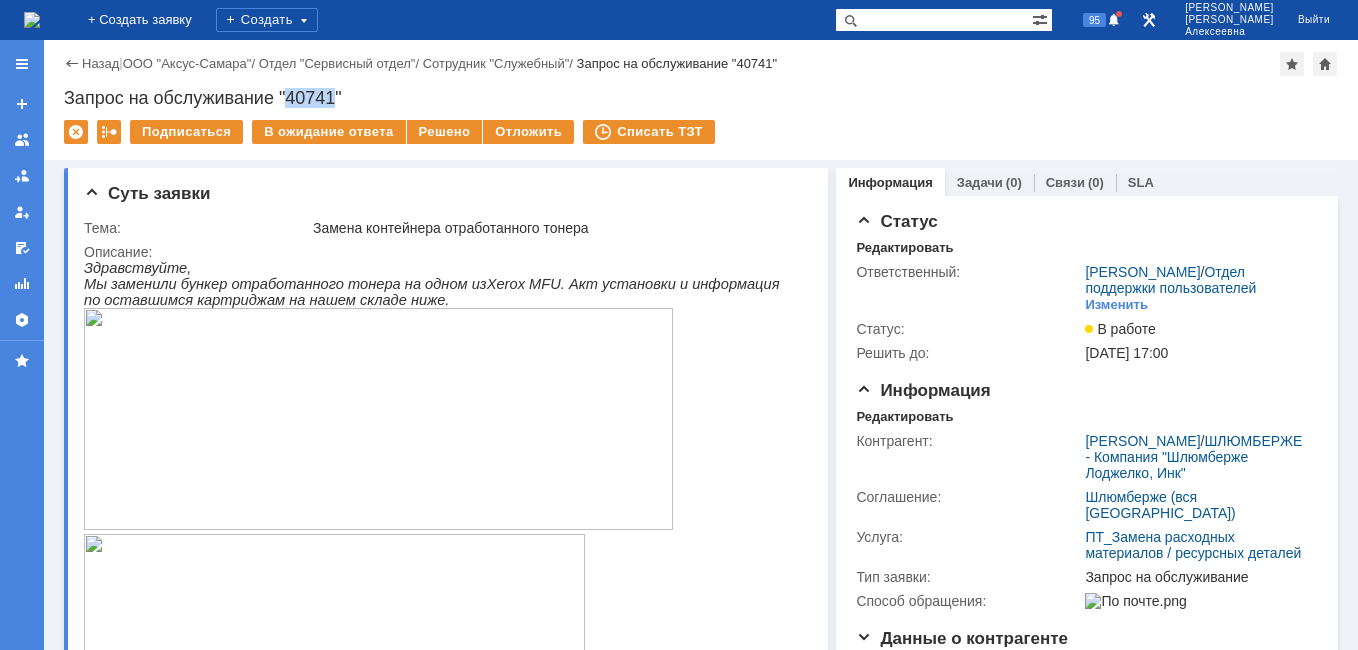 drag, startPoint x: 333, startPoint y: 98, endPoint x: 290, endPoint y: 95, distance: 43.104523 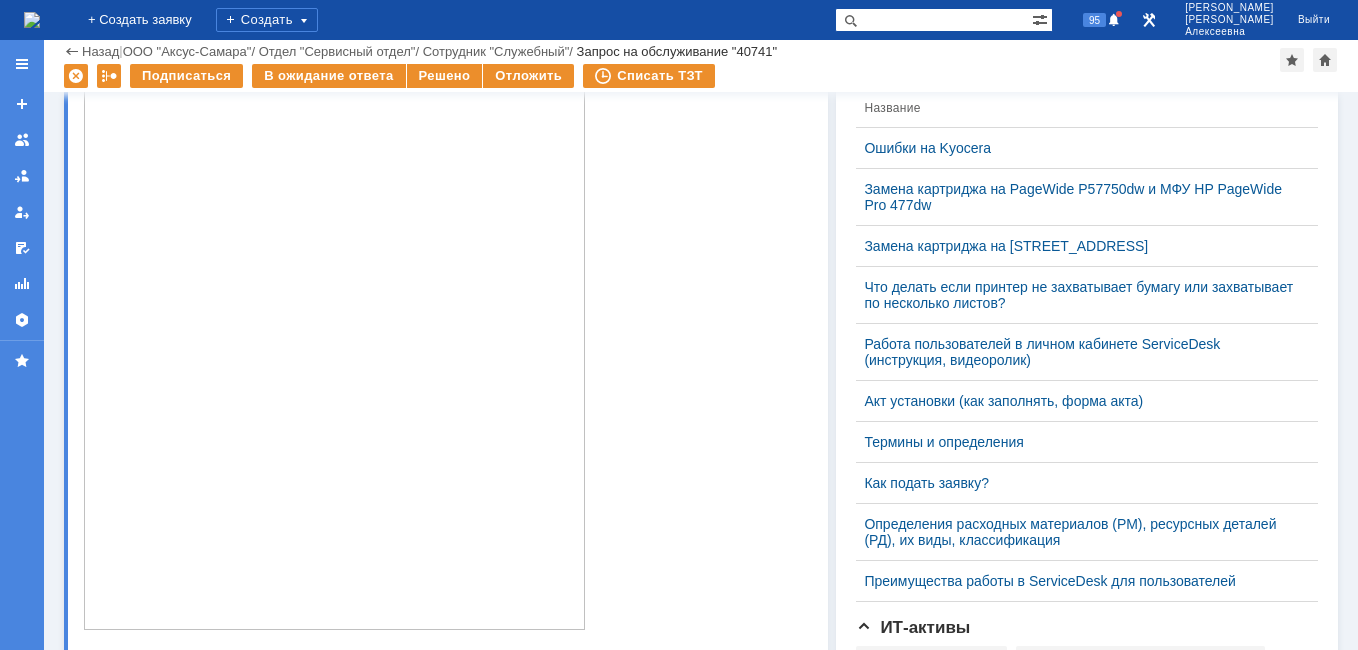 scroll, scrollTop: 905, scrollLeft: 0, axis: vertical 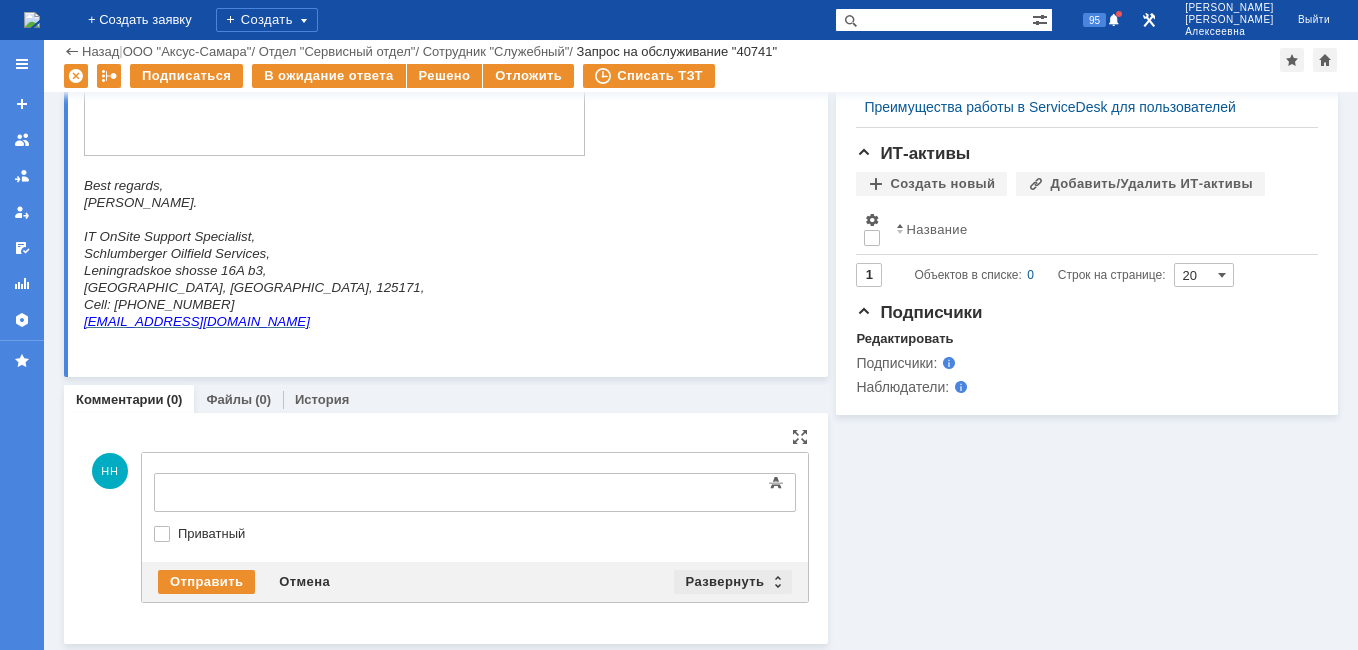 click on "Развернуть" at bounding box center (733, 582) 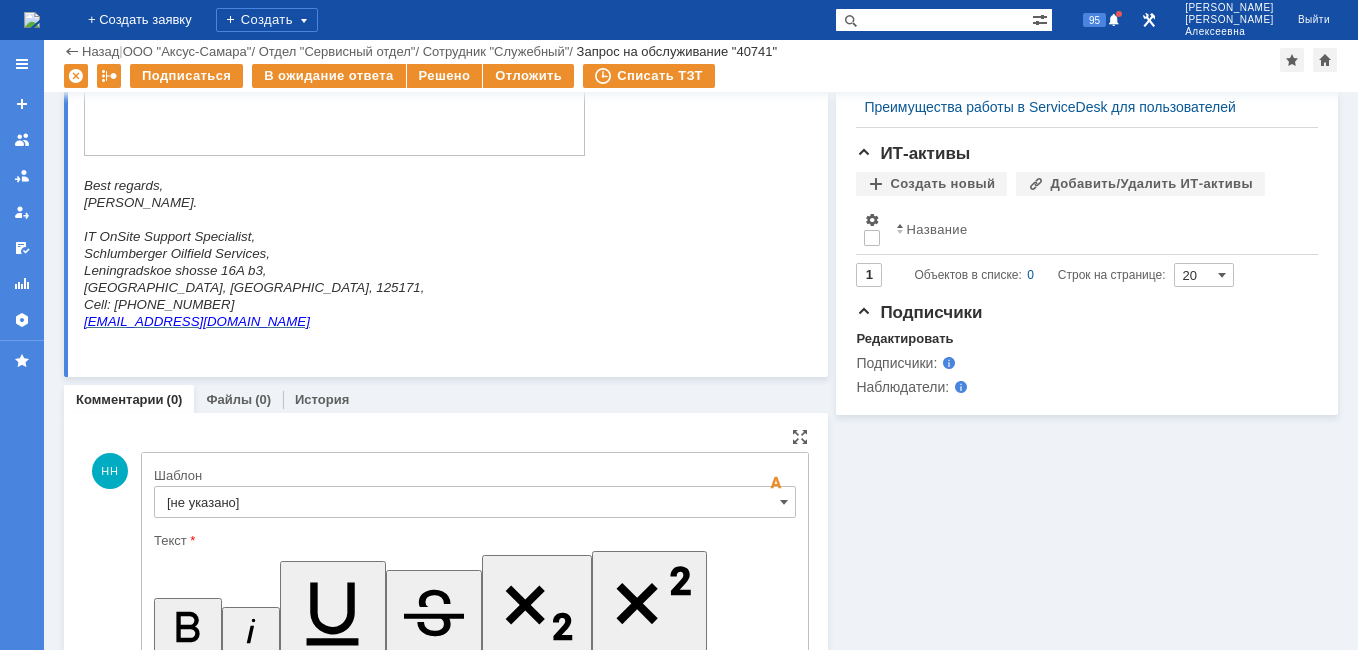 scroll, scrollTop: 0, scrollLeft: 0, axis: both 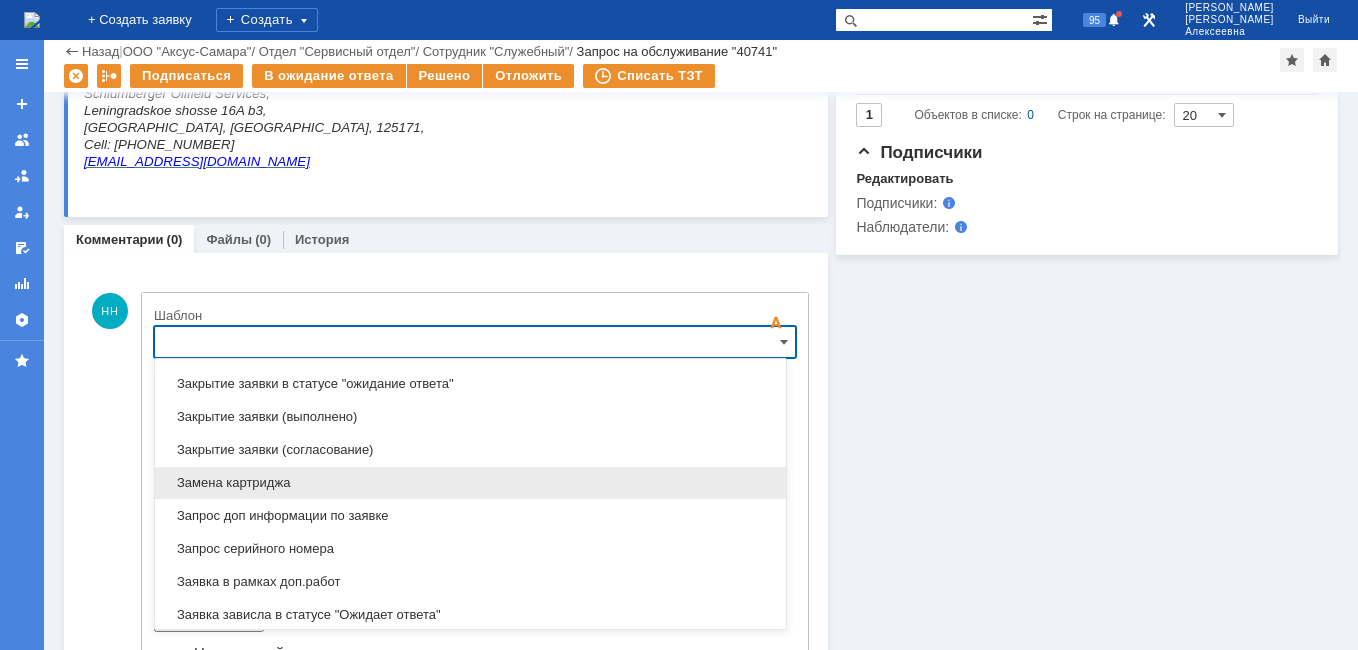 click on "Замена картриджа" at bounding box center (470, 483) 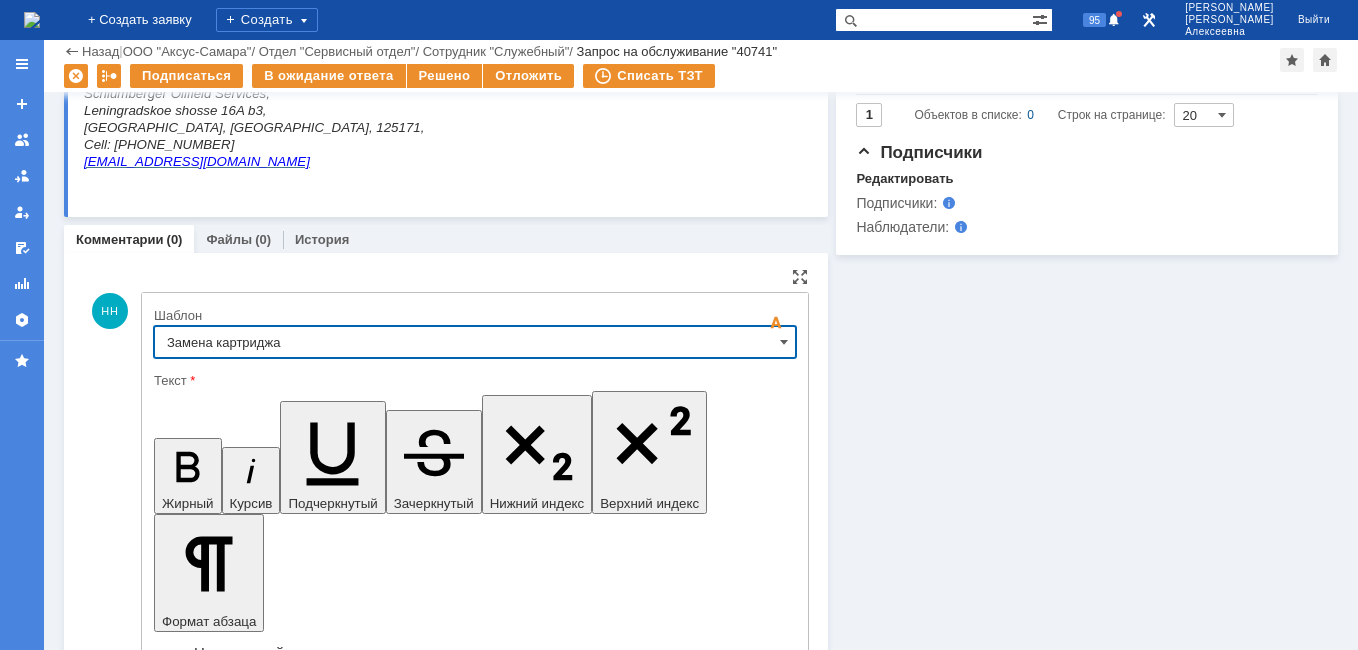 type on "Замена картриджа" 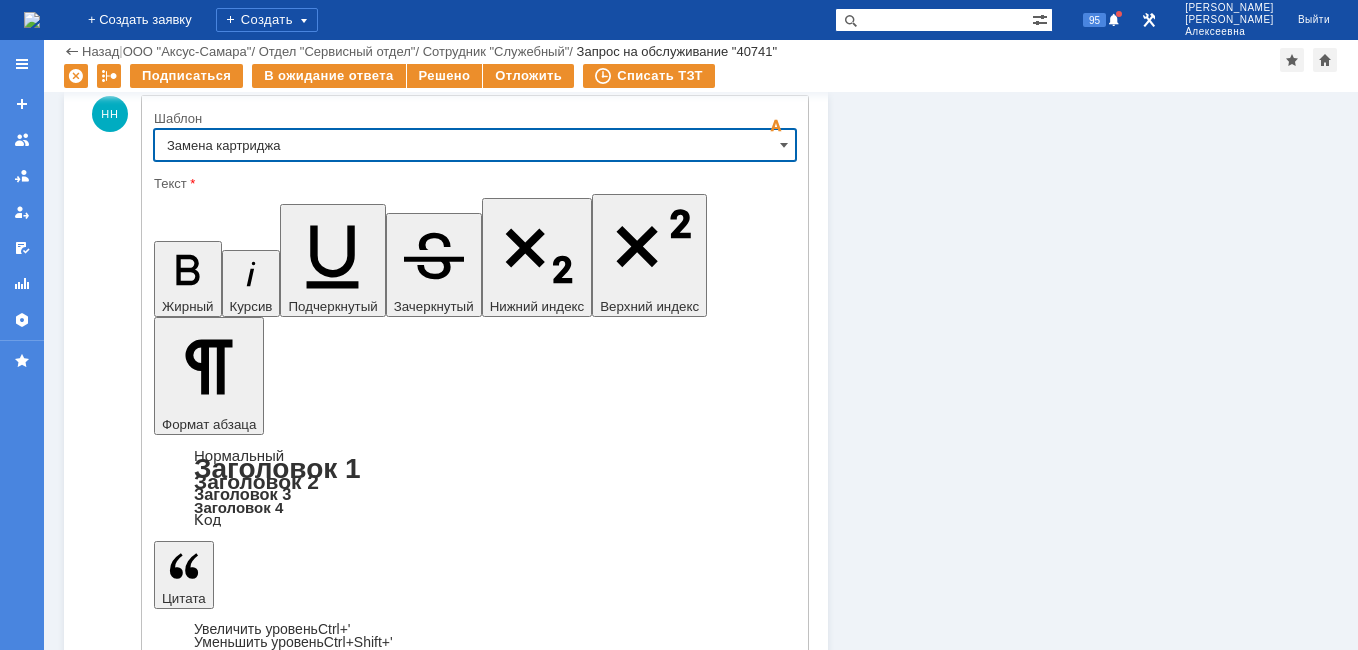 scroll, scrollTop: 1379, scrollLeft: 0, axis: vertical 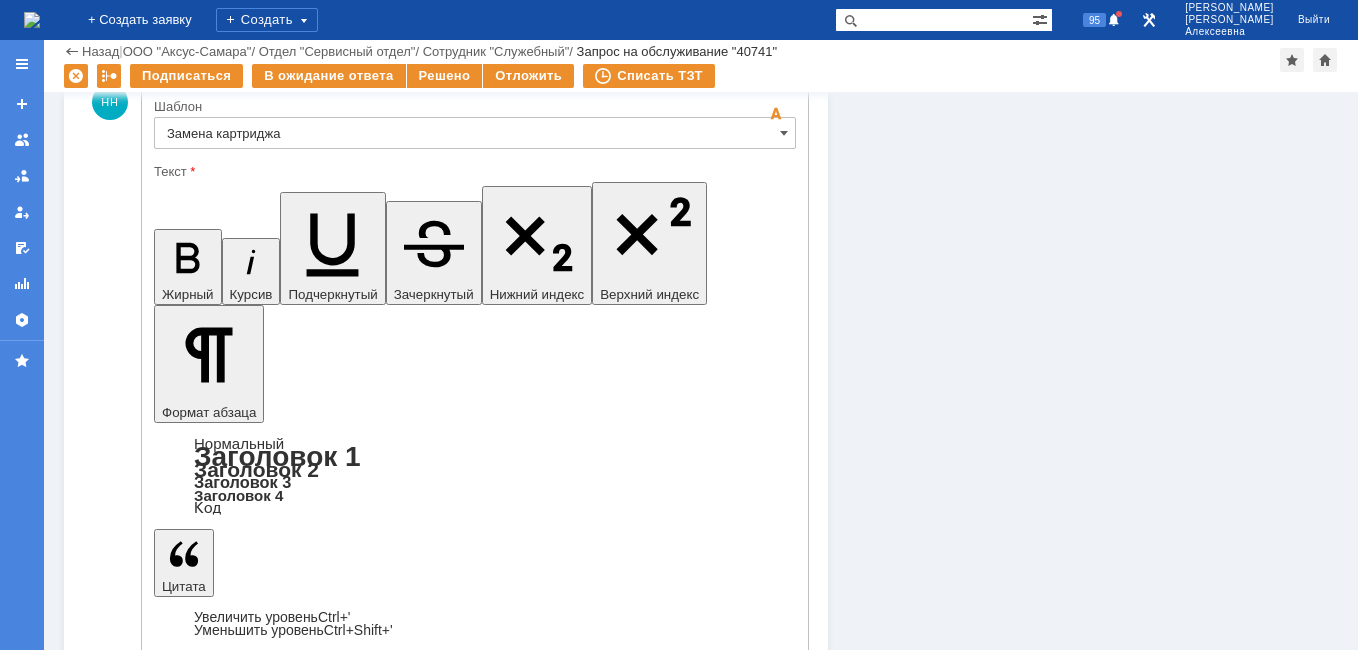 click on "Отправить" at bounding box center [206, 5079] 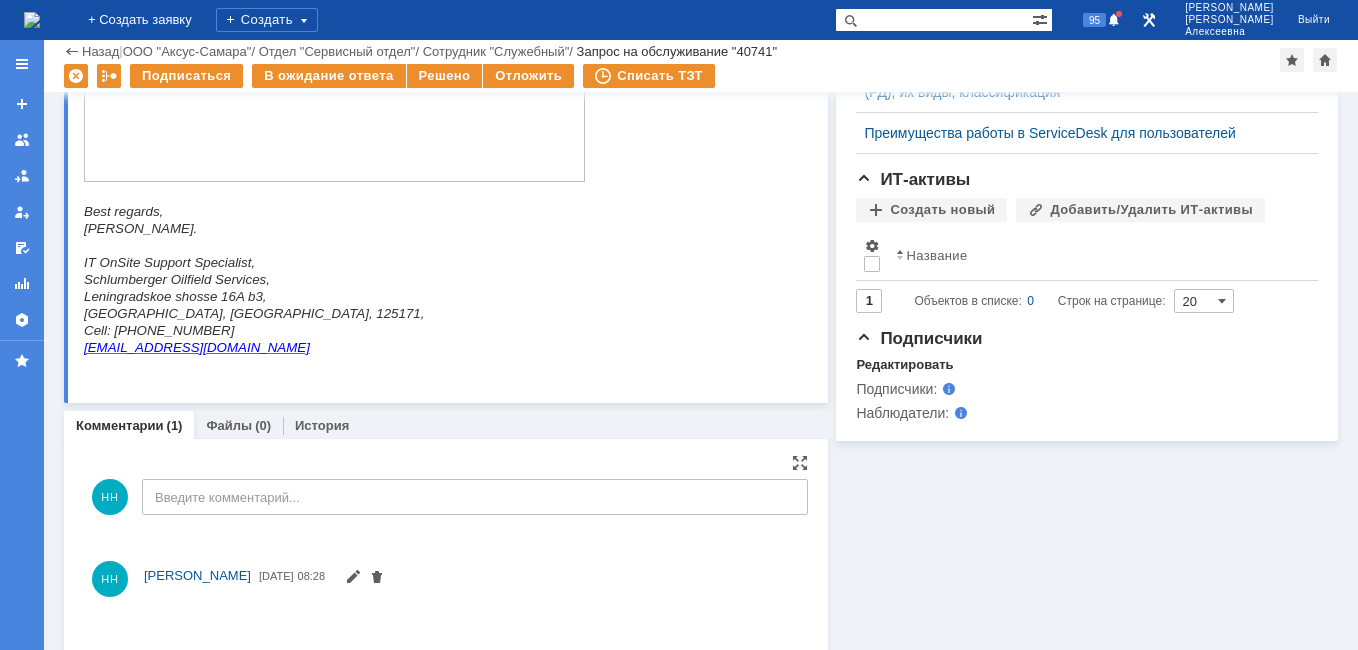 scroll, scrollTop: 1148, scrollLeft: 0, axis: vertical 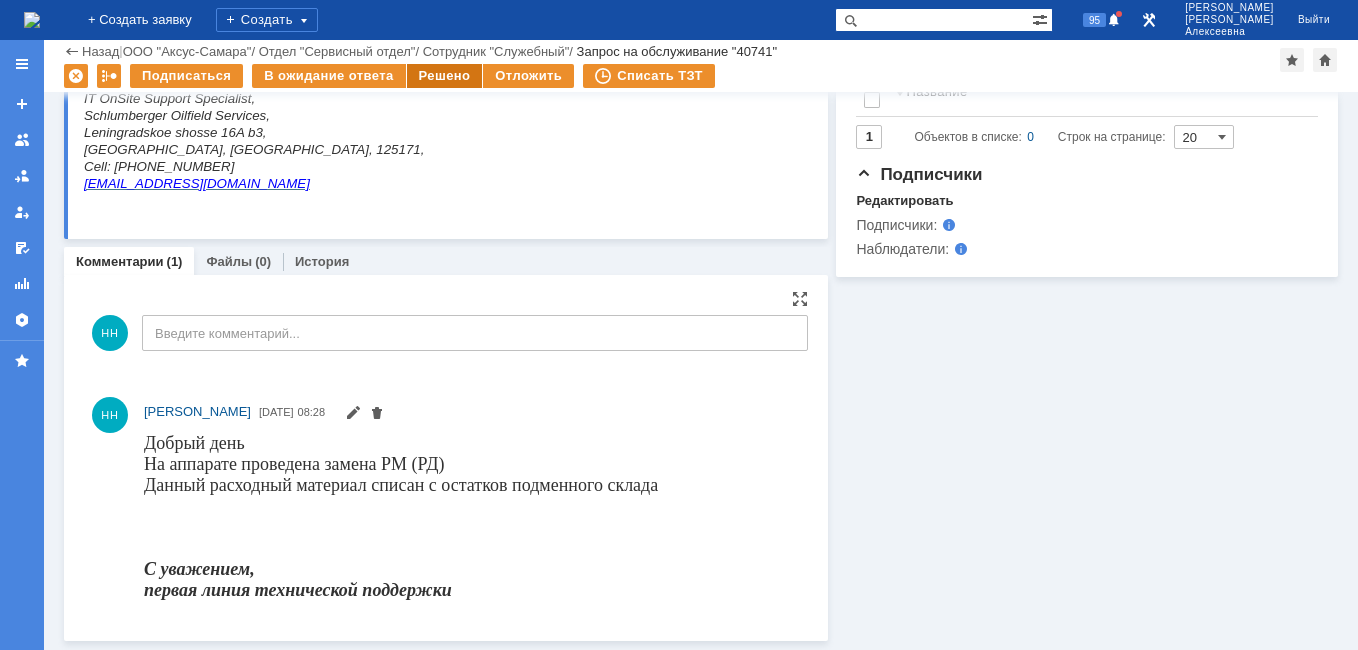 click on "Решено" at bounding box center (445, 76) 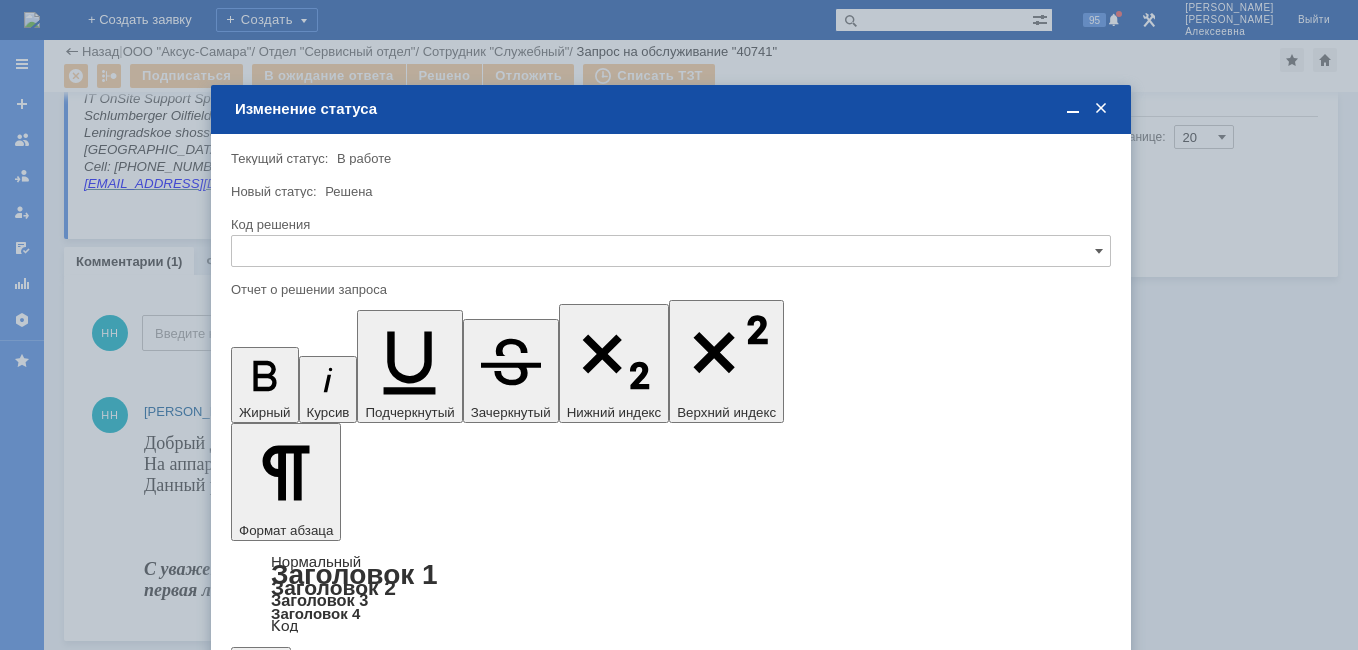 scroll, scrollTop: 0, scrollLeft: 0, axis: both 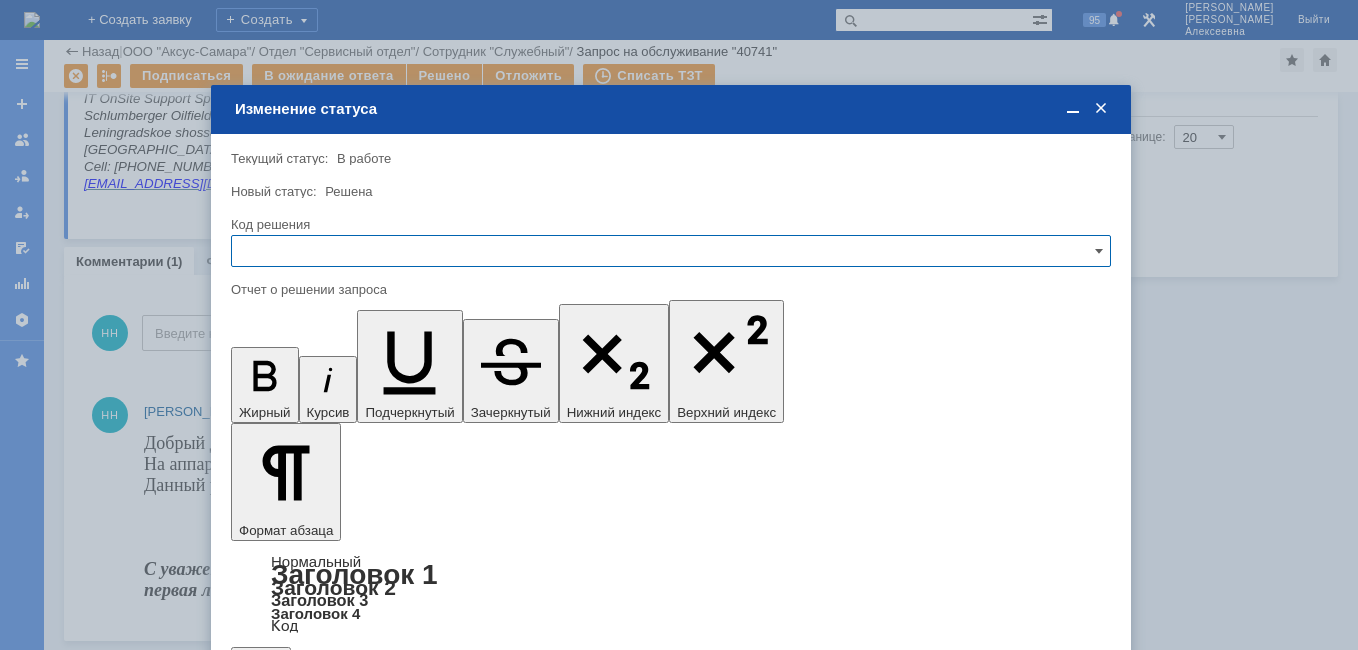 click at bounding box center (671, 251) 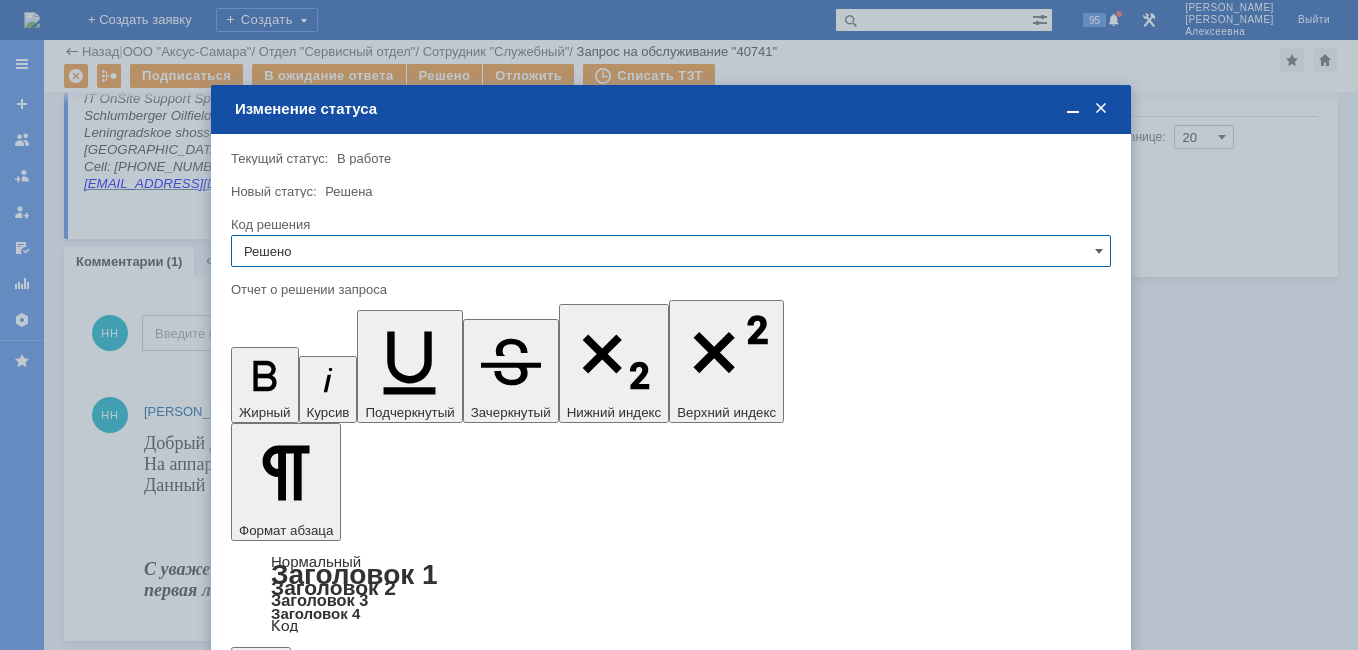 type on "Решено" 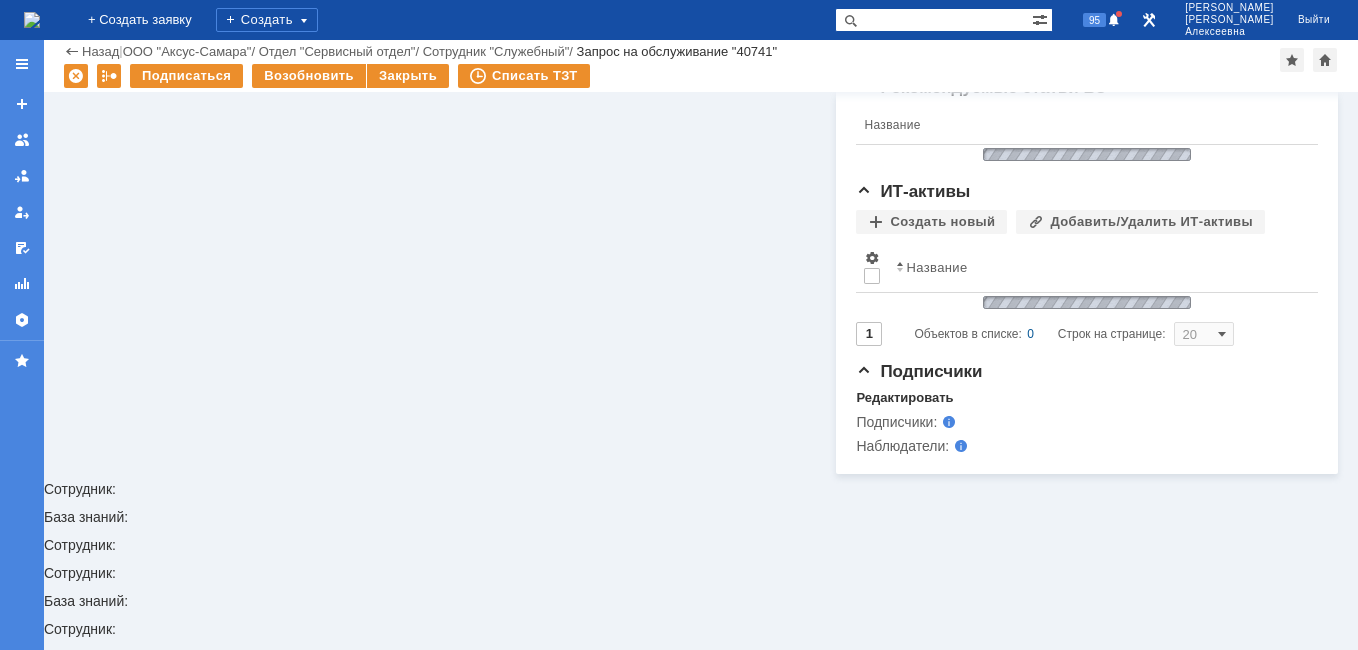 scroll, scrollTop: 382, scrollLeft: 0, axis: vertical 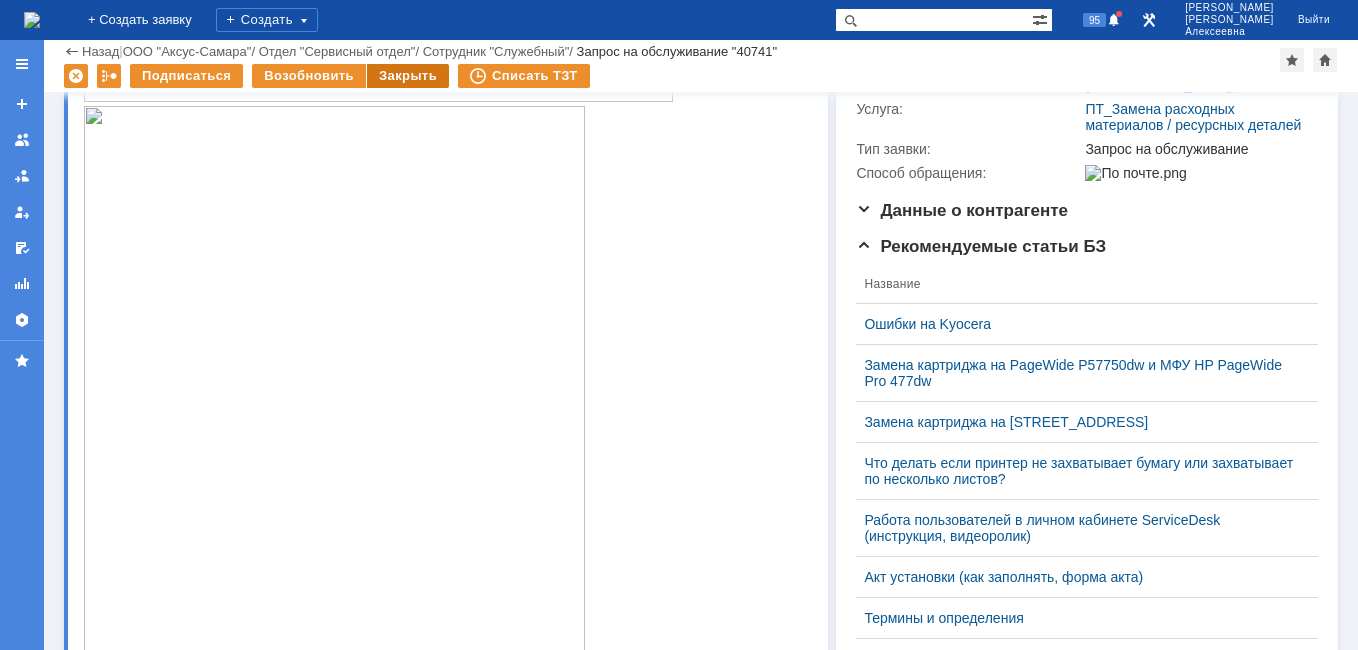 click on "Закрыть" at bounding box center (408, 76) 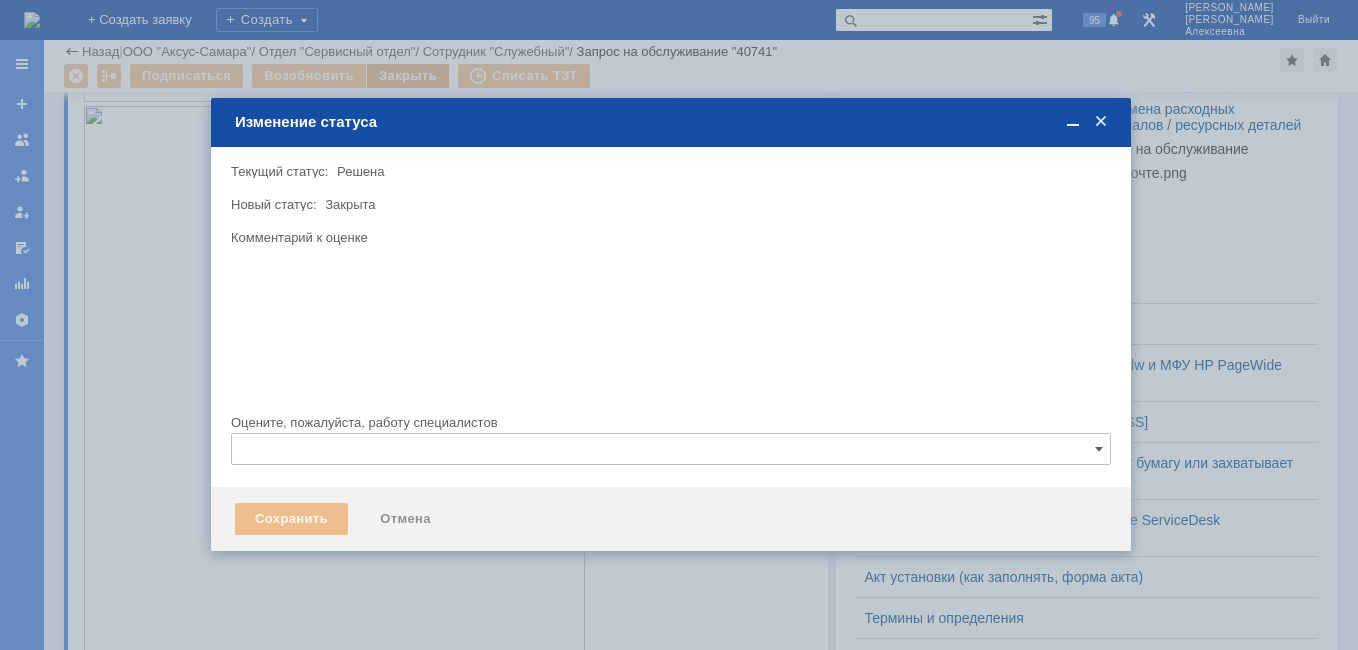 type 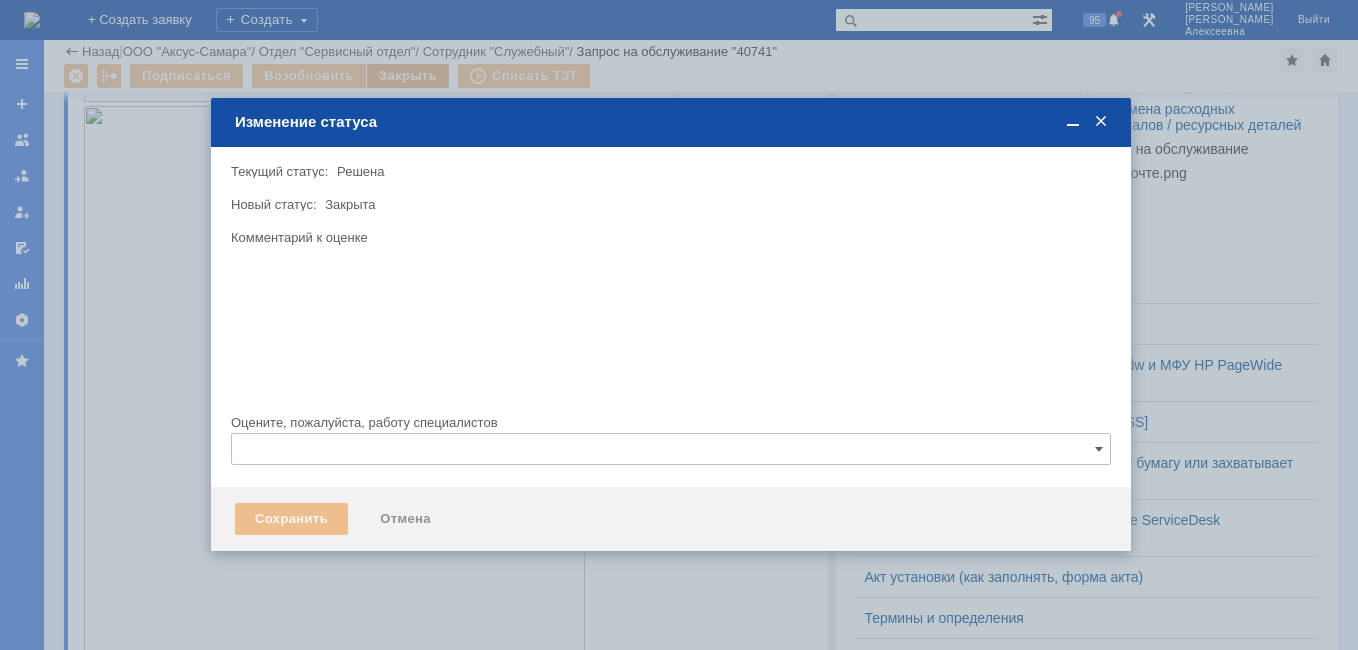 scroll, scrollTop: 0, scrollLeft: 0, axis: both 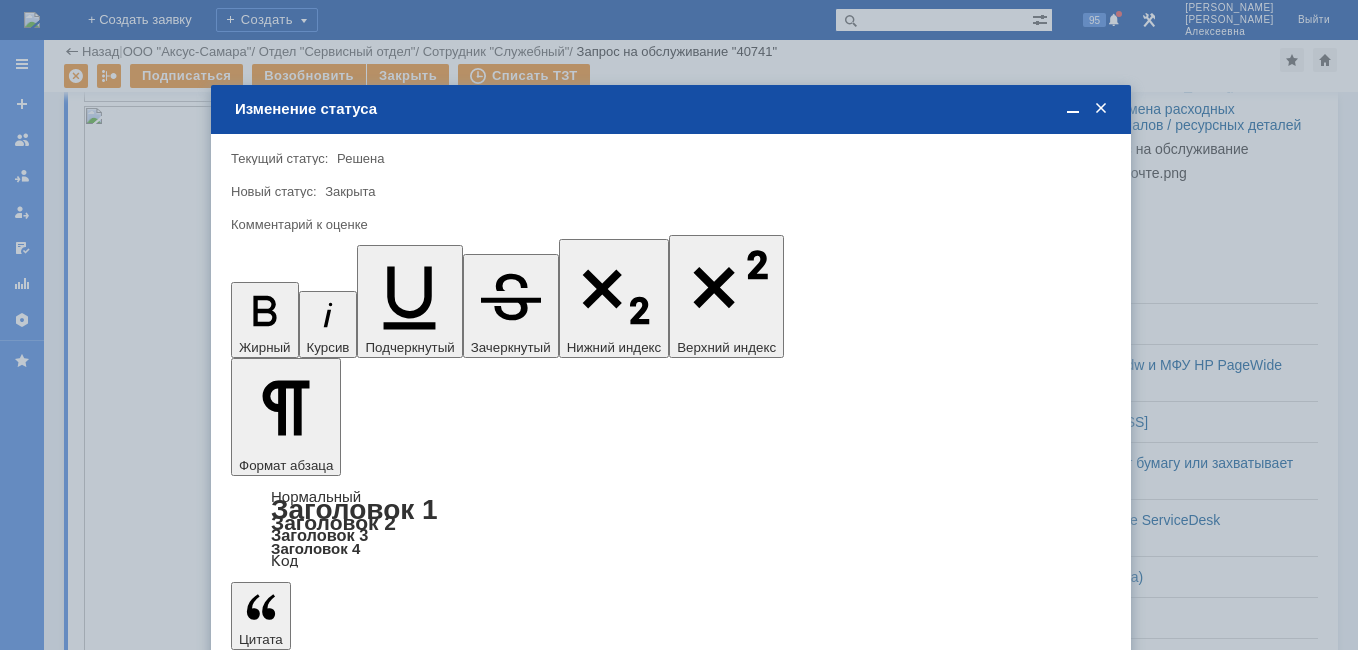 click on "Сохранить" at bounding box center [291, 688] 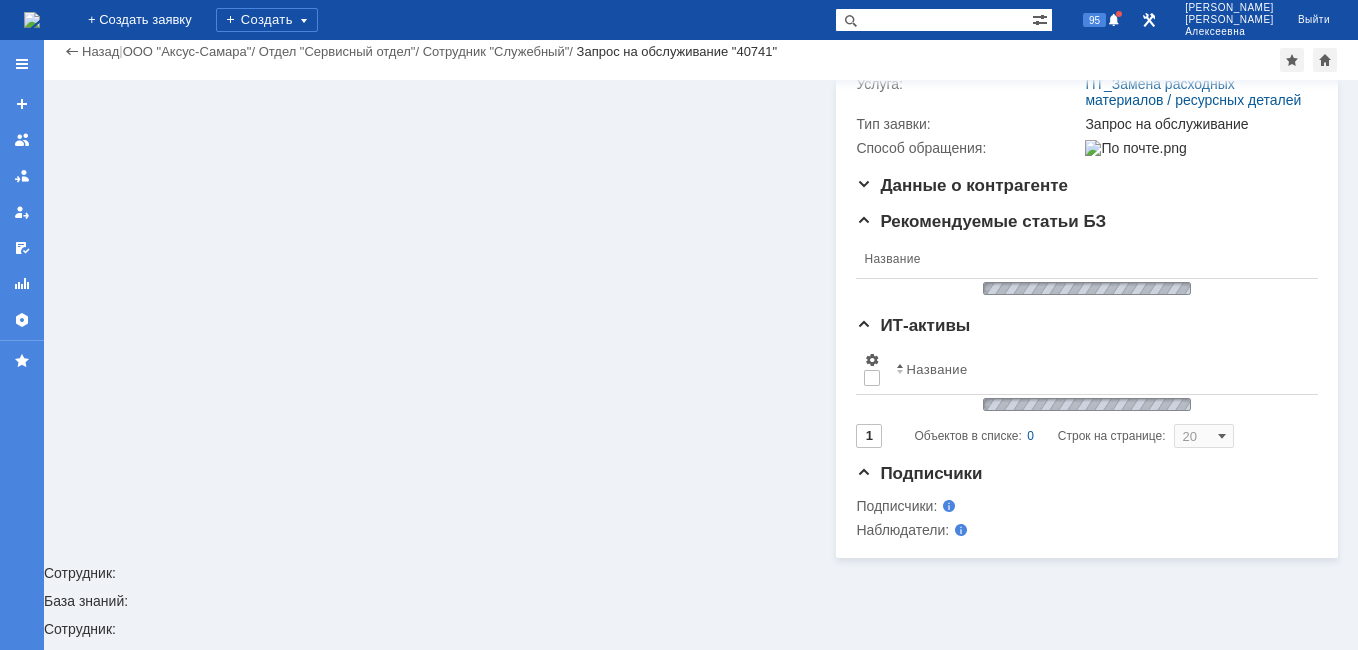 scroll, scrollTop: 360, scrollLeft: 0, axis: vertical 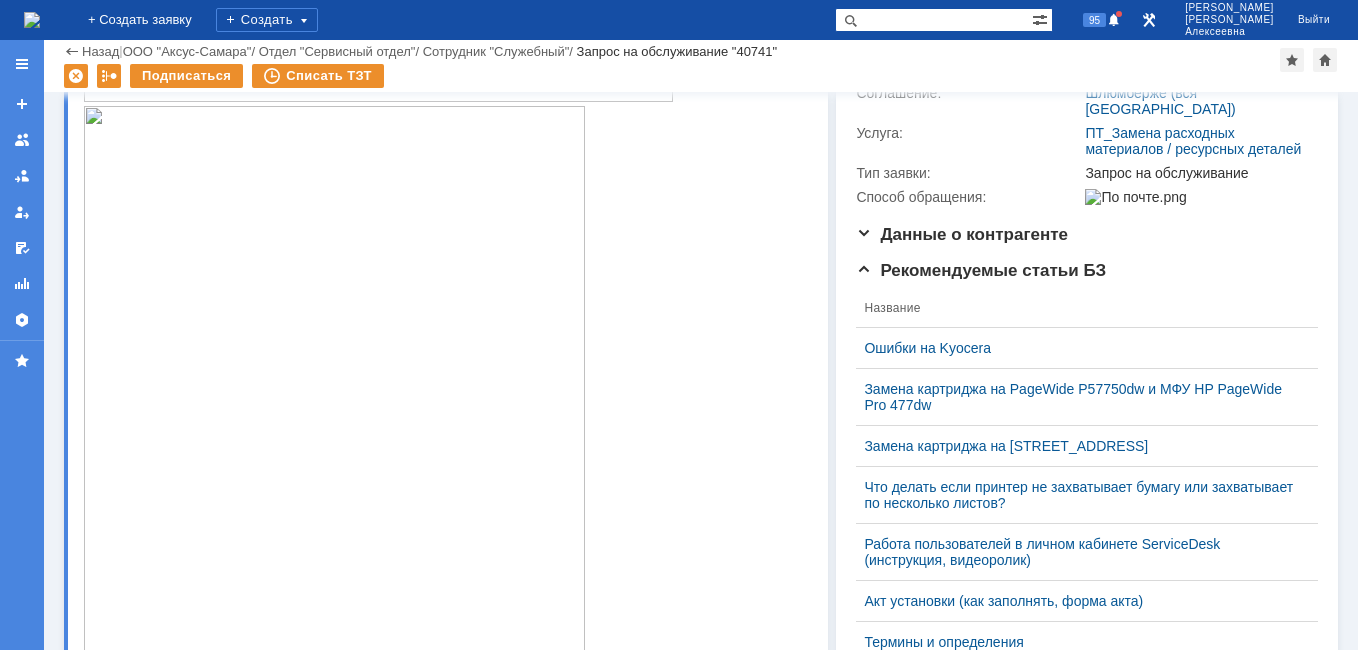 click at bounding box center [32, 20] 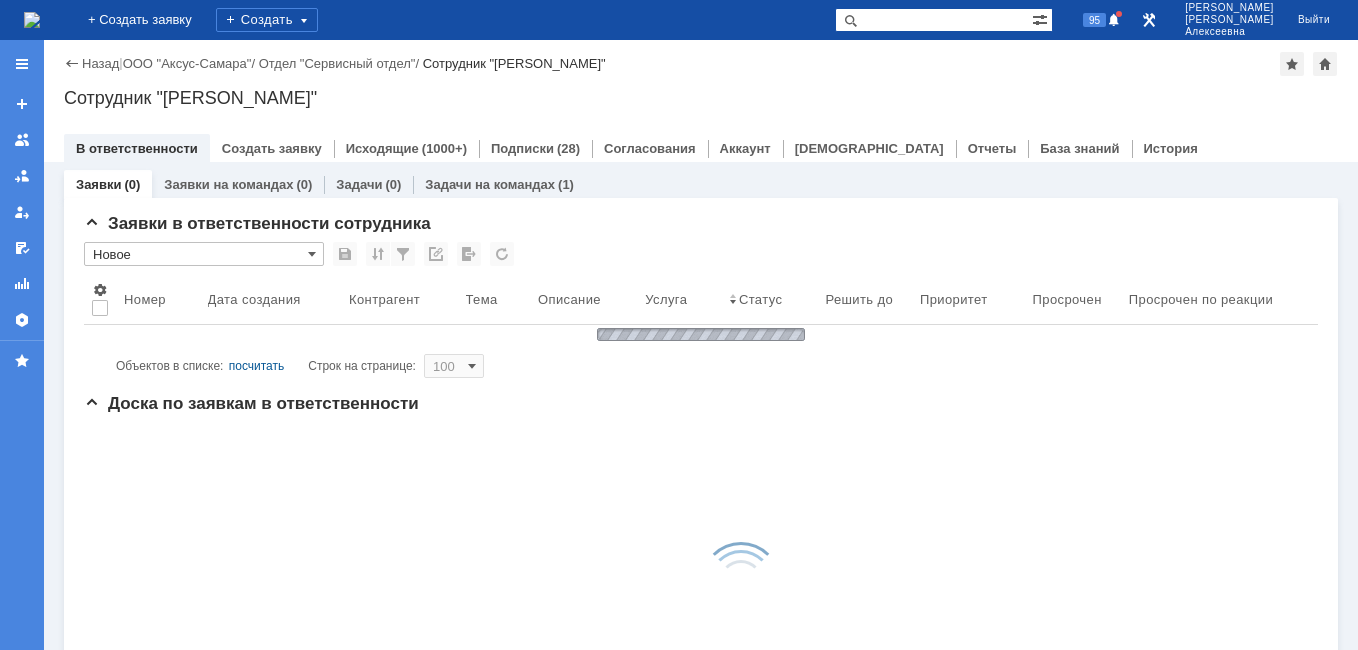 scroll, scrollTop: 0, scrollLeft: 0, axis: both 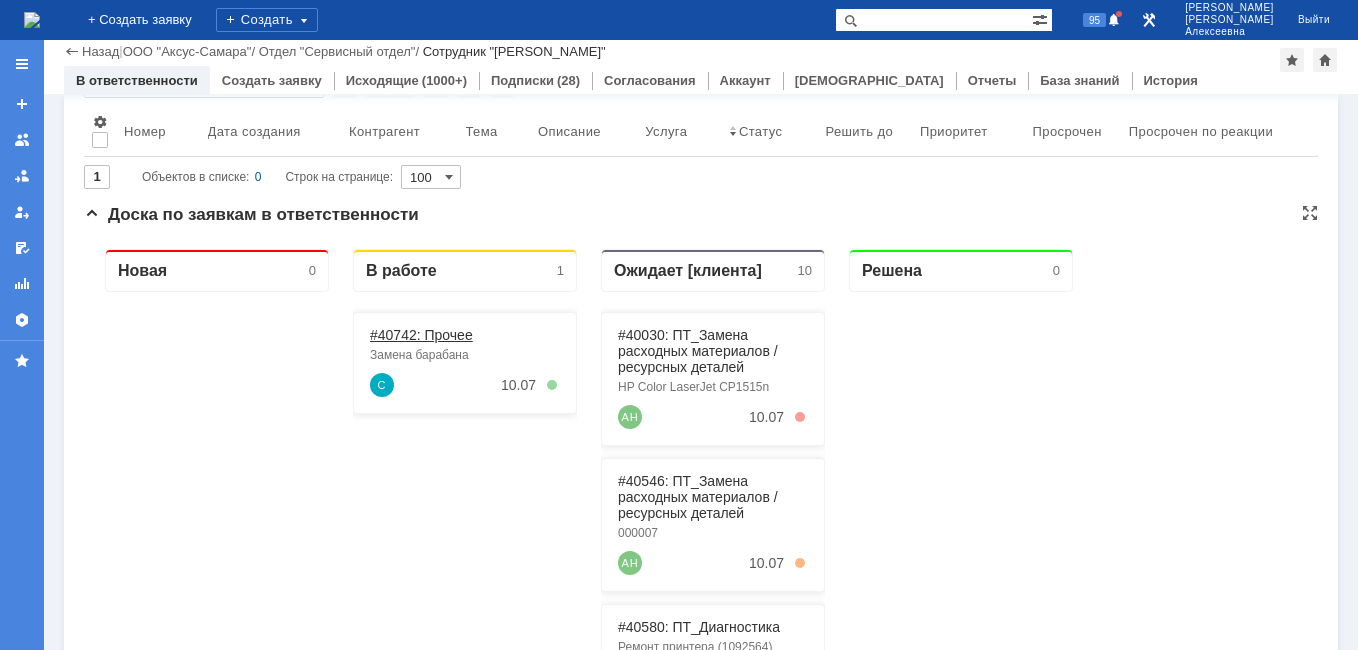 click on "#40742: Прочее" at bounding box center [421, 335] 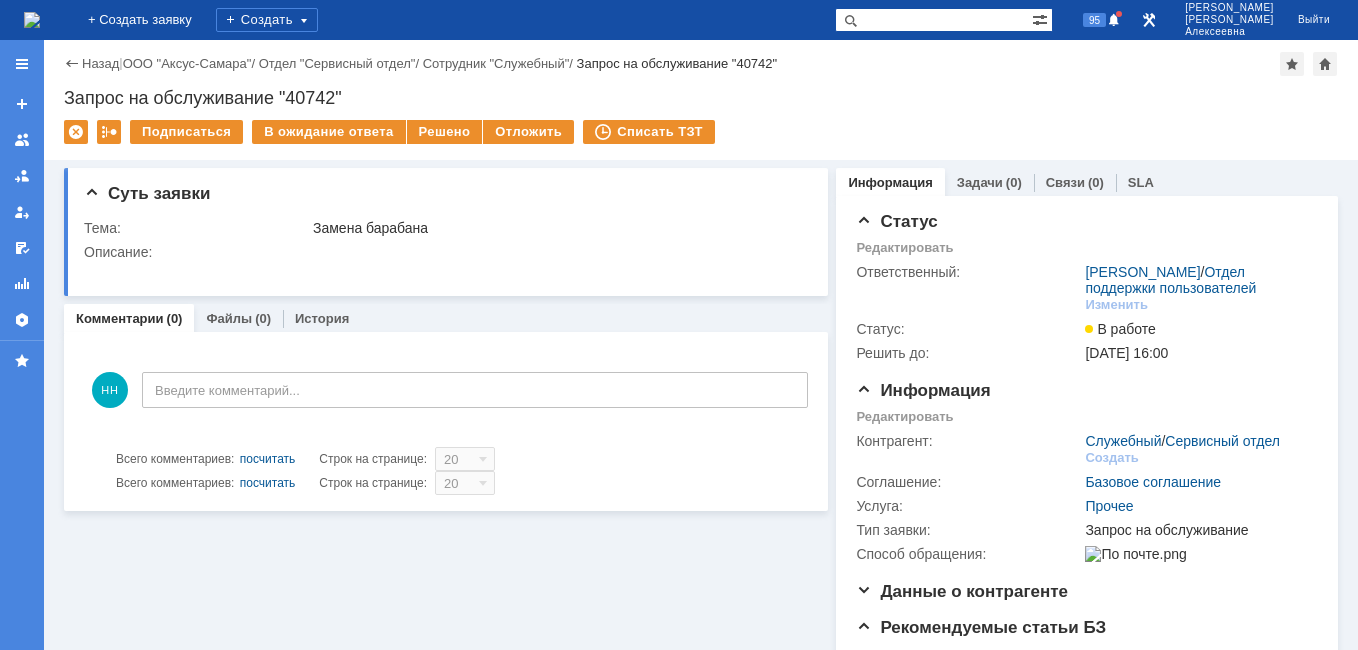 scroll, scrollTop: 0, scrollLeft: 0, axis: both 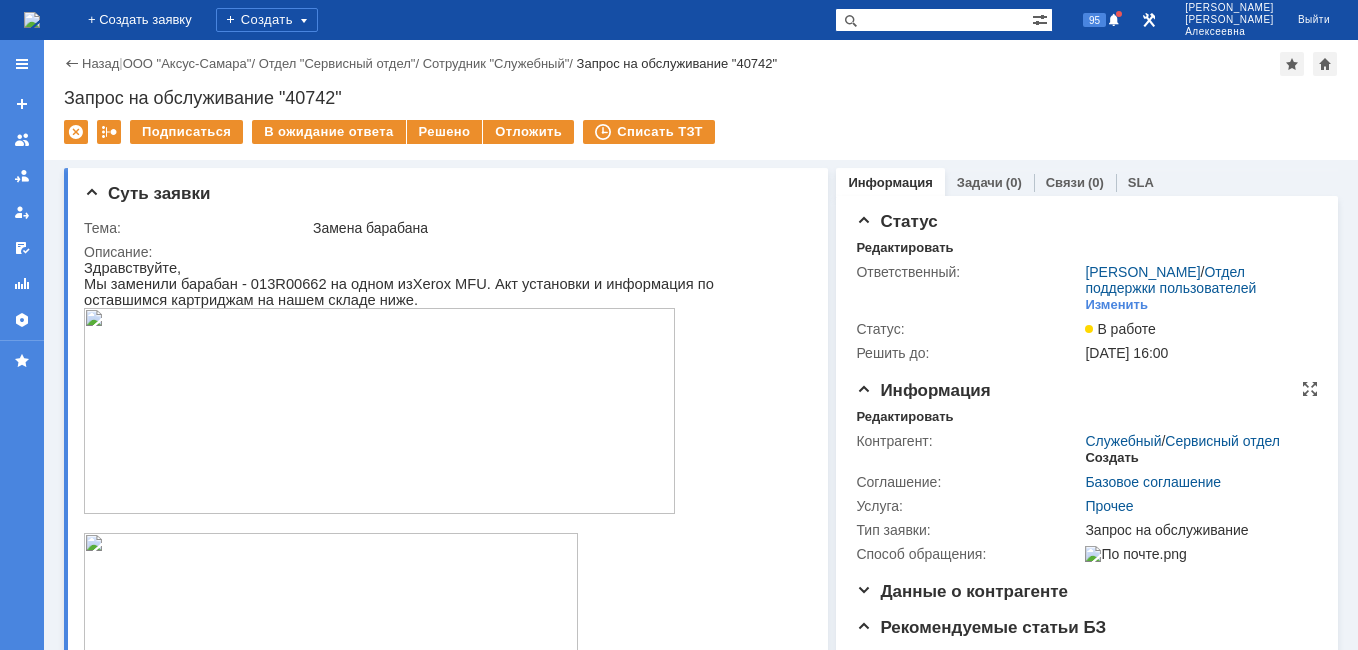 click on "Создать" at bounding box center (1111, 458) 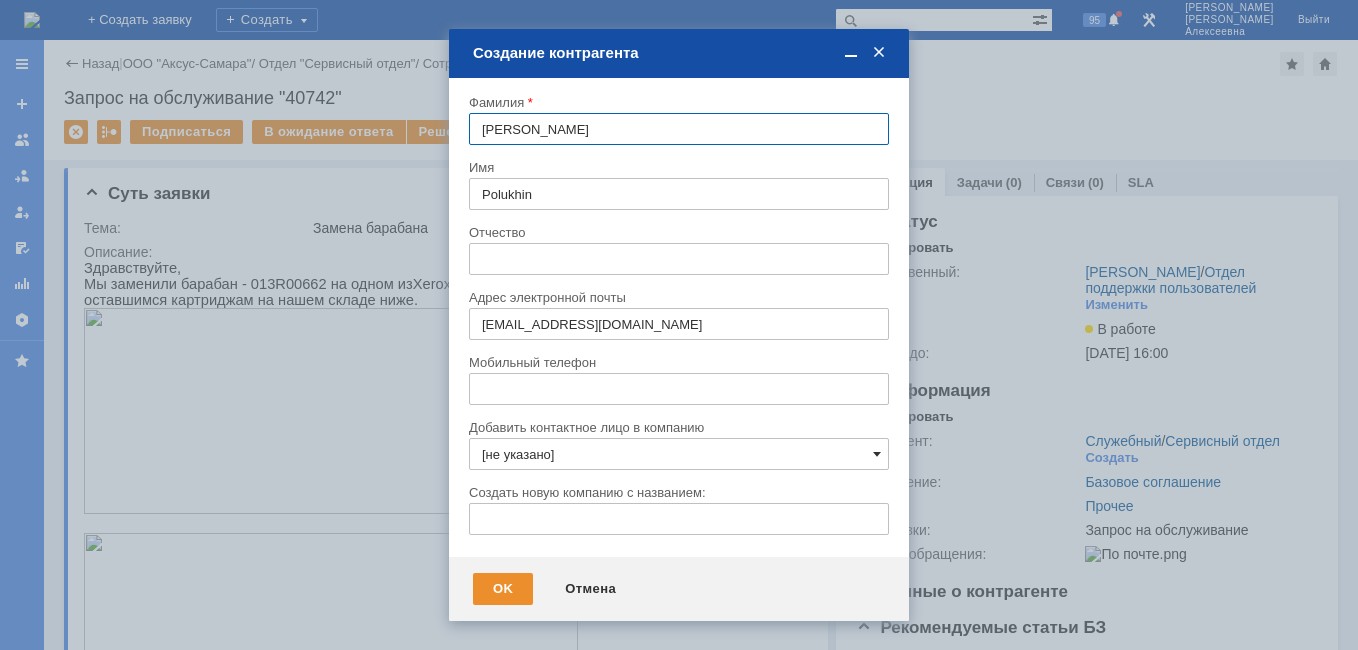 click at bounding box center [877, 454] 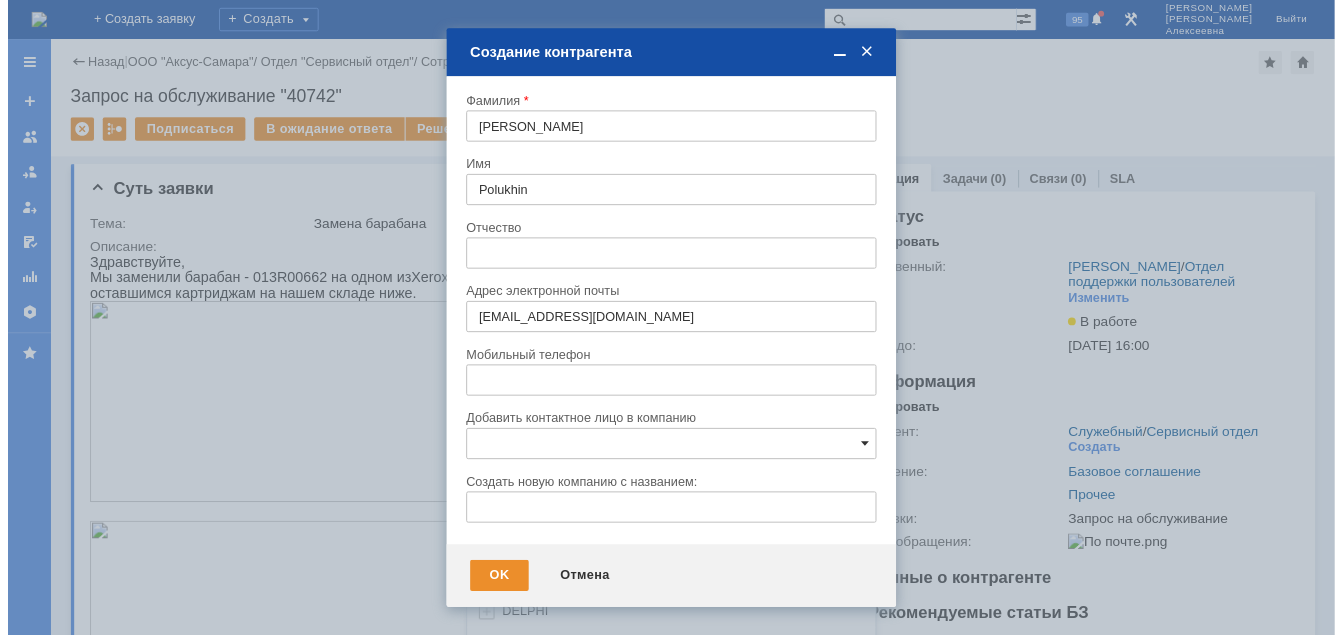 scroll, scrollTop: 104, scrollLeft: 0, axis: vertical 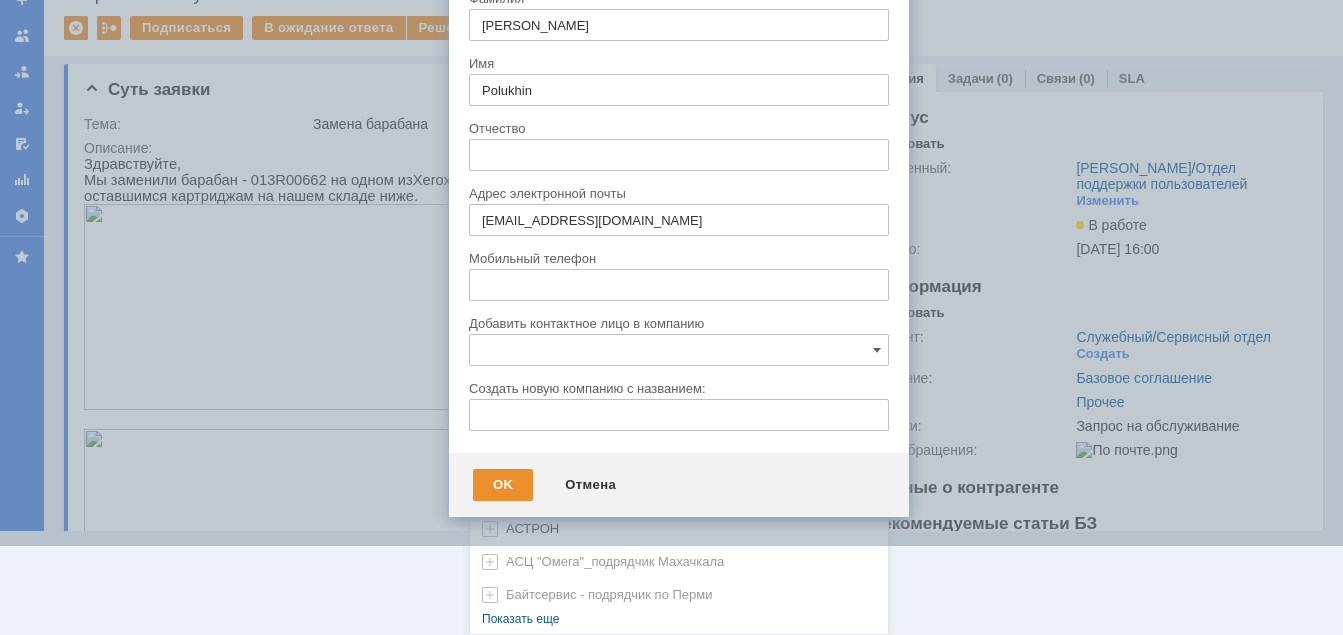 click at bounding box center [679, 350] 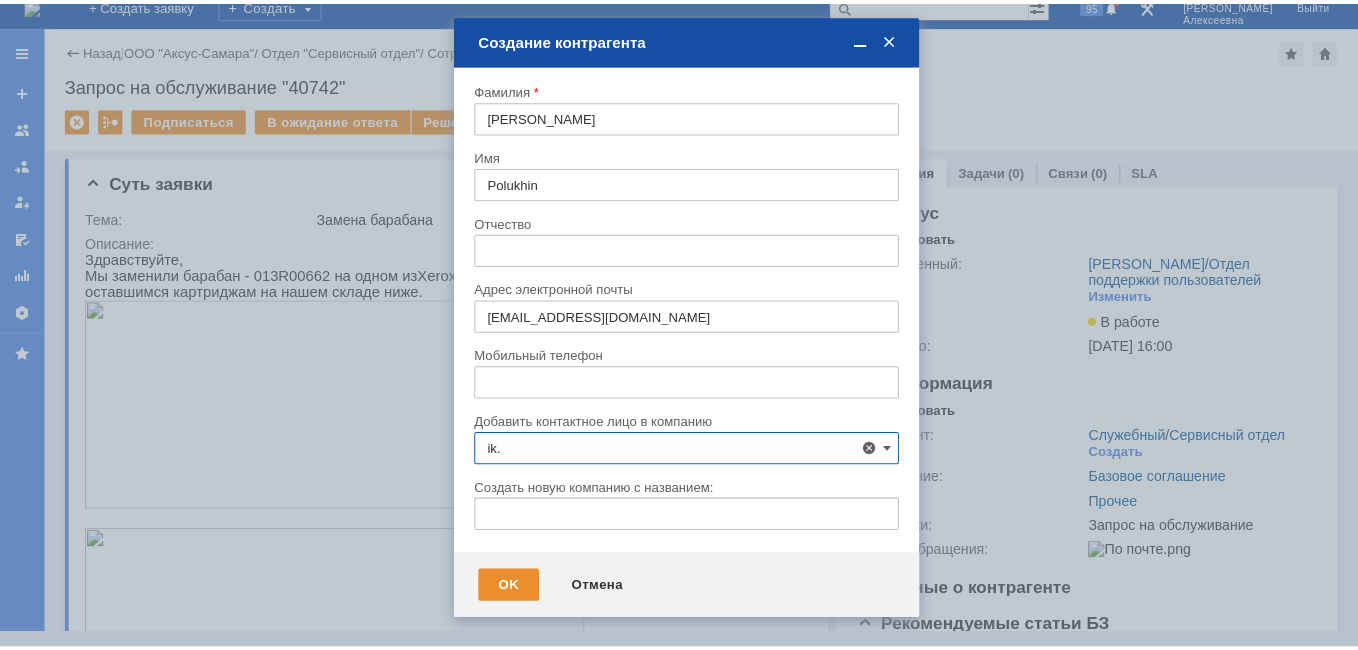 scroll, scrollTop: 0, scrollLeft: 0, axis: both 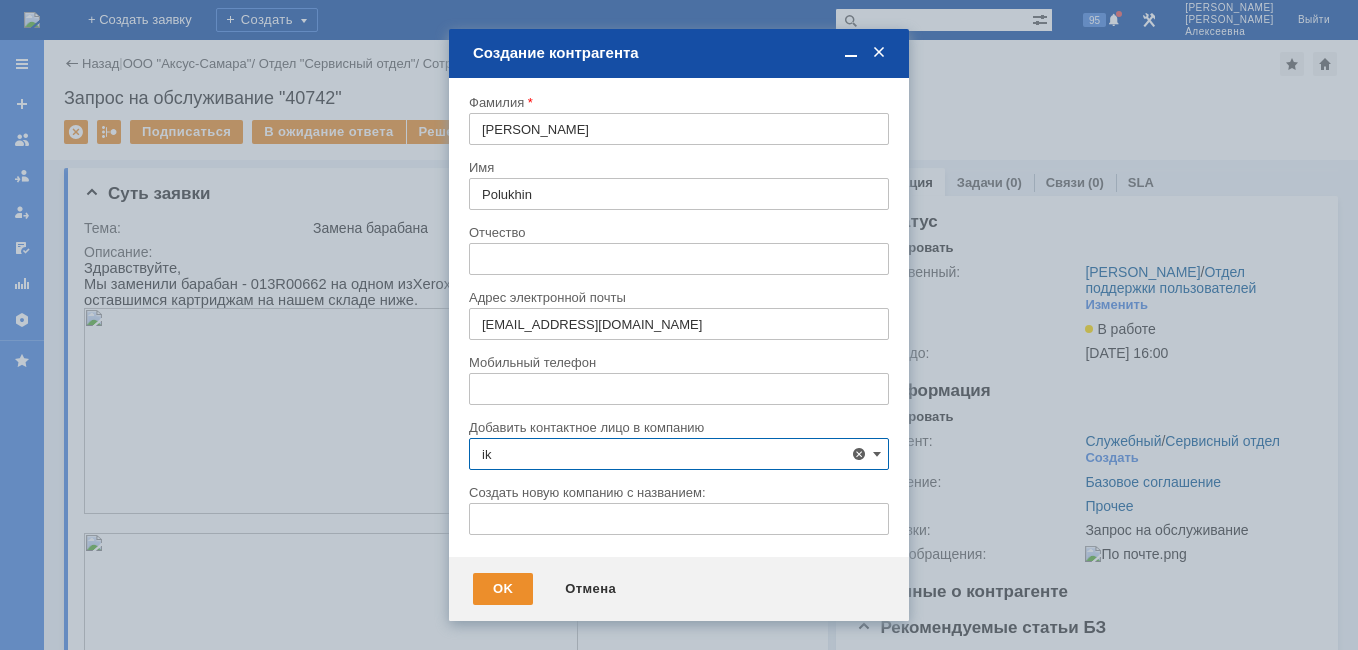 type on "i" 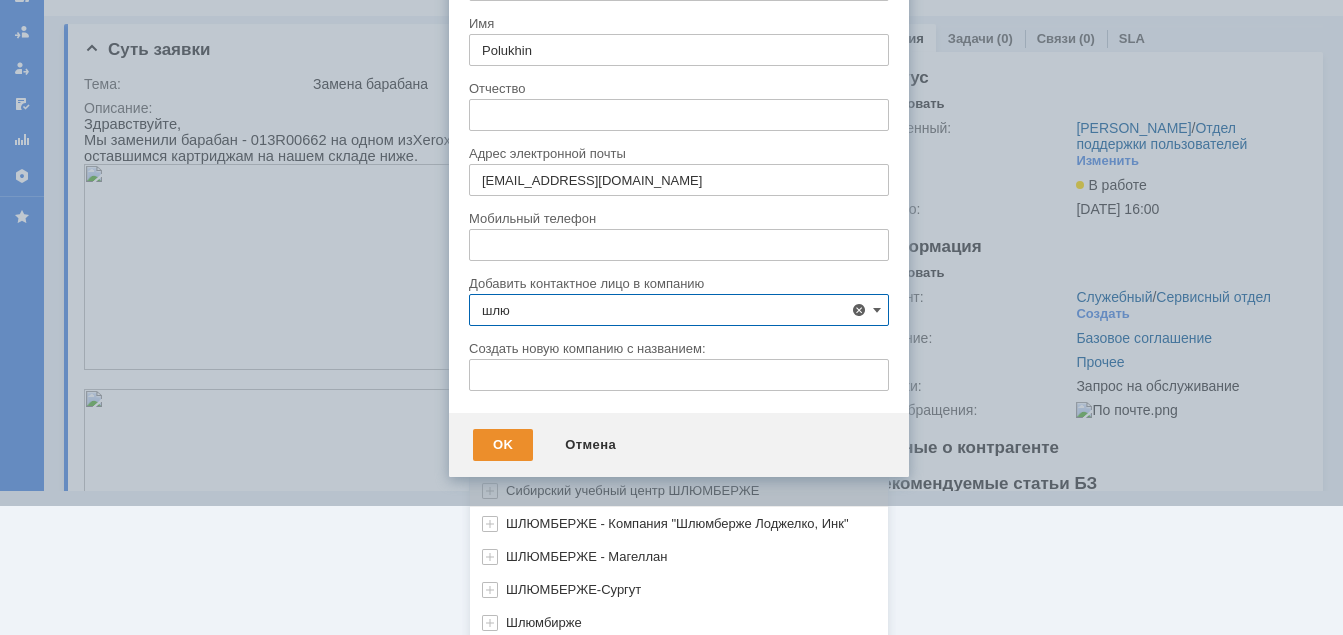 scroll, scrollTop: 166, scrollLeft: 0, axis: vertical 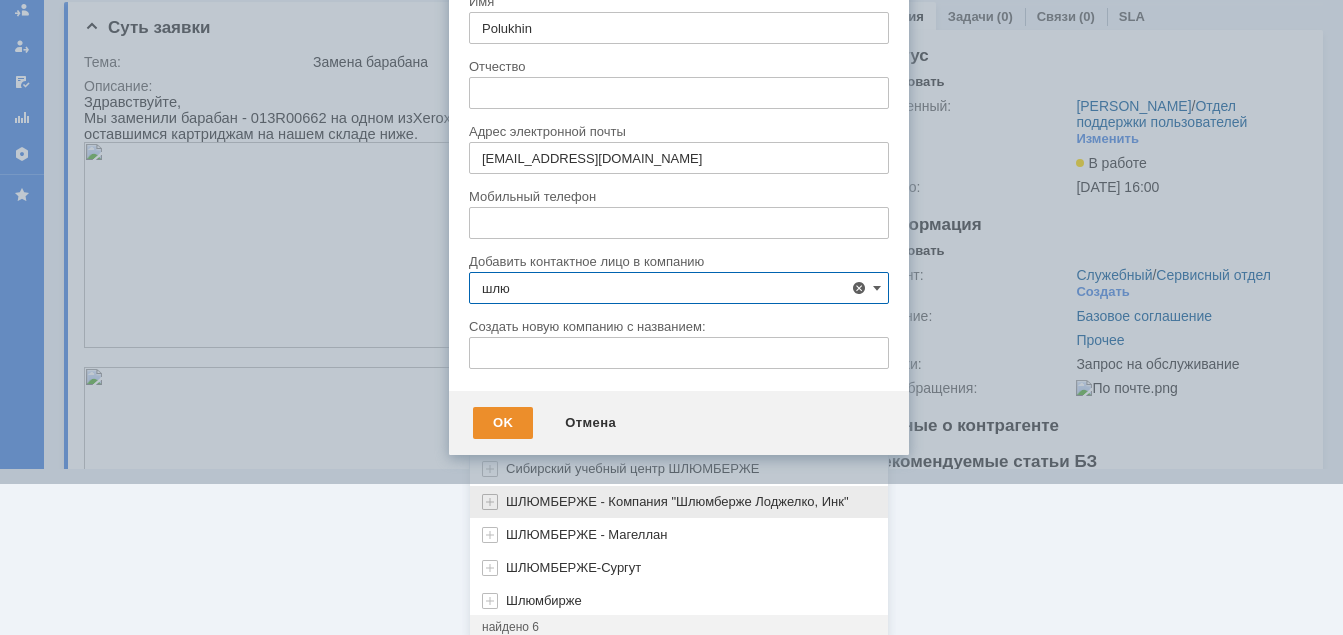 click on "ШЛЮМБЕРЖЕ - Компания "Шлюмберже Лоджелко, Инк"" at bounding box center [677, 501] 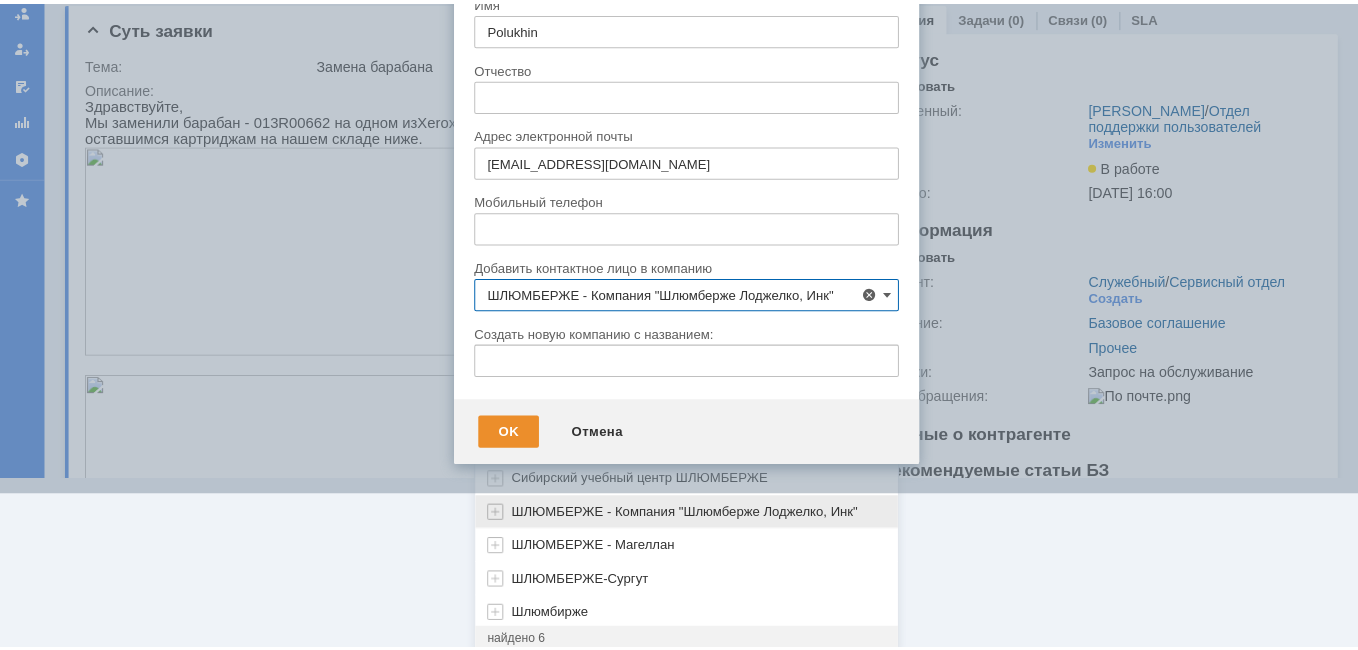 scroll, scrollTop: 0, scrollLeft: 0, axis: both 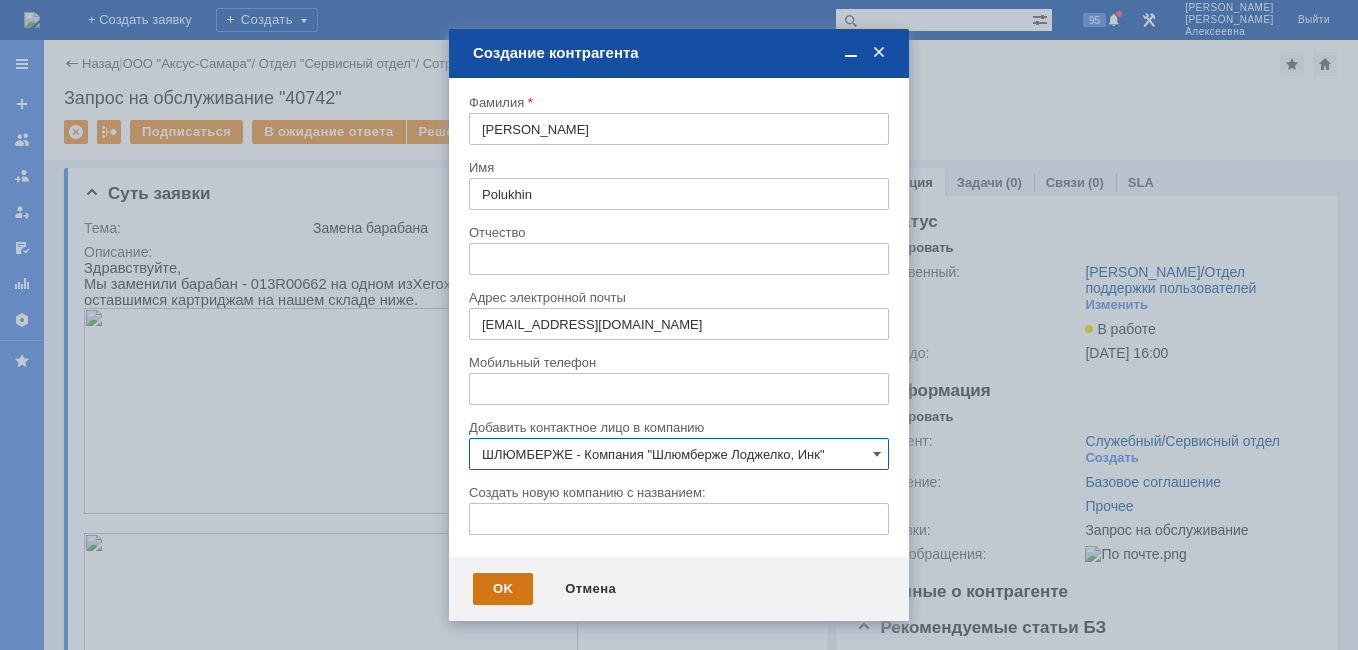 click on "OK" at bounding box center [503, 589] 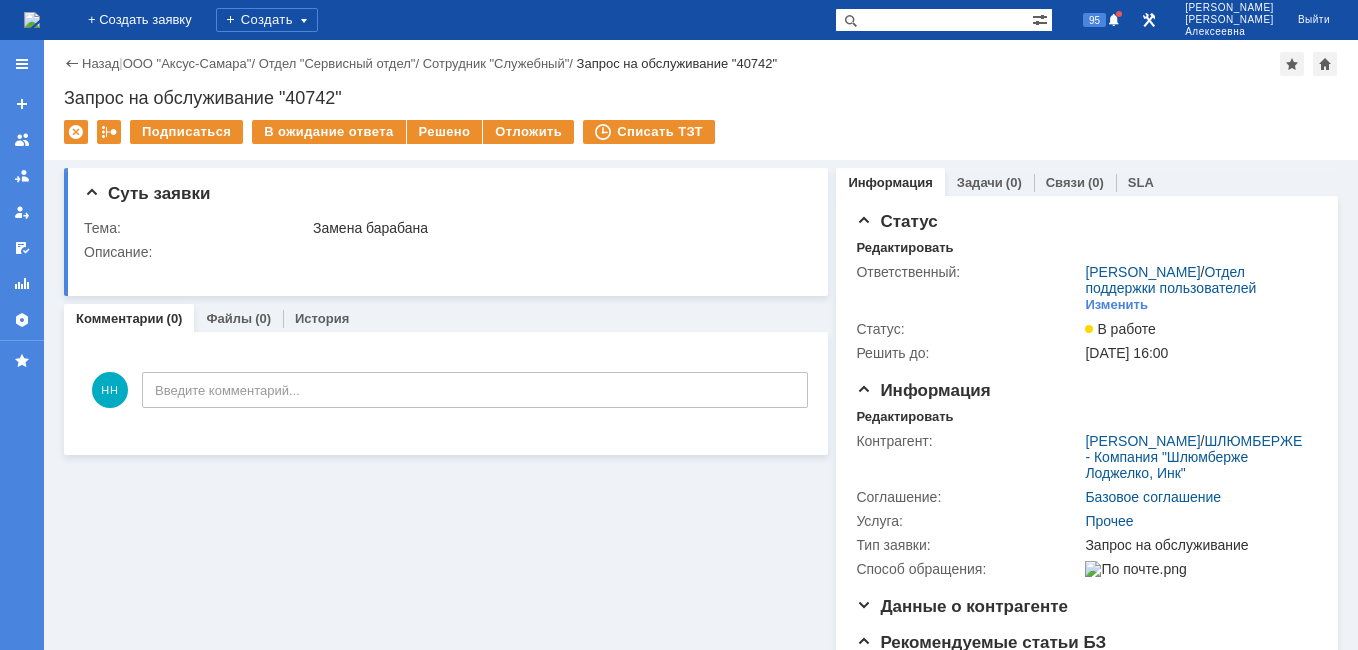 scroll, scrollTop: 0, scrollLeft: 0, axis: both 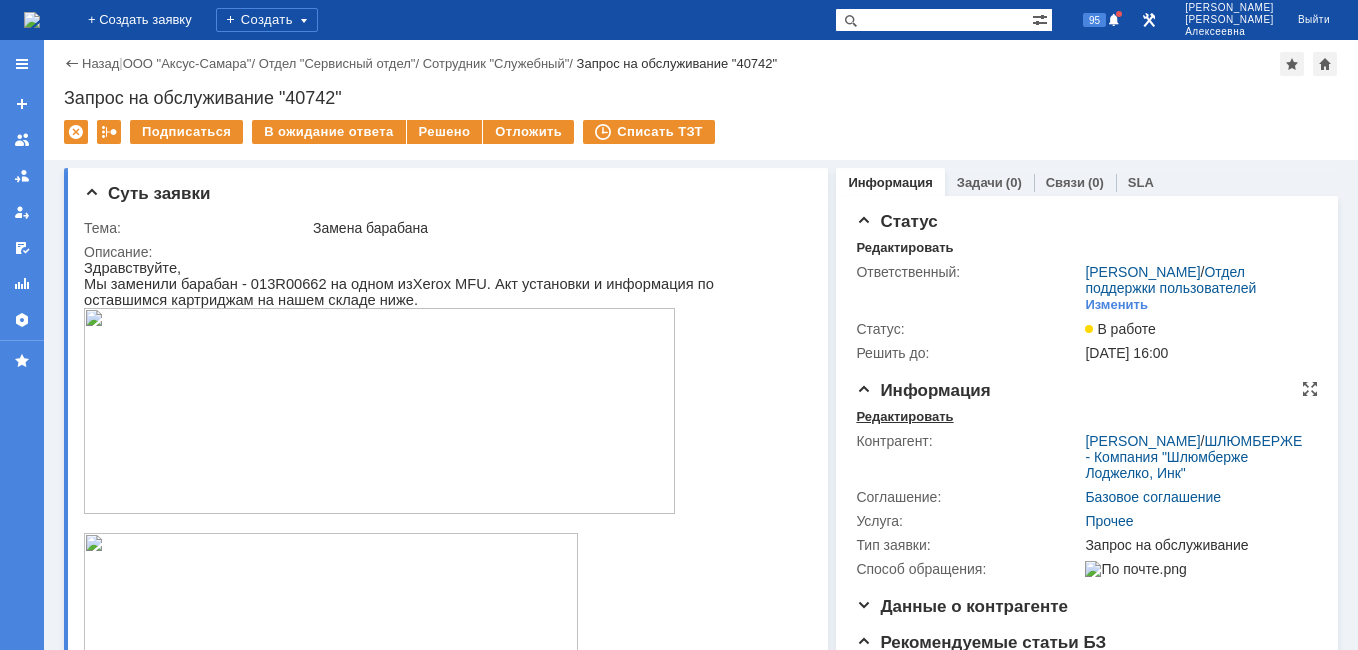 click on "Редактировать" at bounding box center [904, 417] 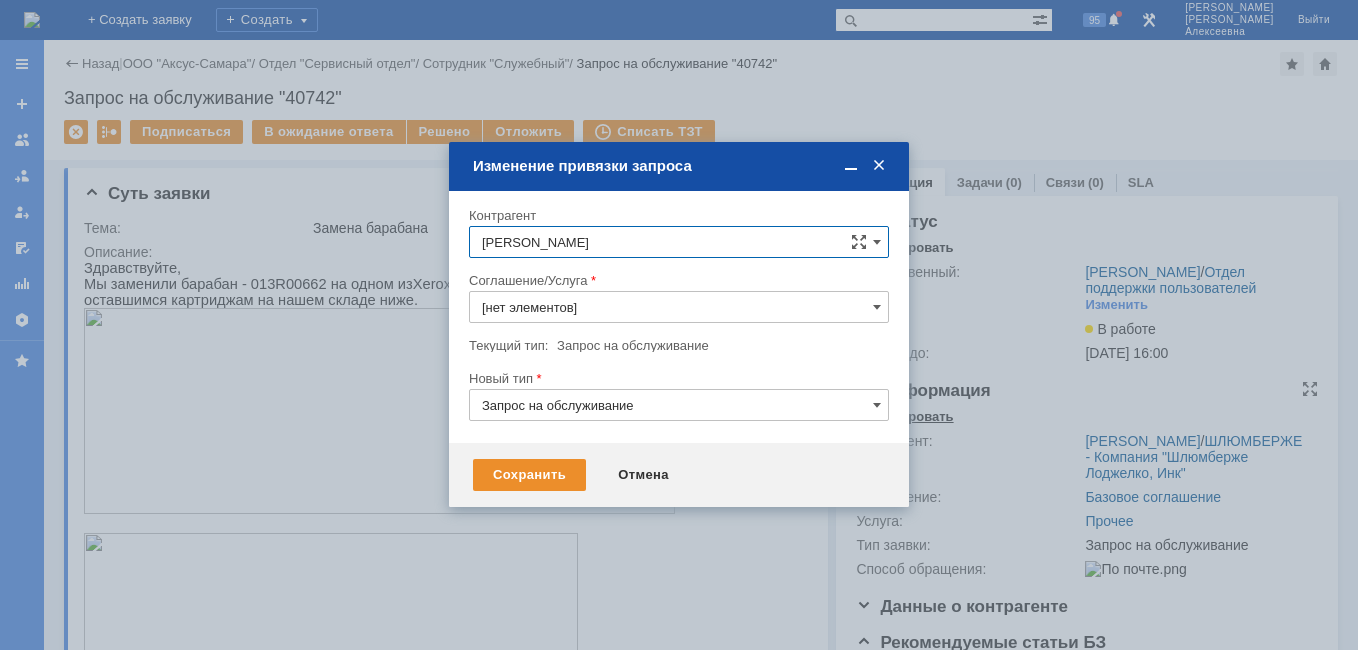 type on "Прочее" 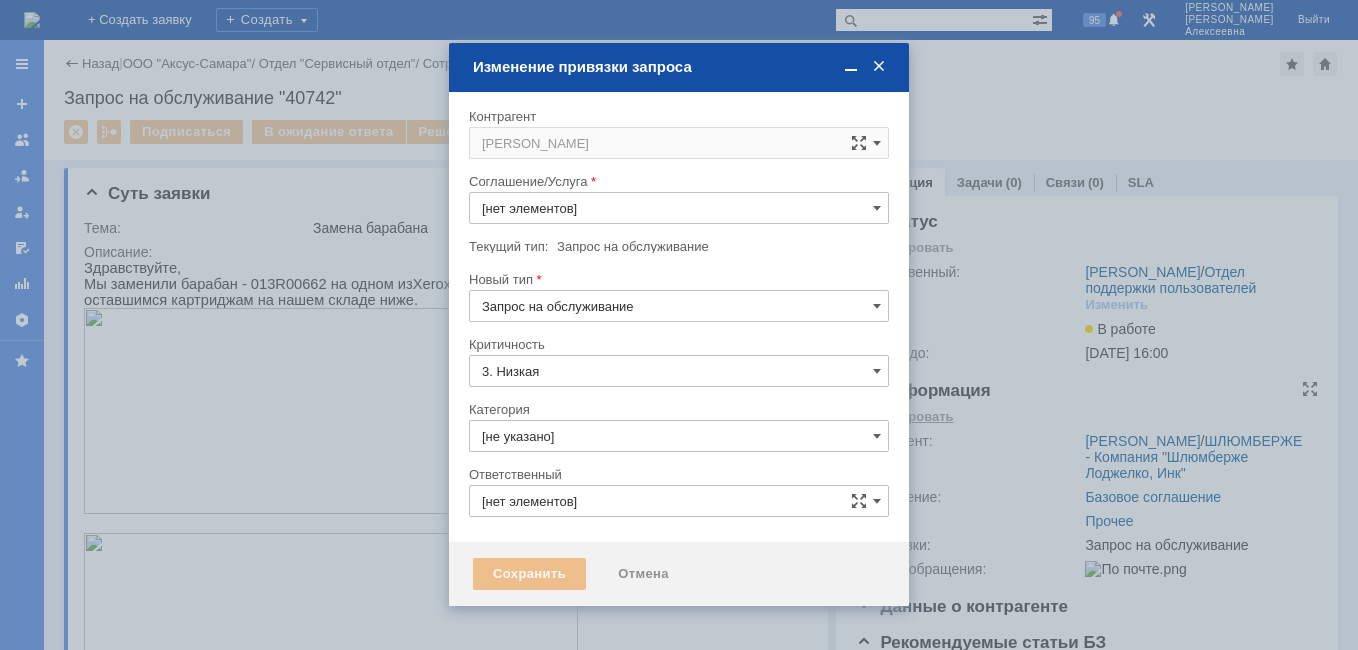 type on "Прочее" 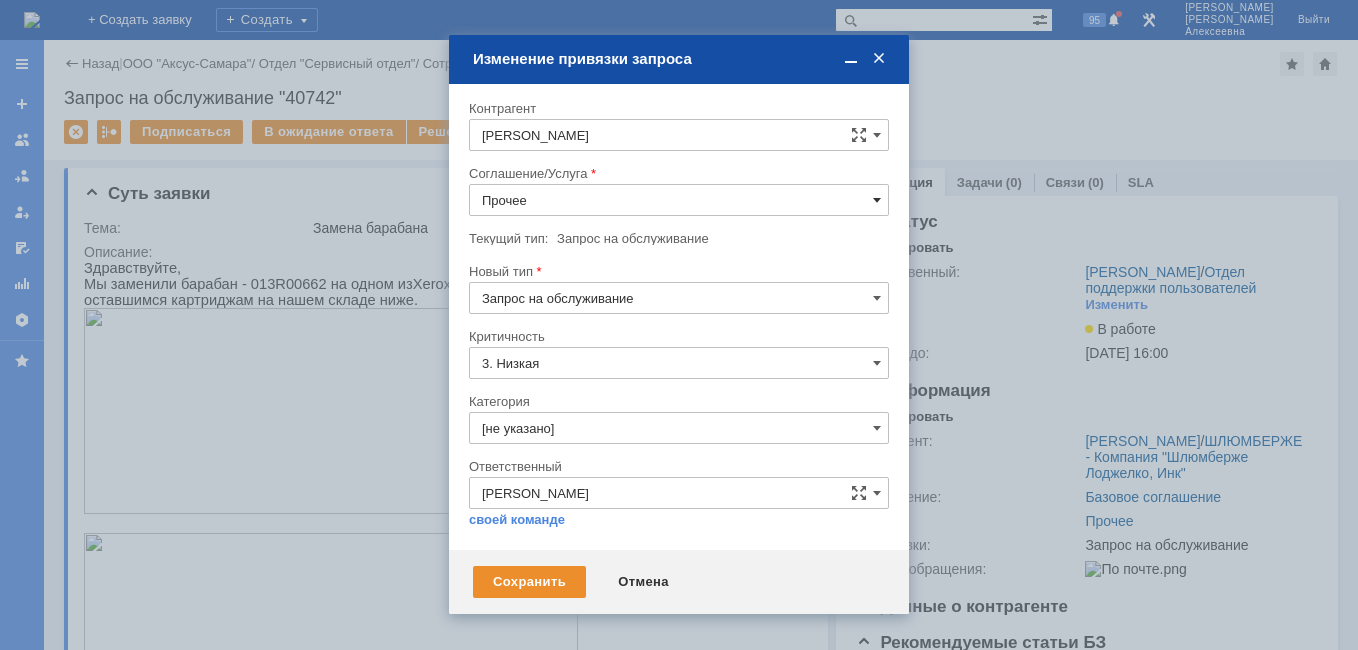click at bounding box center [877, 200] 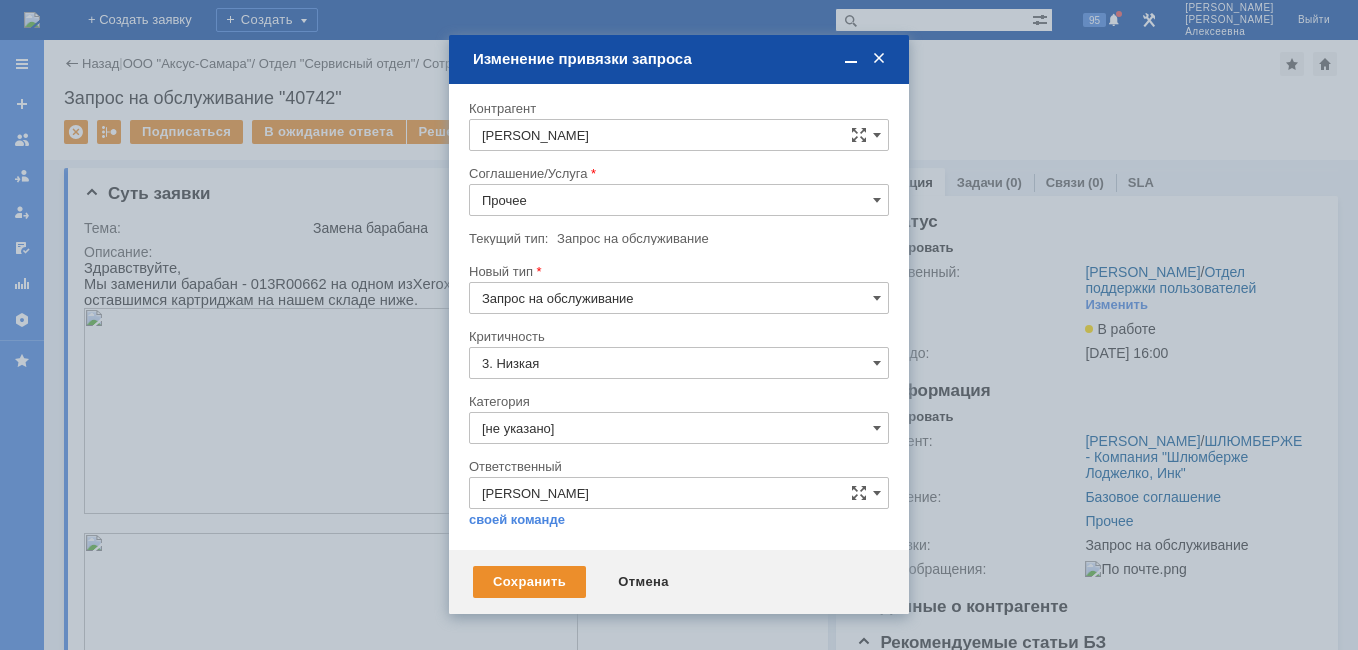 scroll, scrollTop: 100, scrollLeft: 0, axis: vertical 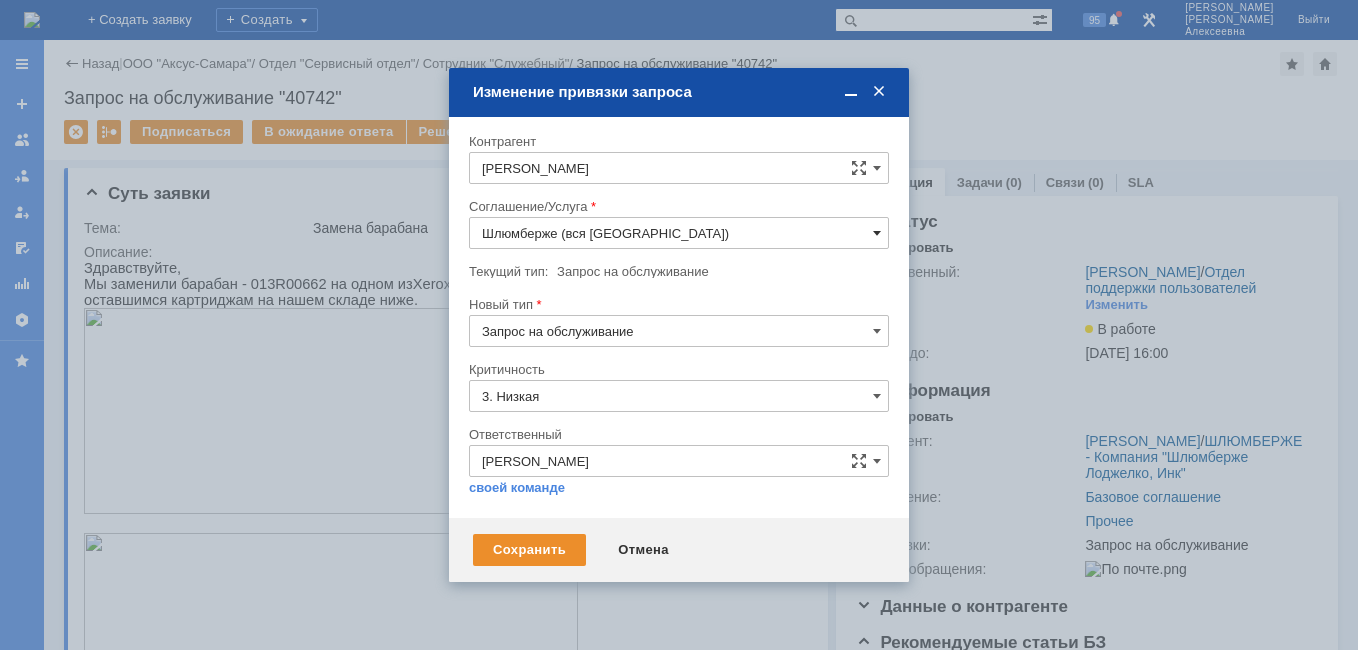 click at bounding box center [877, 233] 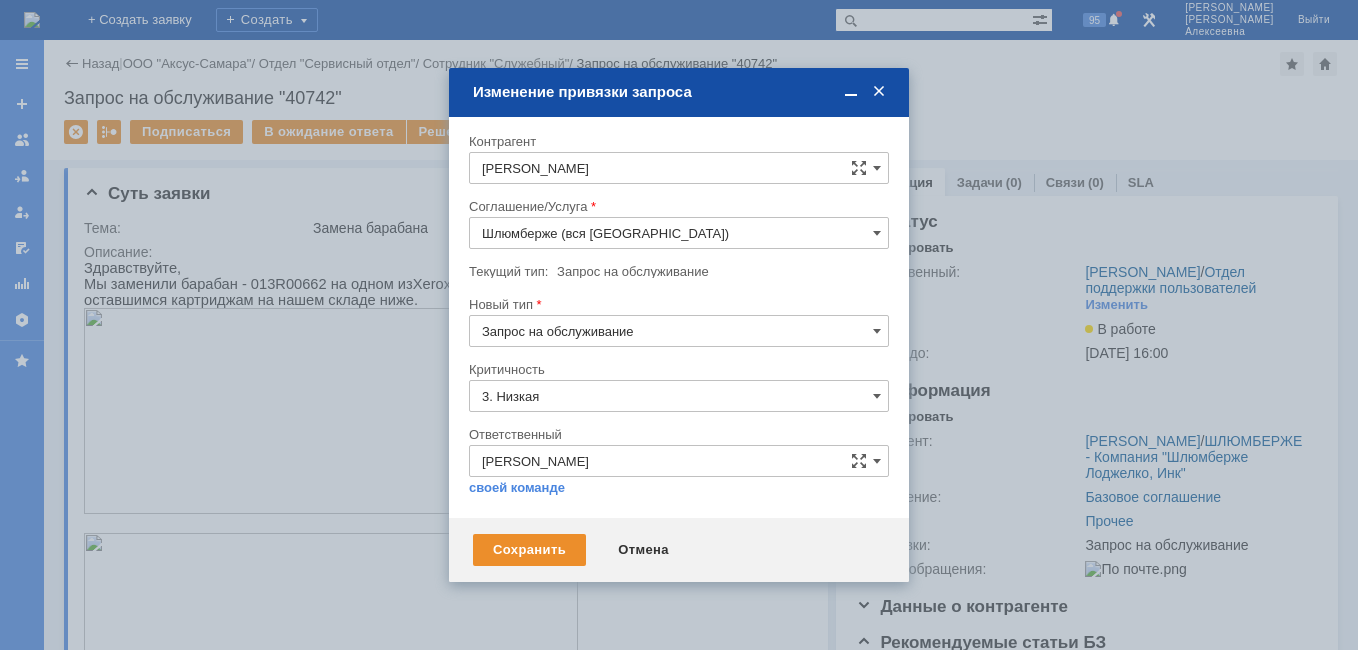scroll, scrollTop: 356, scrollLeft: 0, axis: vertical 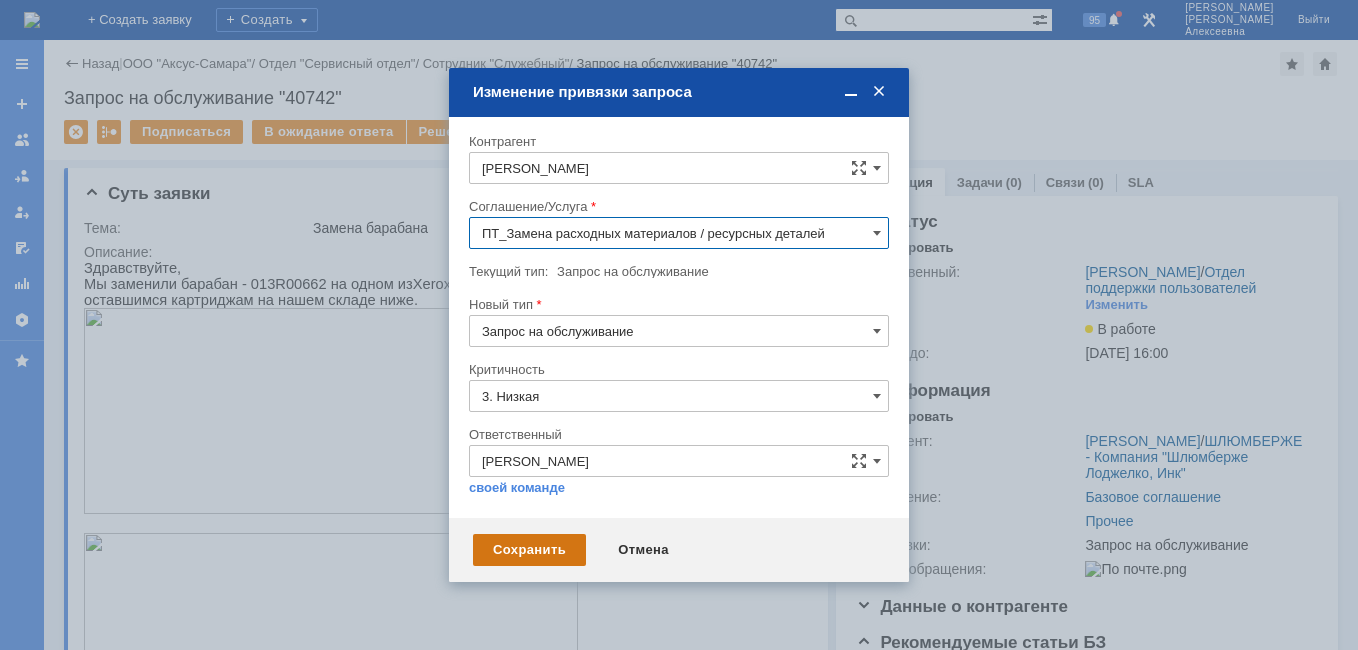 type on "ПТ_Замена расходных материалов / ресурсных деталей" 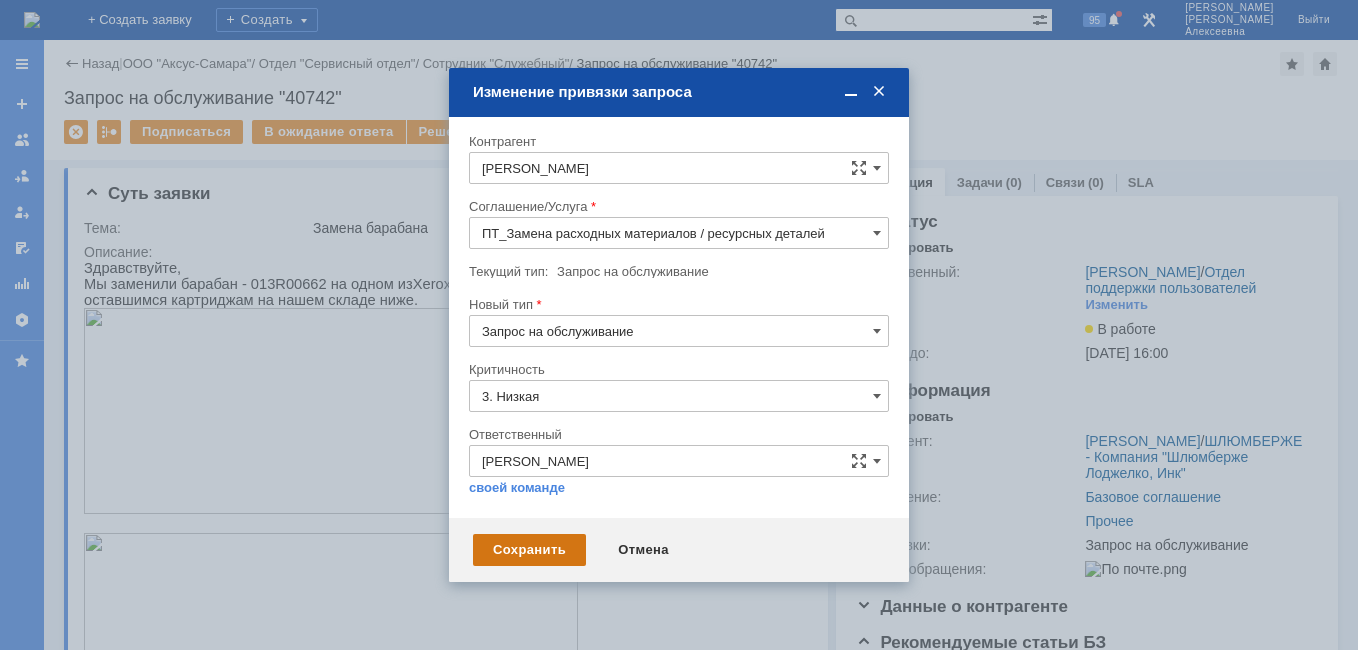 click on "Сохранить" at bounding box center (529, 550) 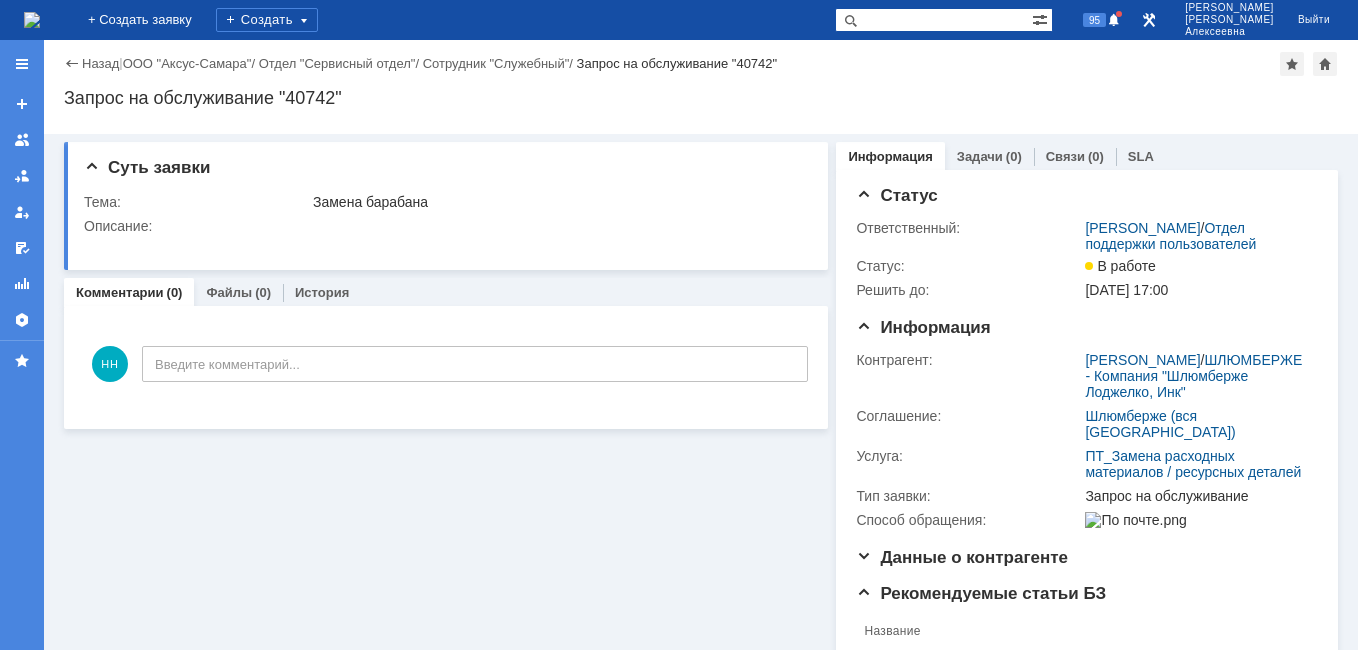 scroll, scrollTop: 0, scrollLeft: 0, axis: both 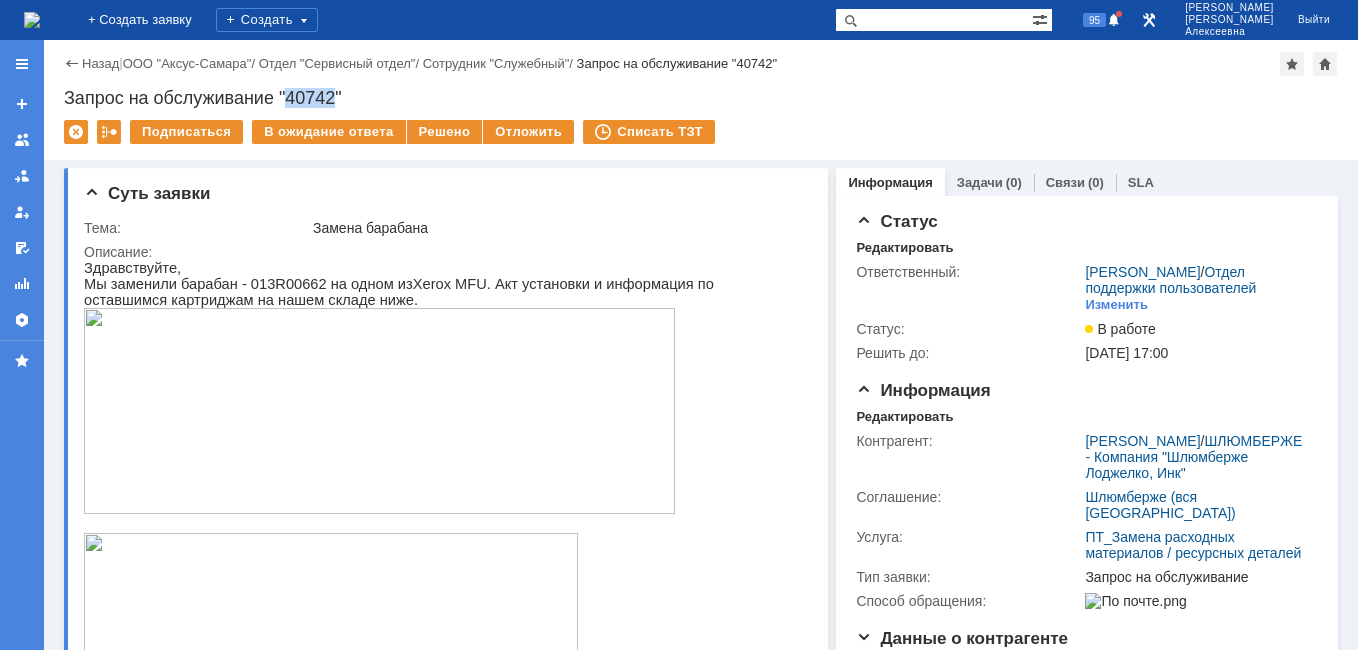 drag, startPoint x: 336, startPoint y: 95, endPoint x: 287, endPoint y: 107, distance: 50.447994 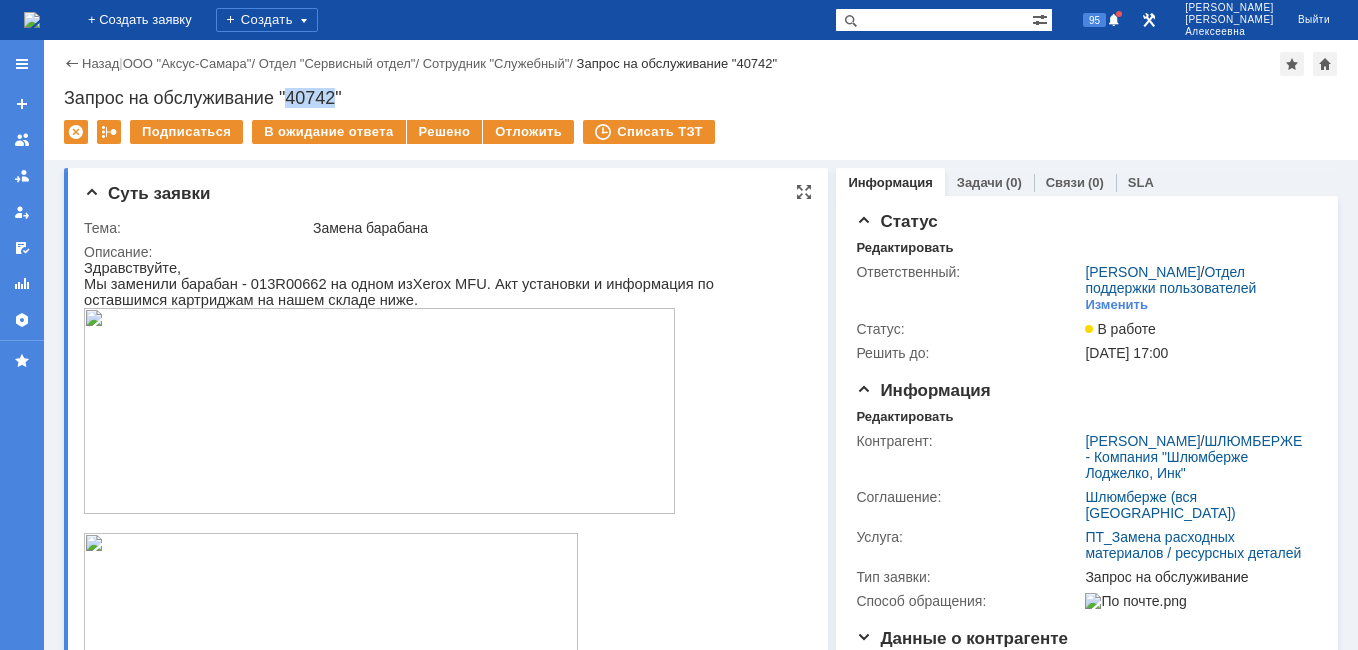 copy on "40742" 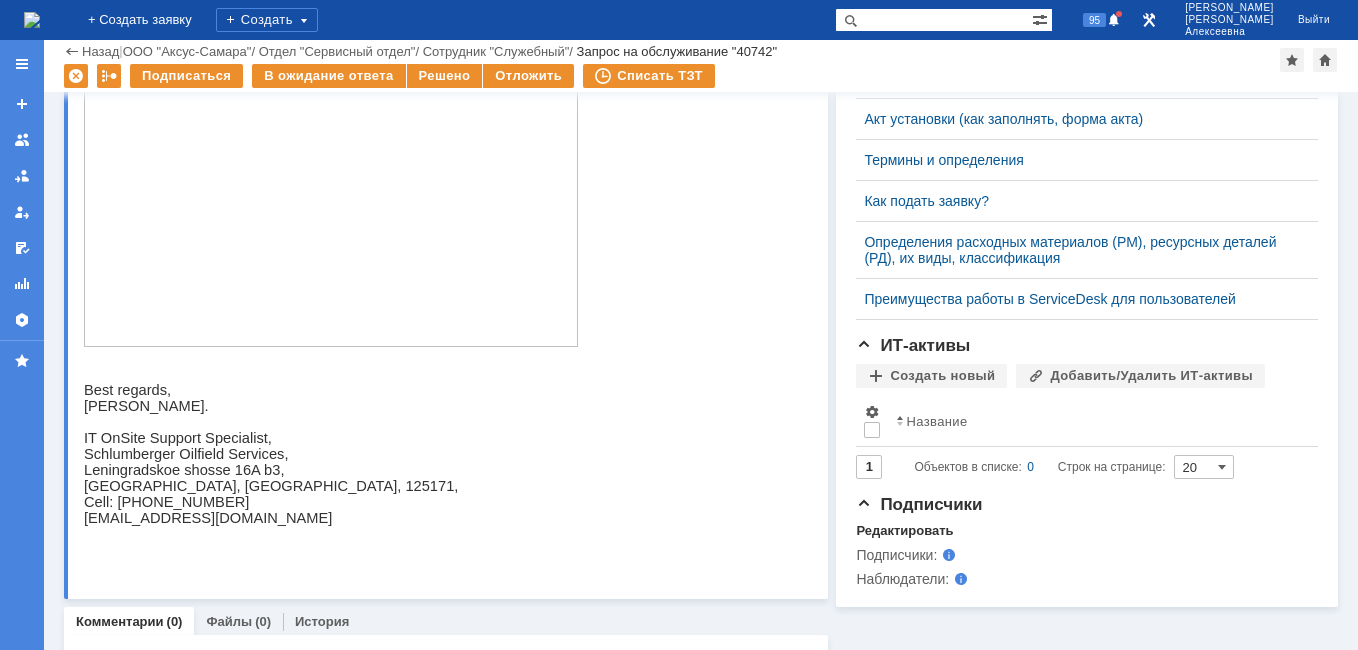 scroll, scrollTop: 935, scrollLeft: 0, axis: vertical 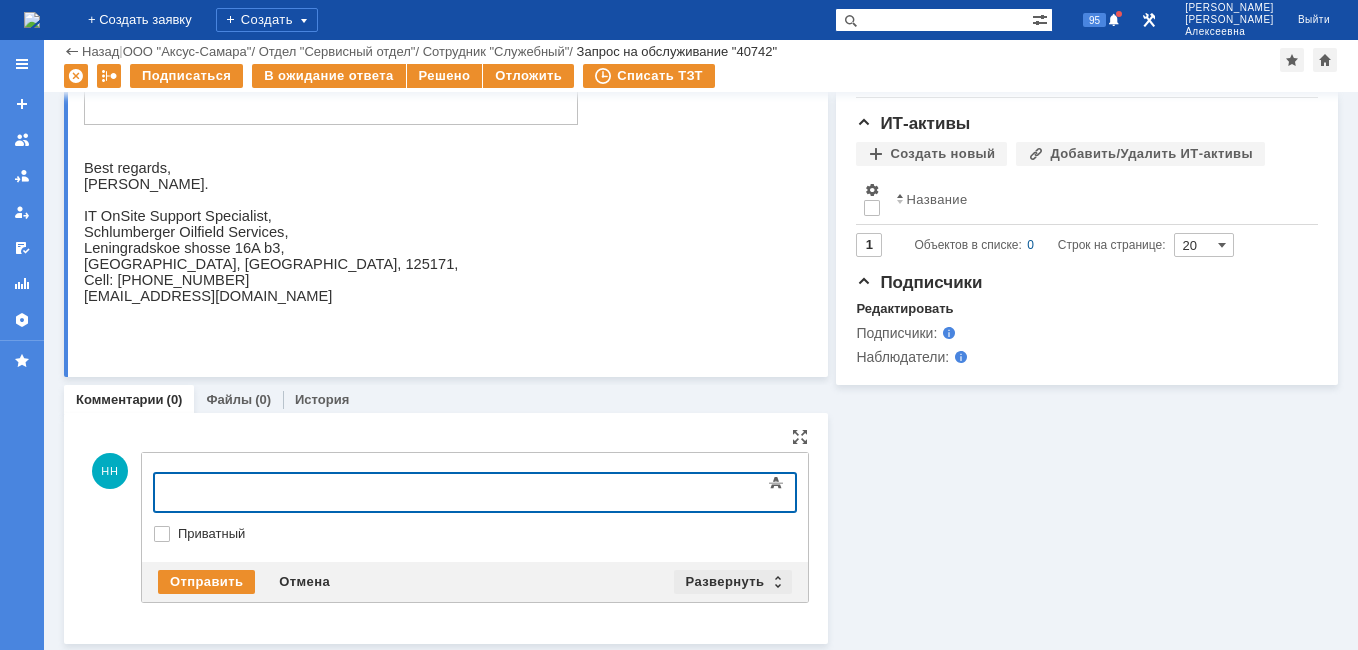 click on "Развернуть" at bounding box center [733, 582] 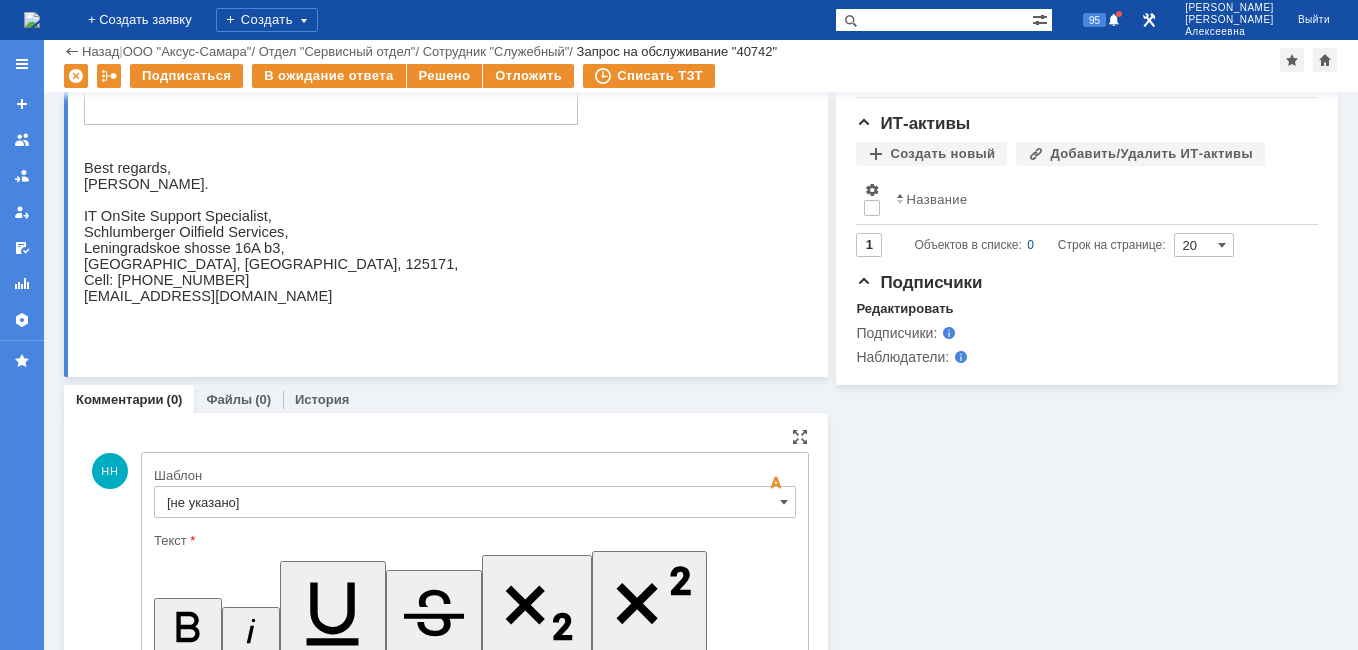 scroll, scrollTop: 0, scrollLeft: 0, axis: both 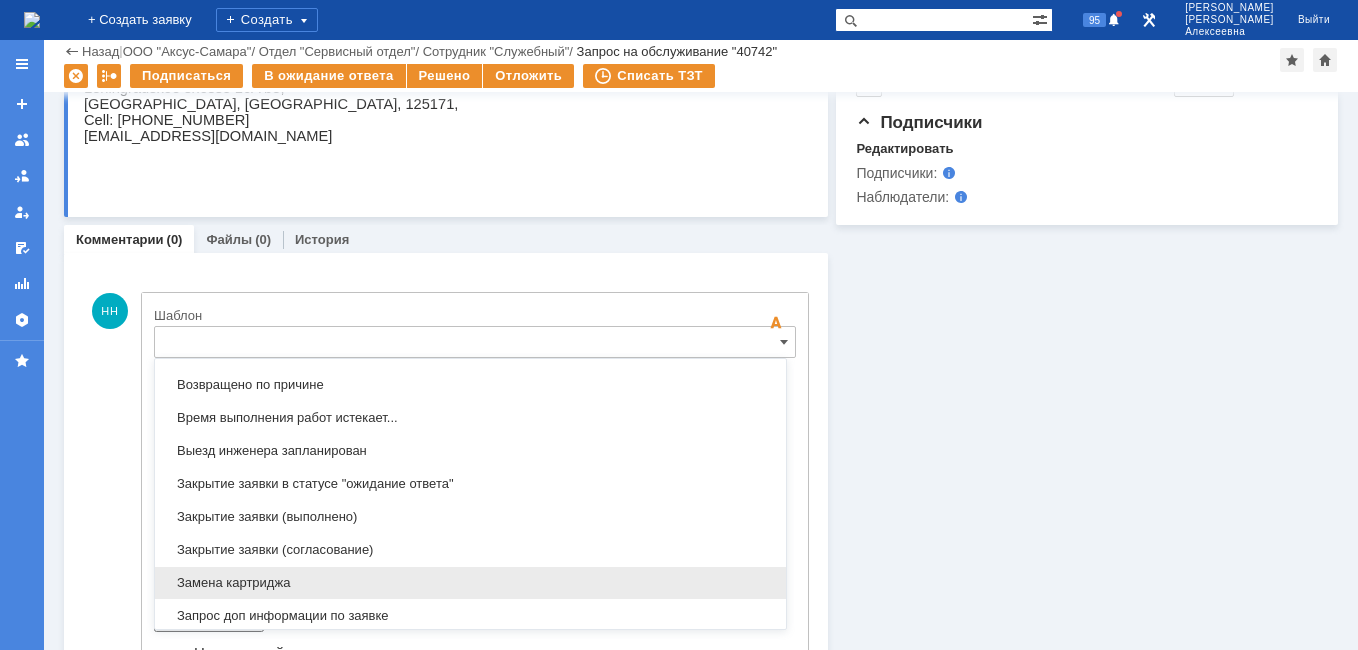 click on "Замена картриджа" at bounding box center [470, 583] 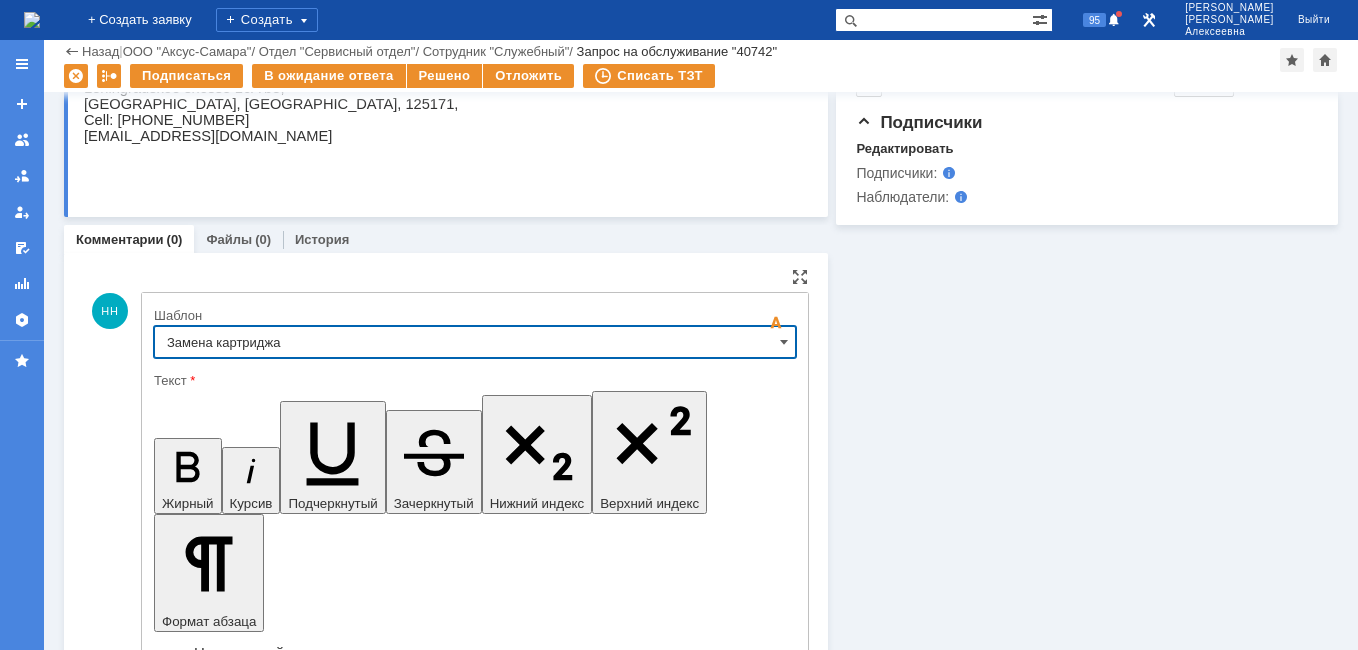 type on "Замена картриджа" 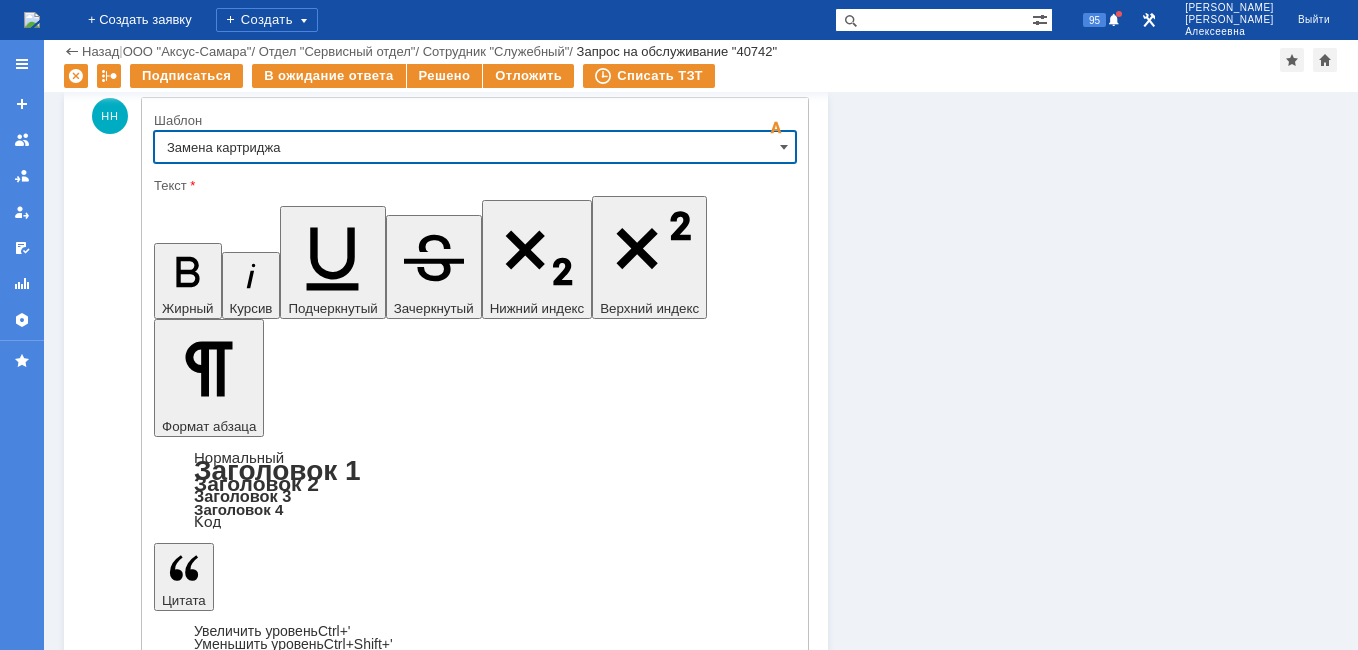 scroll, scrollTop: 1400, scrollLeft: 0, axis: vertical 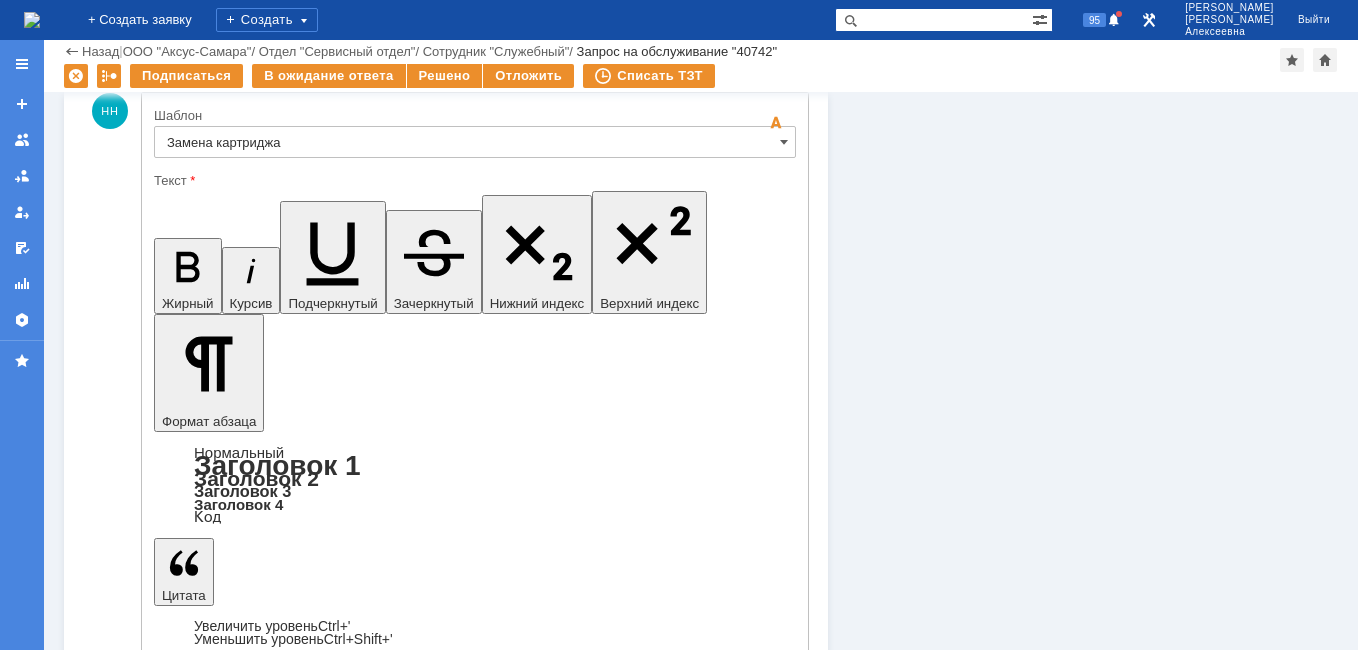 click on "Отправить" at bounding box center [206, 5088] 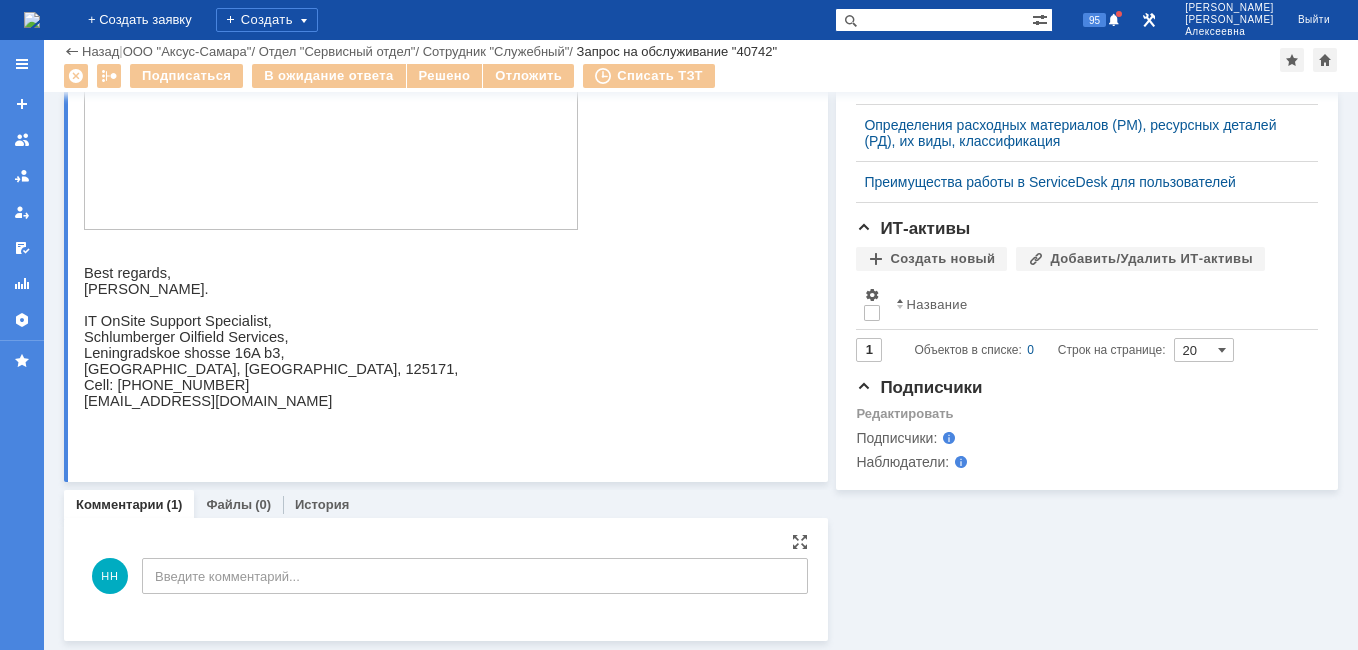 scroll, scrollTop: 1178, scrollLeft: 0, axis: vertical 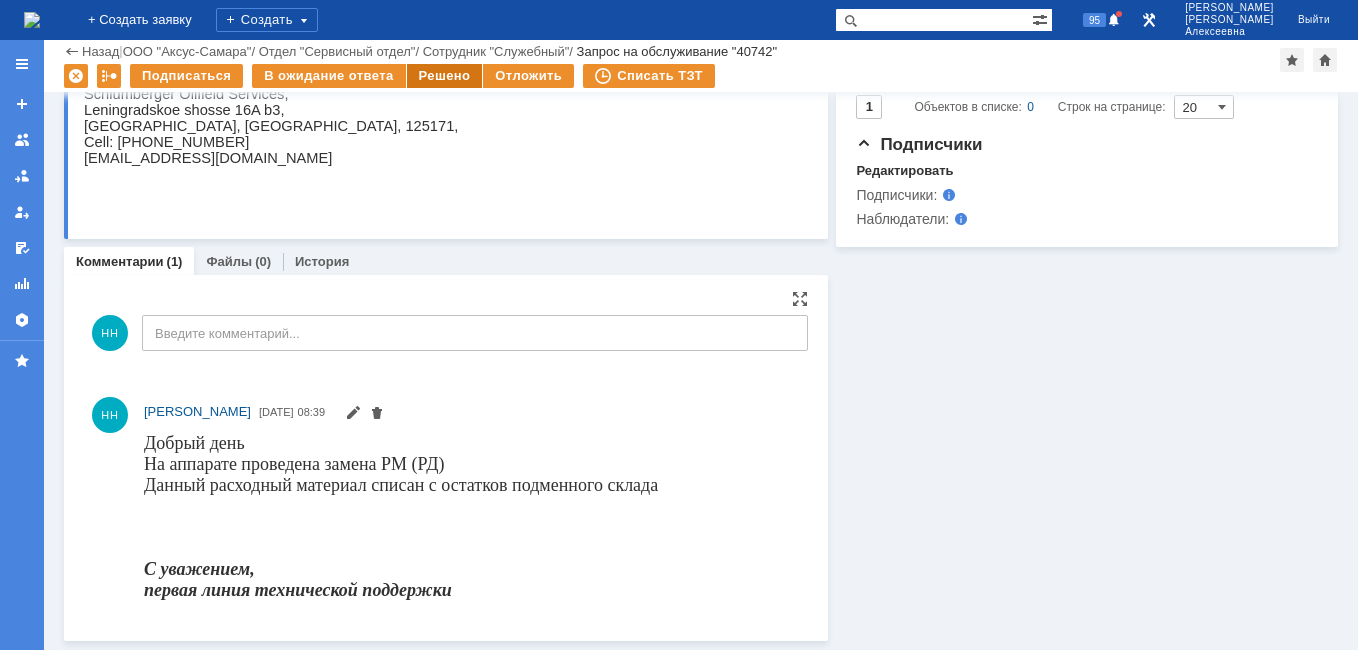 click on "Решено" at bounding box center (445, 76) 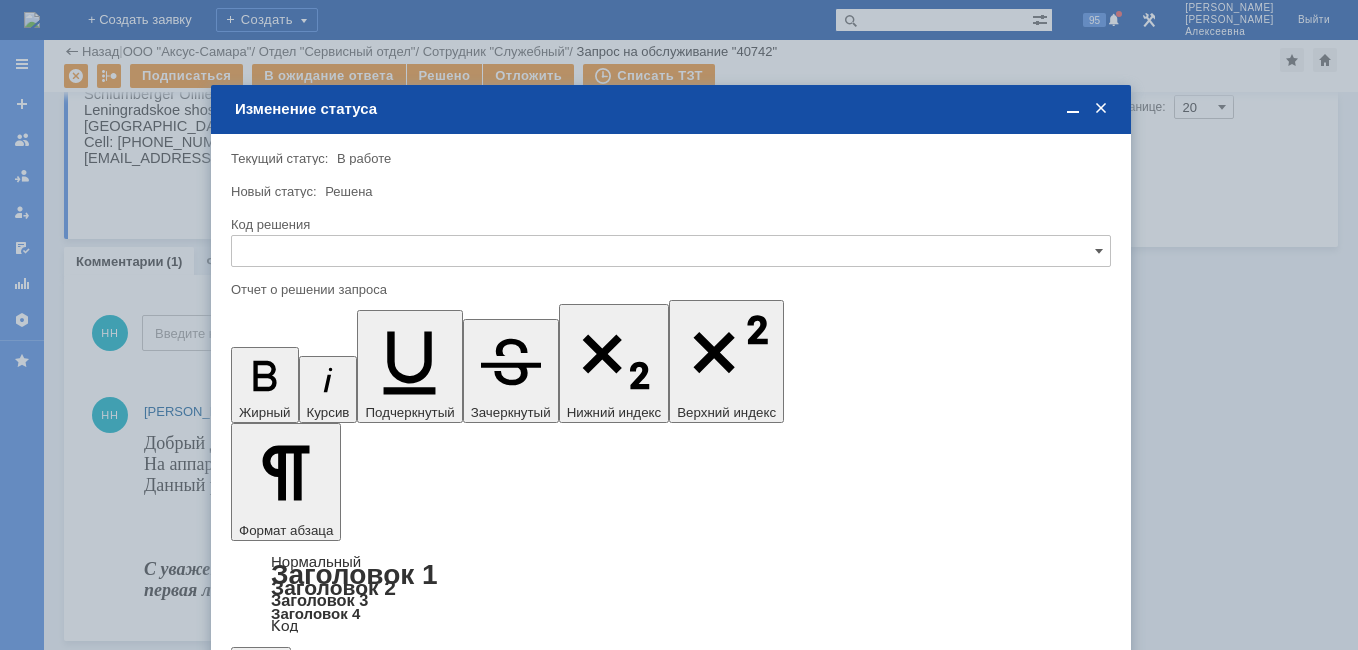 scroll, scrollTop: 0, scrollLeft: 0, axis: both 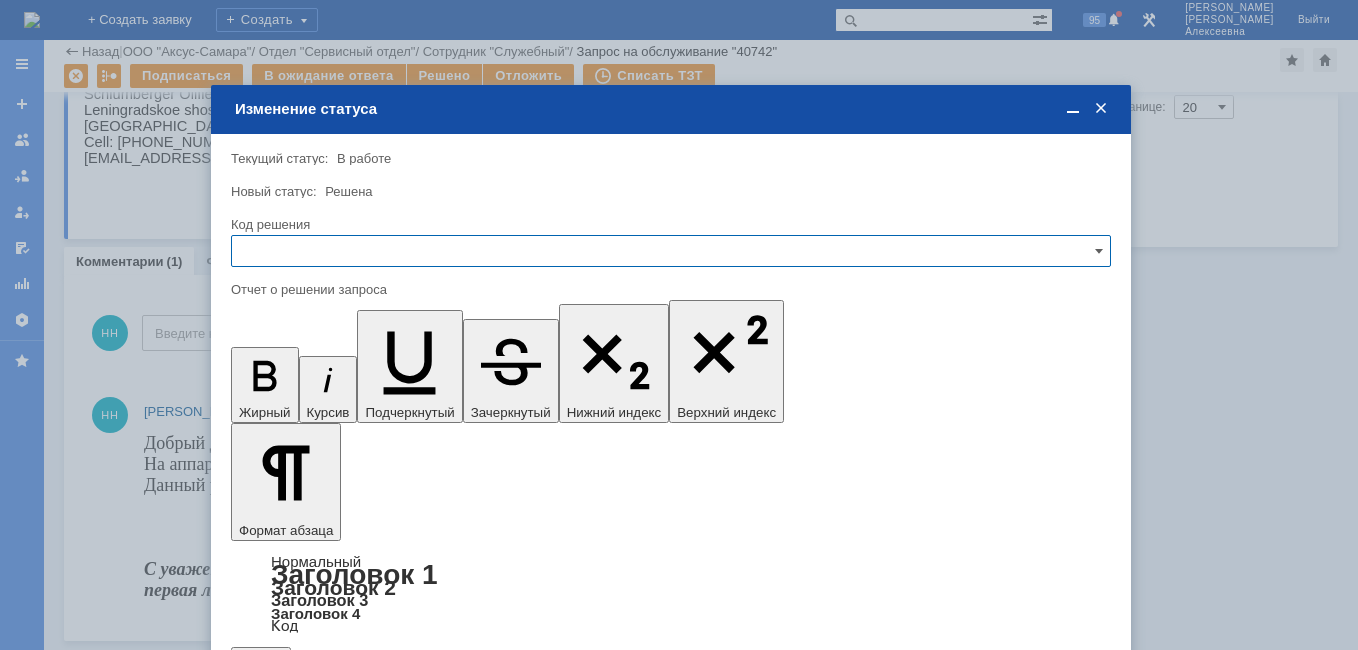 click at bounding box center [671, 251] 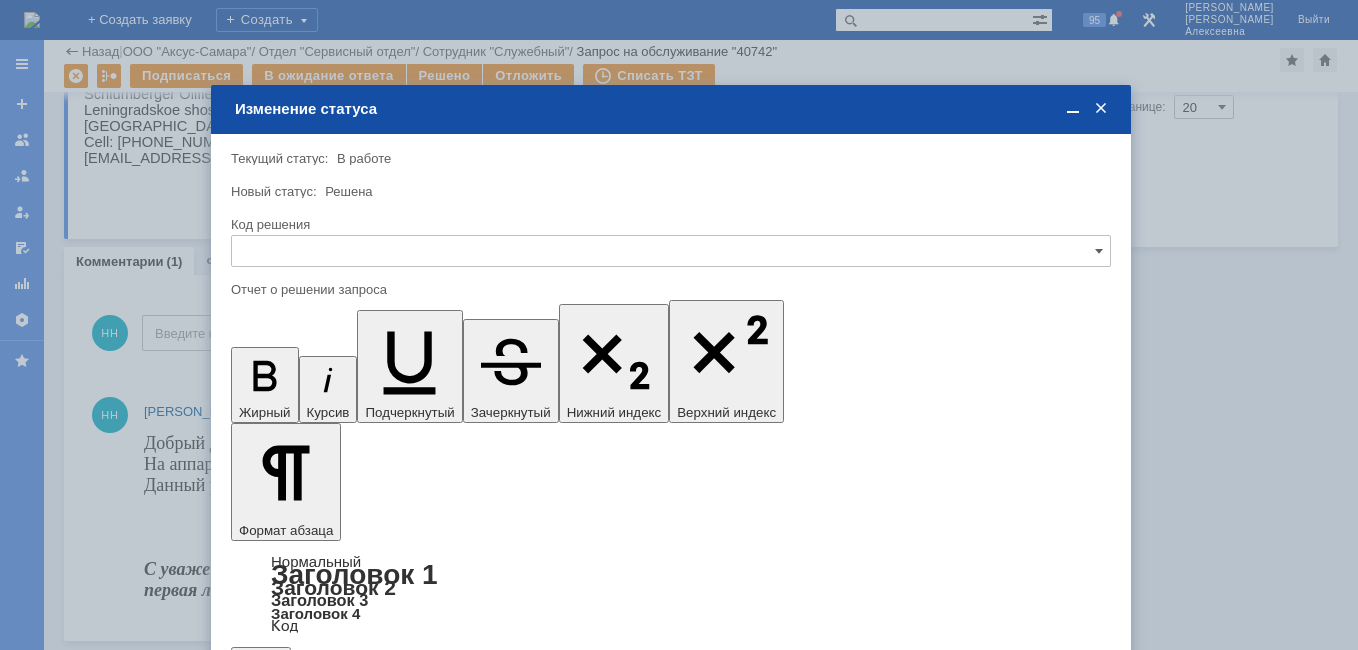 drag, startPoint x: 296, startPoint y: 383, endPoint x: 61, endPoint y: 53, distance: 405.12344 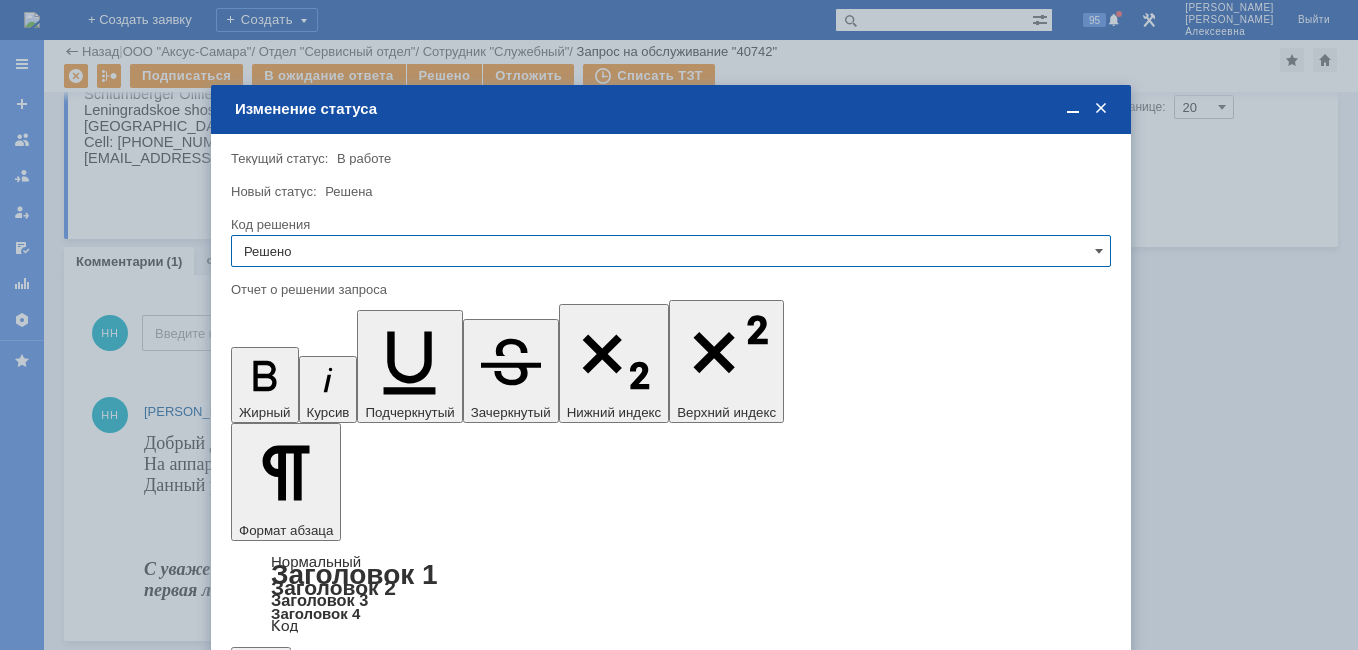 click on "Сохранить" at bounding box center [291, 688] 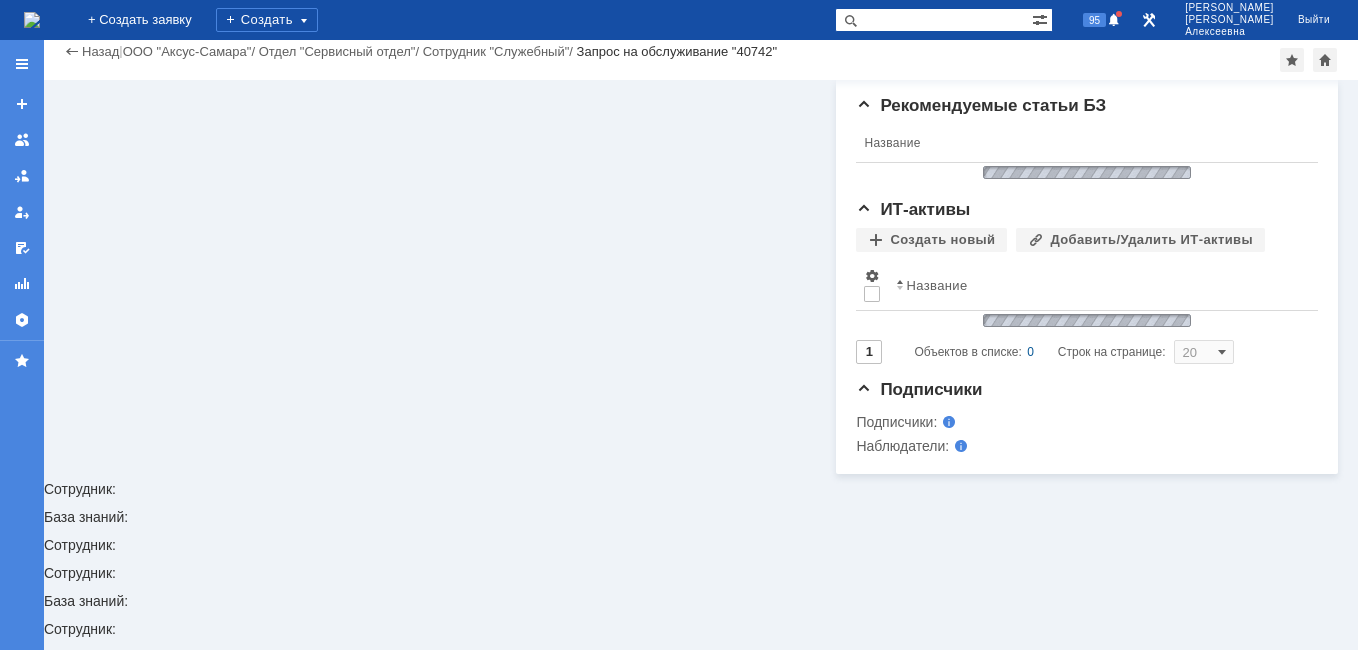 scroll, scrollTop: 382, scrollLeft: 0, axis: vertical 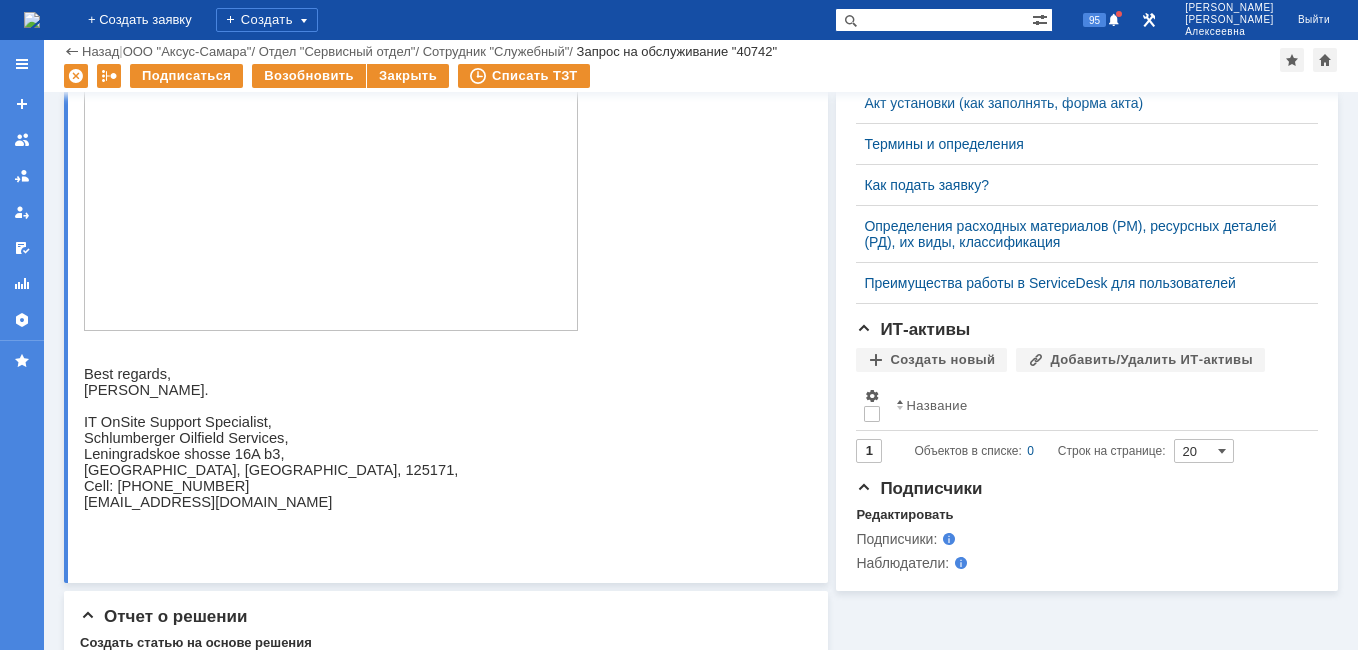 click at bounding box center (32, 20) 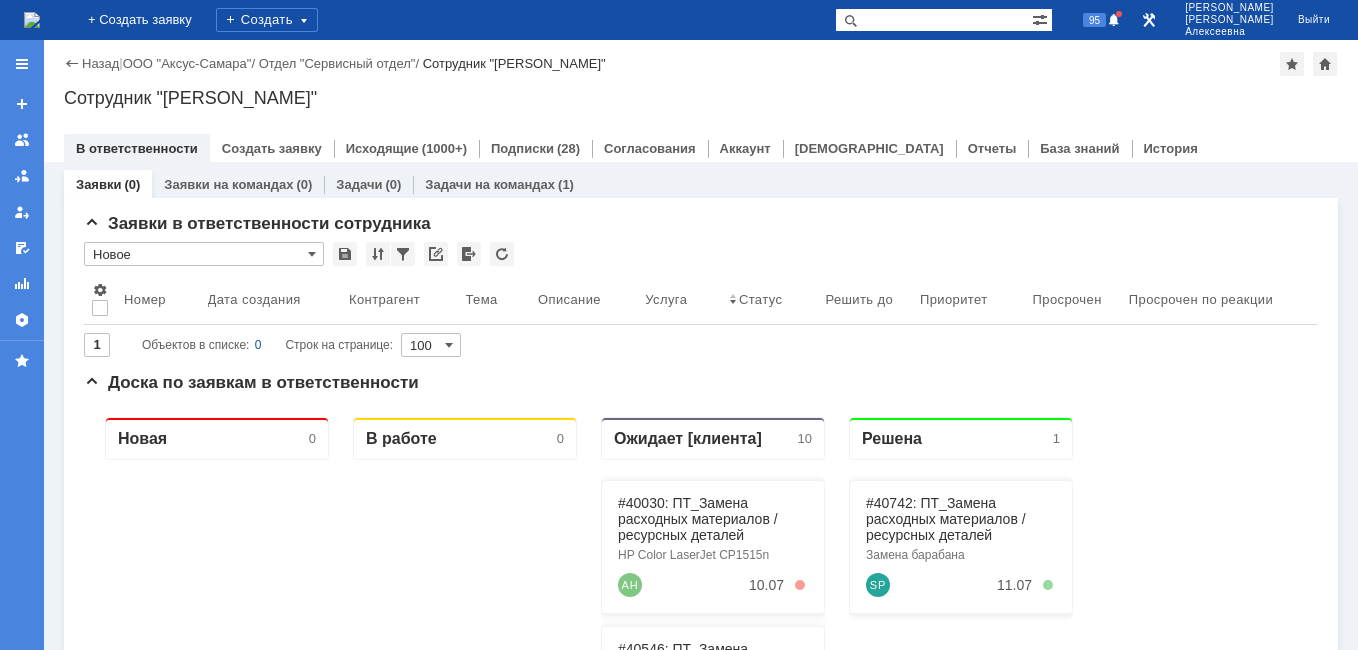 scroll, scrollTop: 0, scrollLeft: 0, axis: both 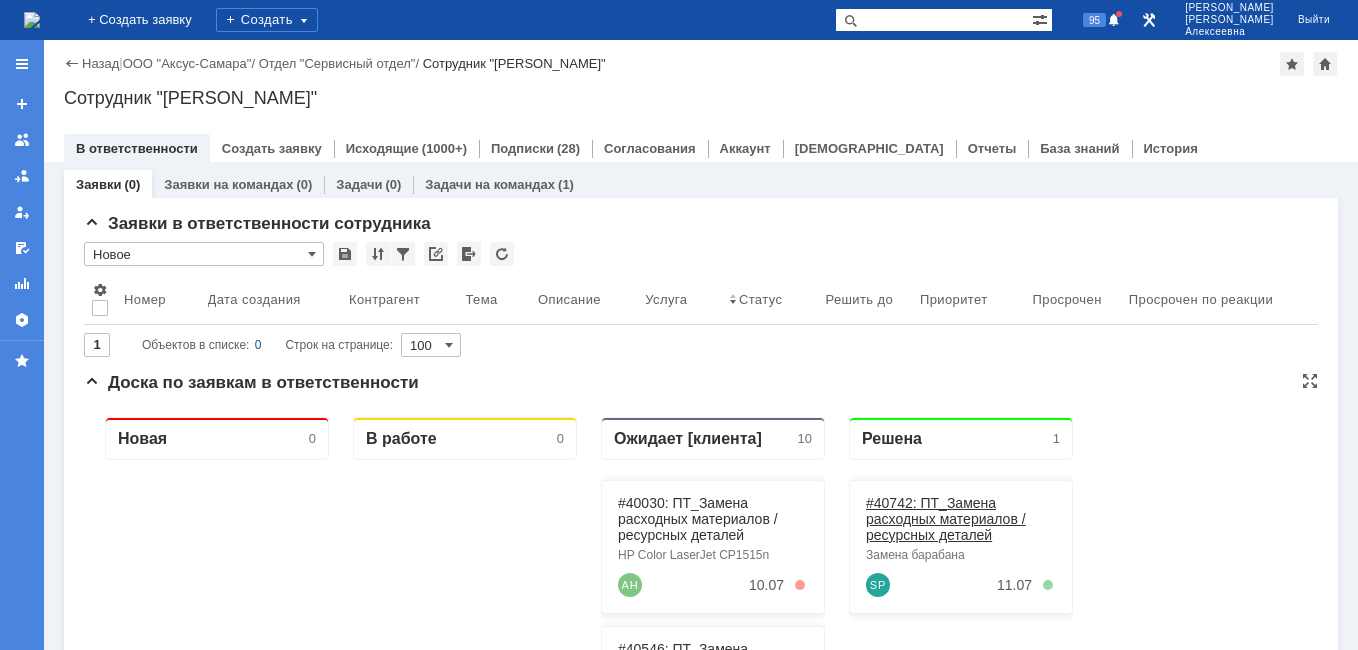 click on "#40742: ПТ_Замена расходных материалов / ресурсных деталей" at bounding box center (946, 519) 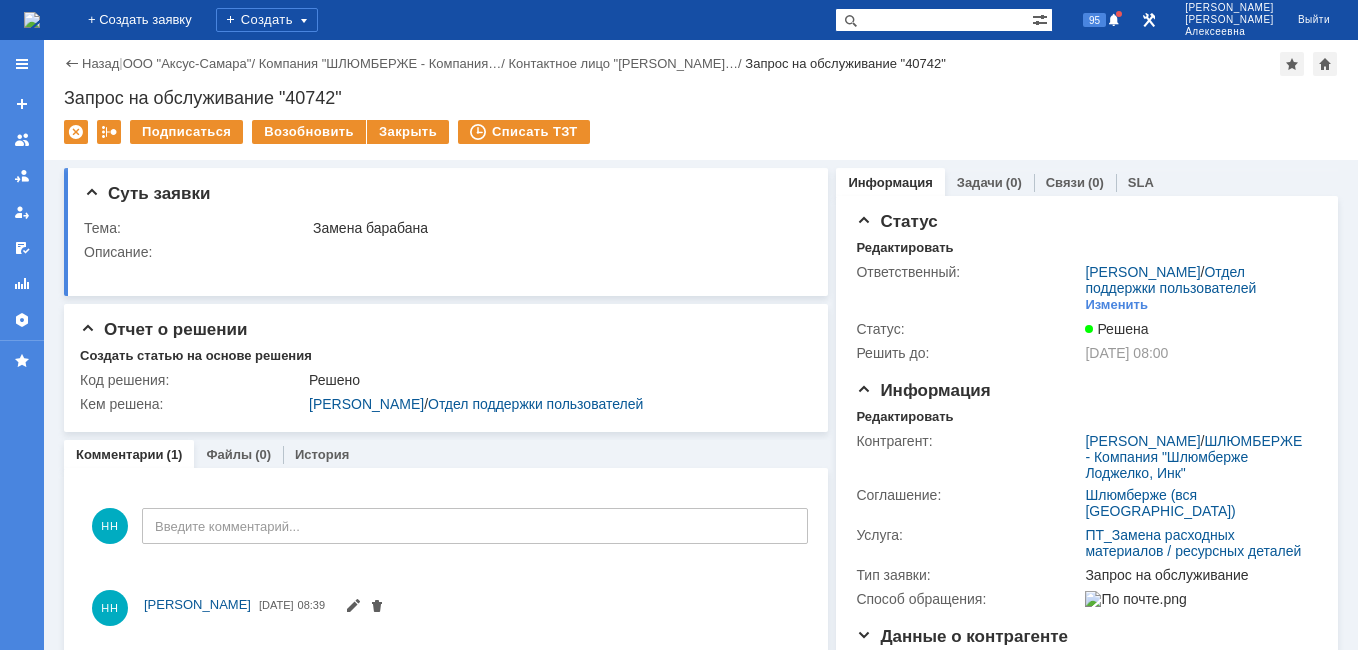 scroll, scrollTop: 0, scrollLeft: 0, axis: both 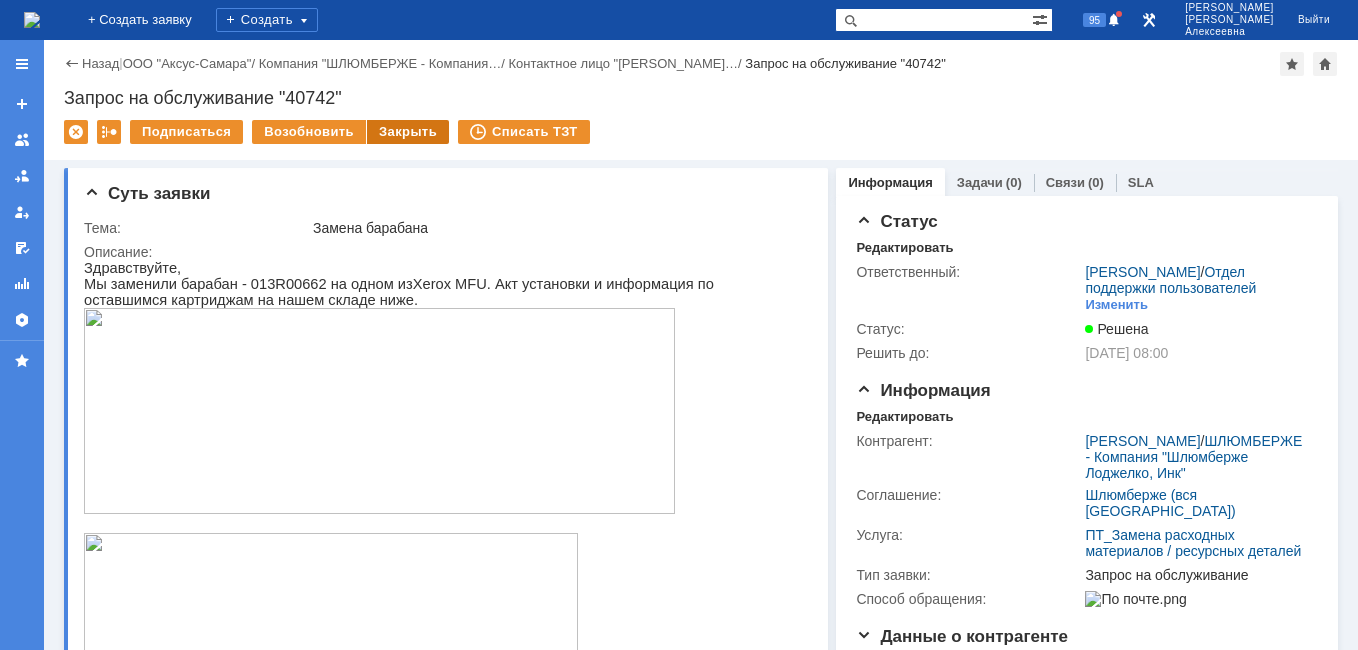 click on "Закрыть" at bounding box center (408, 132) 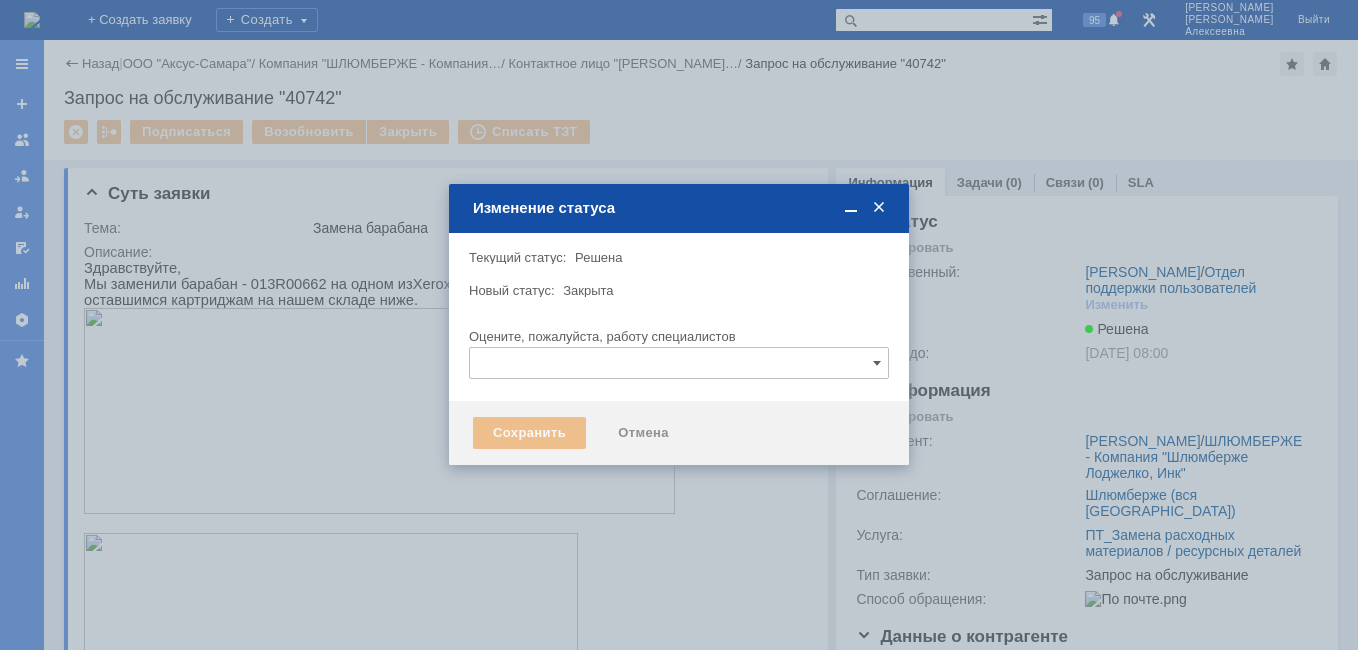 type 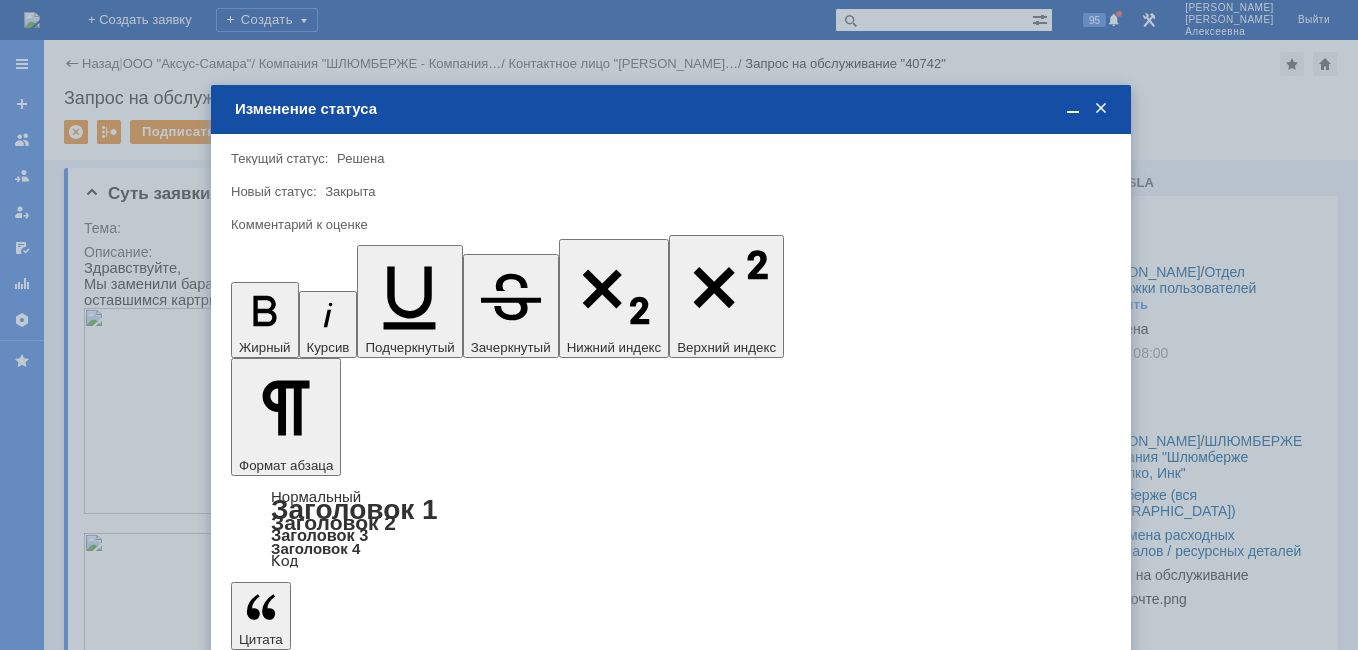 scroll, scrollTop: 0, scrollLeft: 0, axis: both 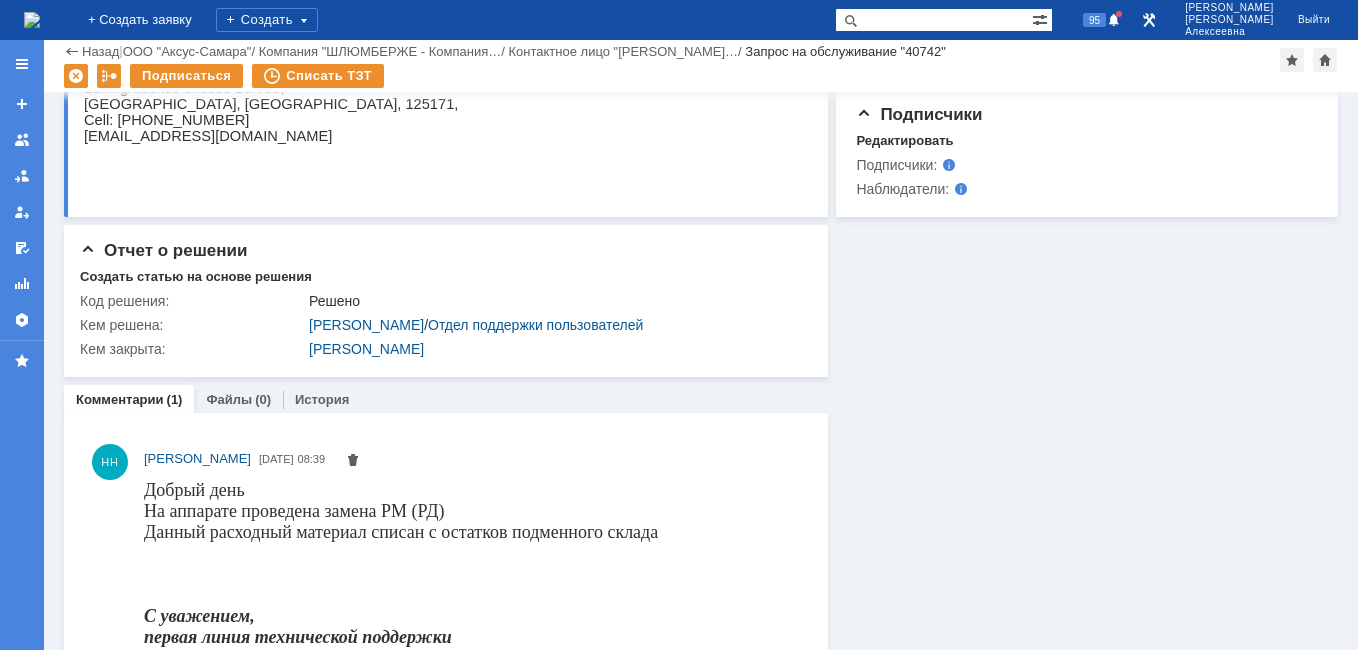 click at bounding box center (32, 20) 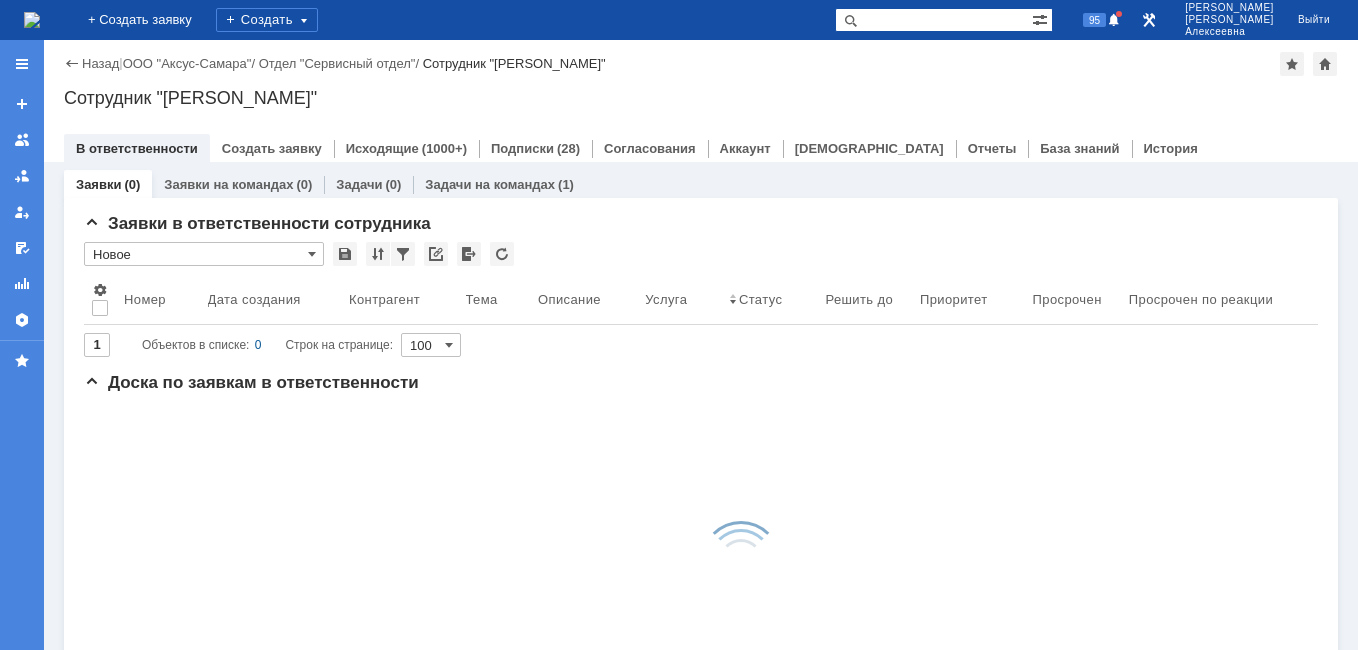 scroll, scrollTop: 0, scrollLeft: 0, axis: both 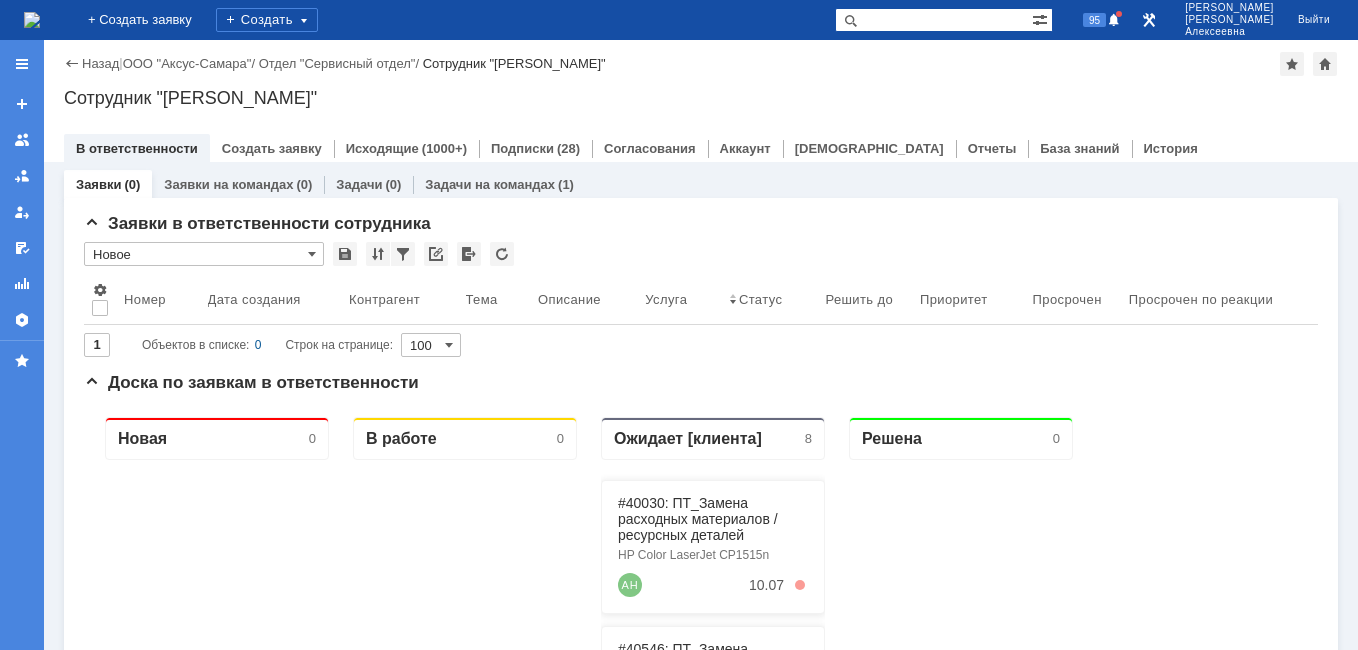 click at bounding box center [933, 20] 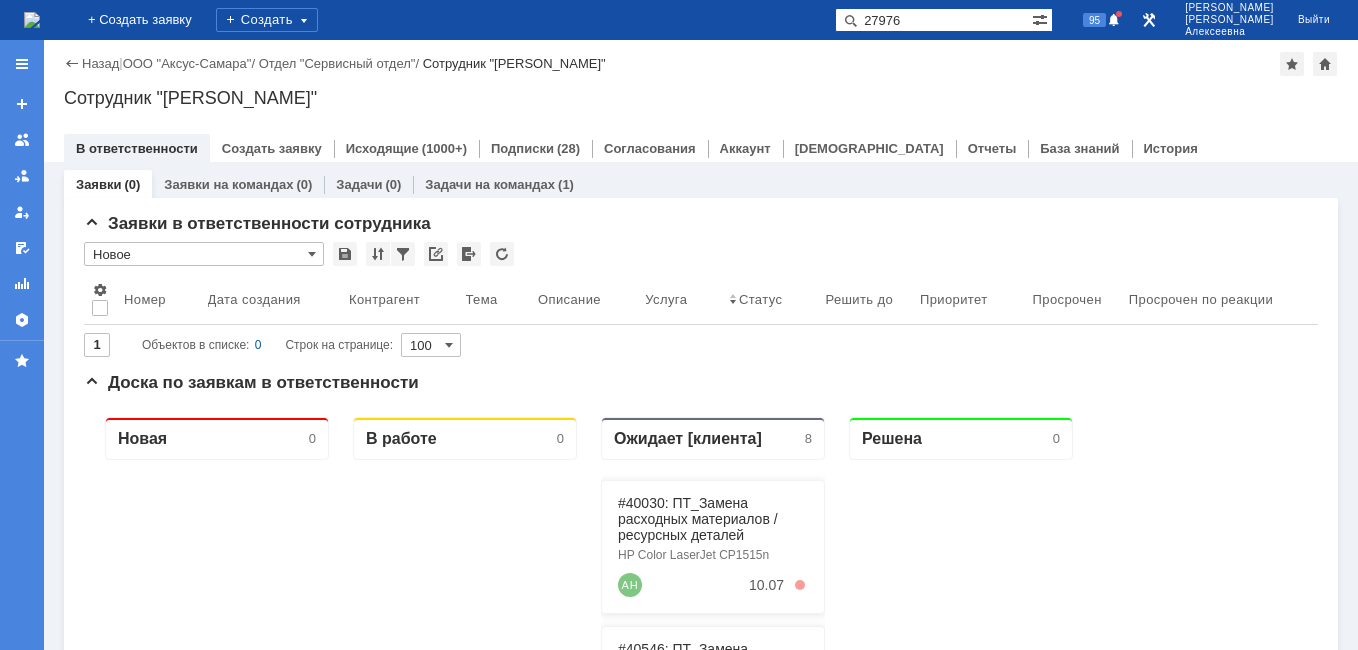 type on "27976" 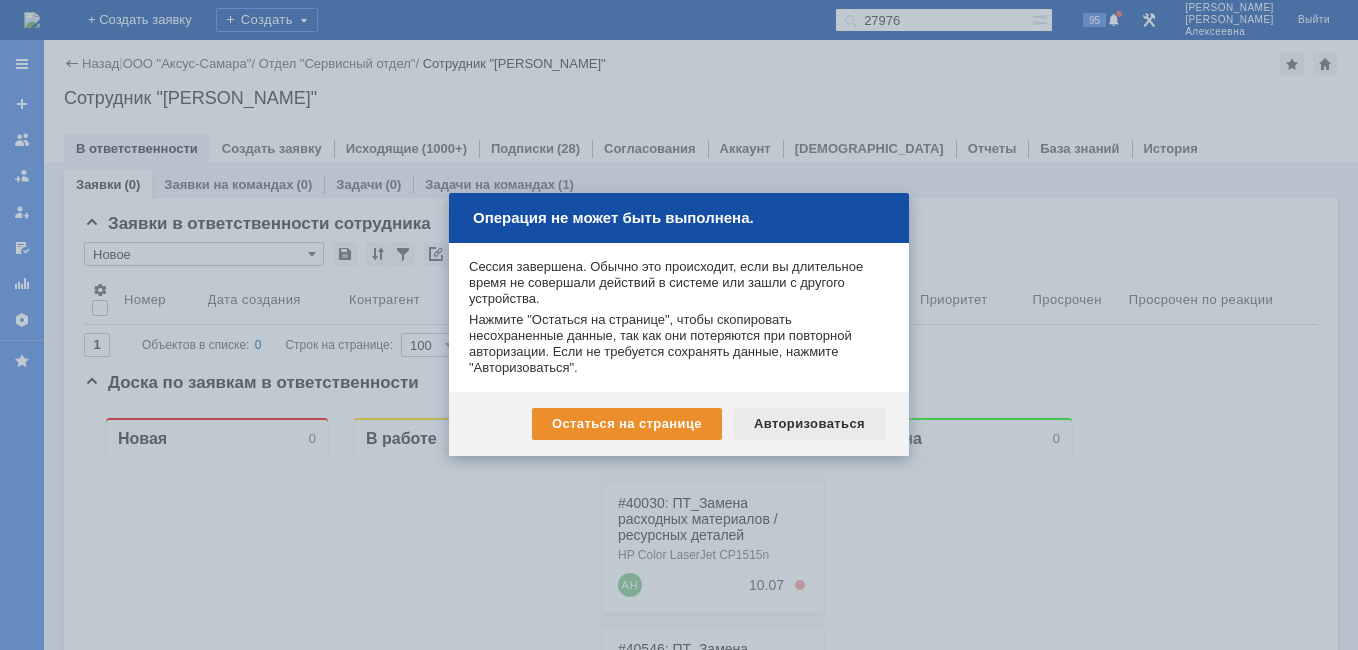 click on "Авторизоваться" at bounding box center [809, 424] 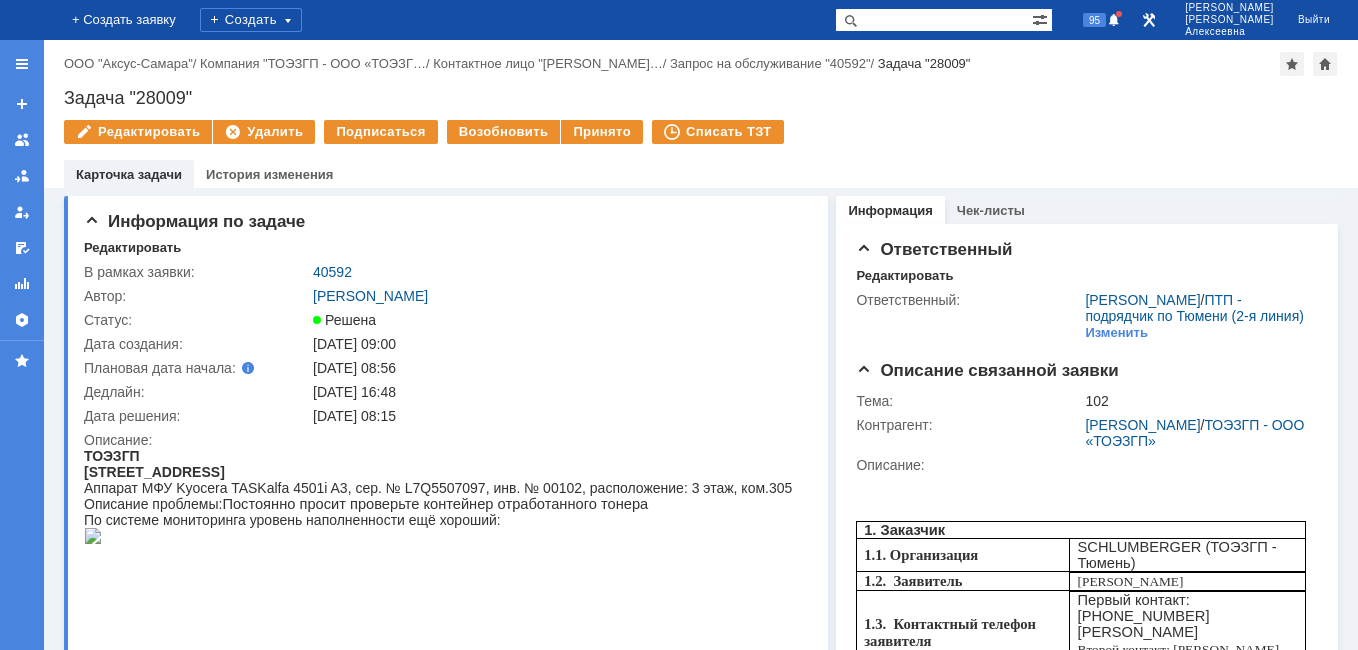scroll, scrollTop: 0, scrollLeft: 0, axis: both 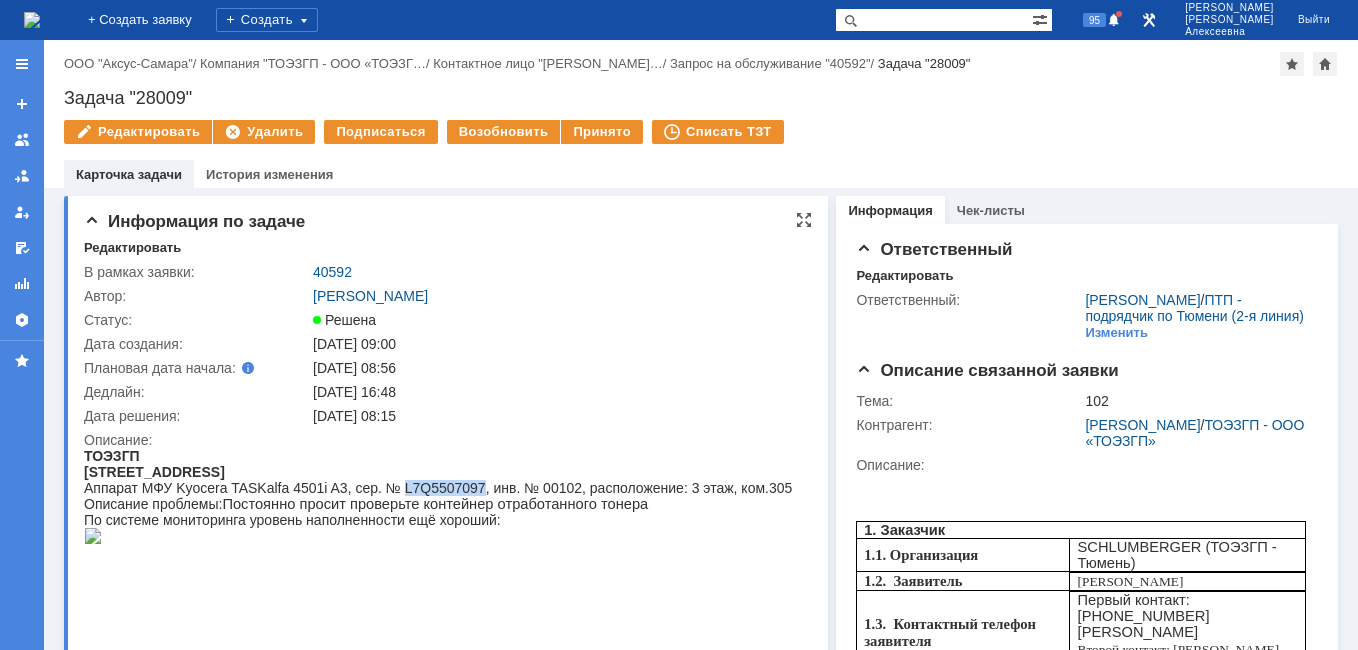 drag, startPoint x: 477, startPoint y: 488, endPoint x: 399, endPoint y: 494, distance: 78.23043 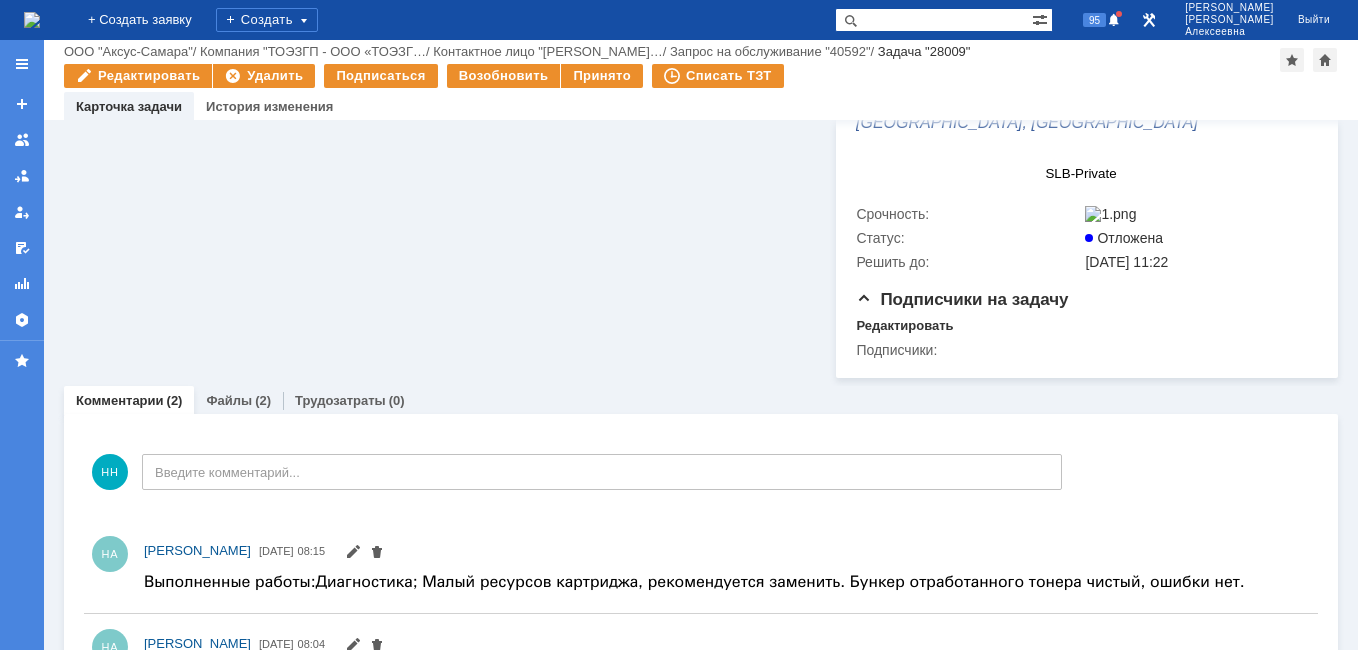 scroll, scrollTop: 937, scrollLeft: 0, axis: vertical 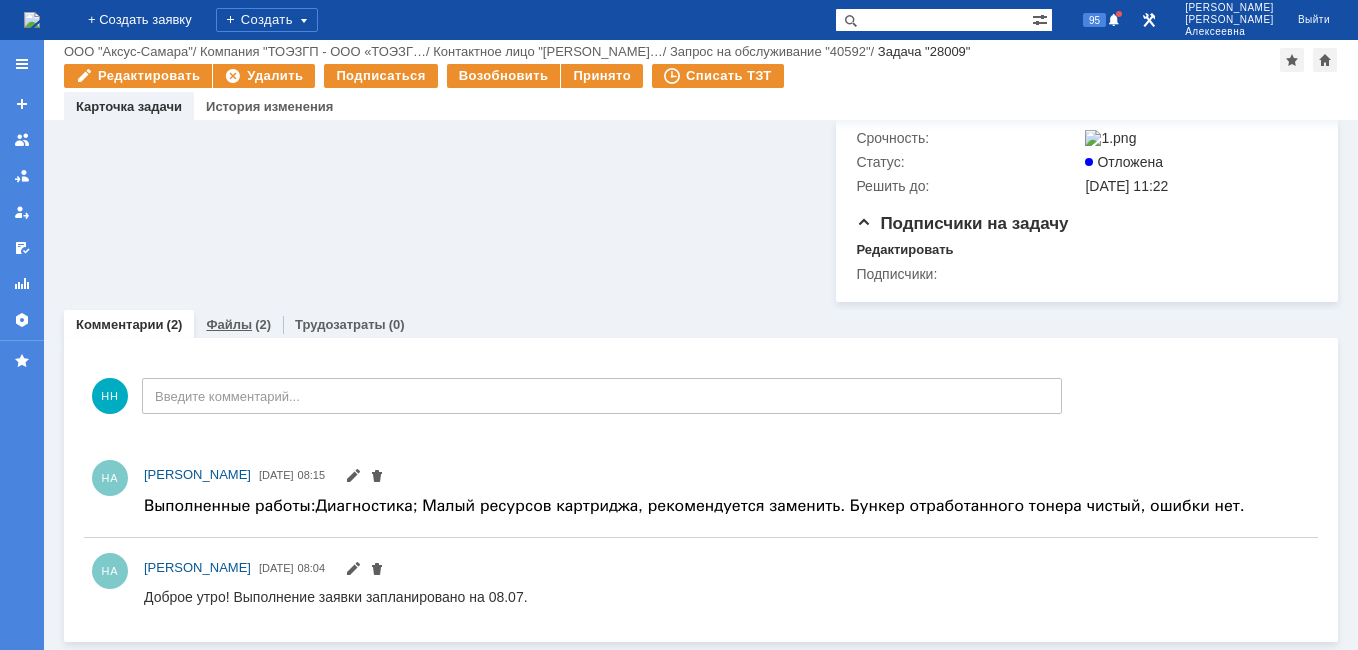 click on "Файлы" at bounding box center [229, 324] 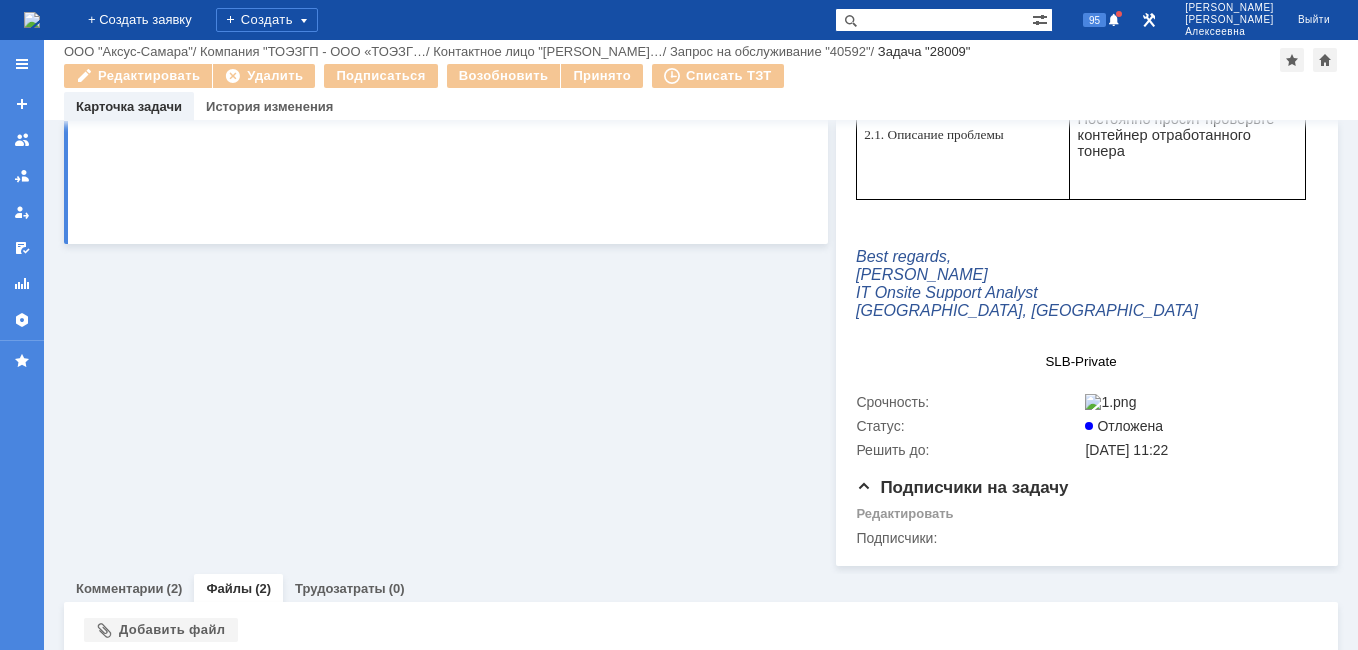 scroll, scrollTop: 844, scrollLeft: 0, axis: vertical 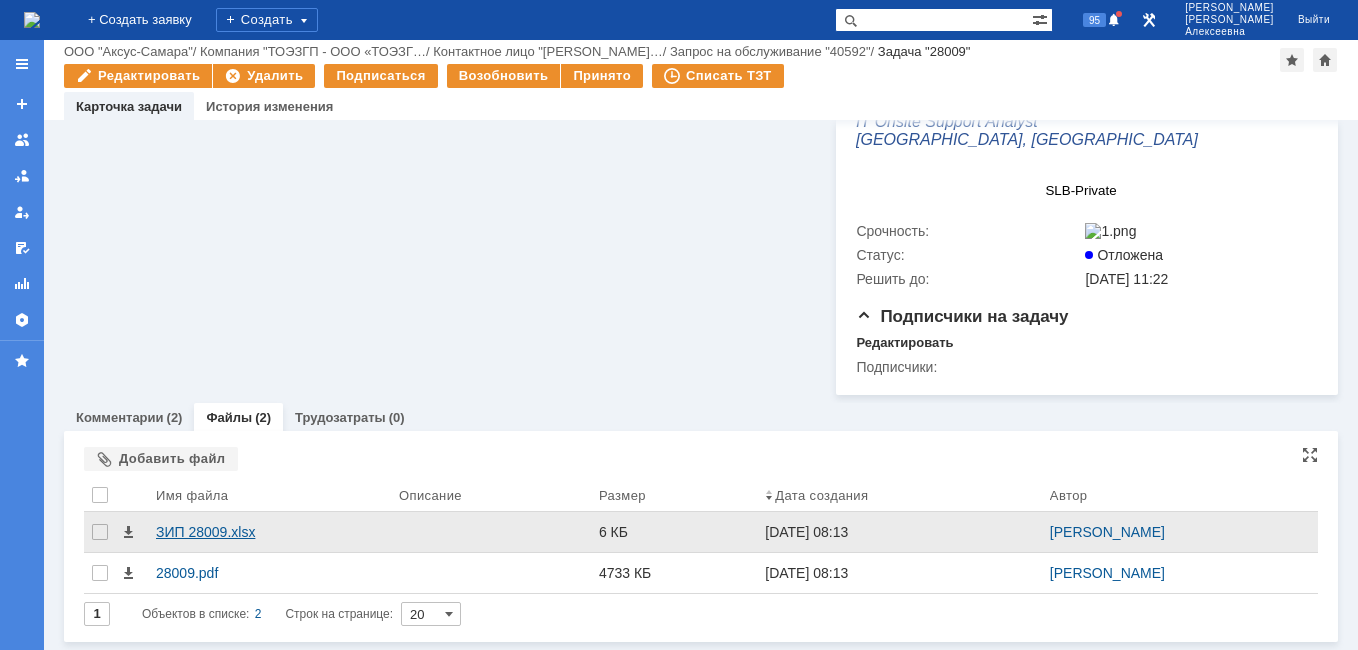 click on "ЗИП 28009.xlsx" at bounding box center [269, 532] 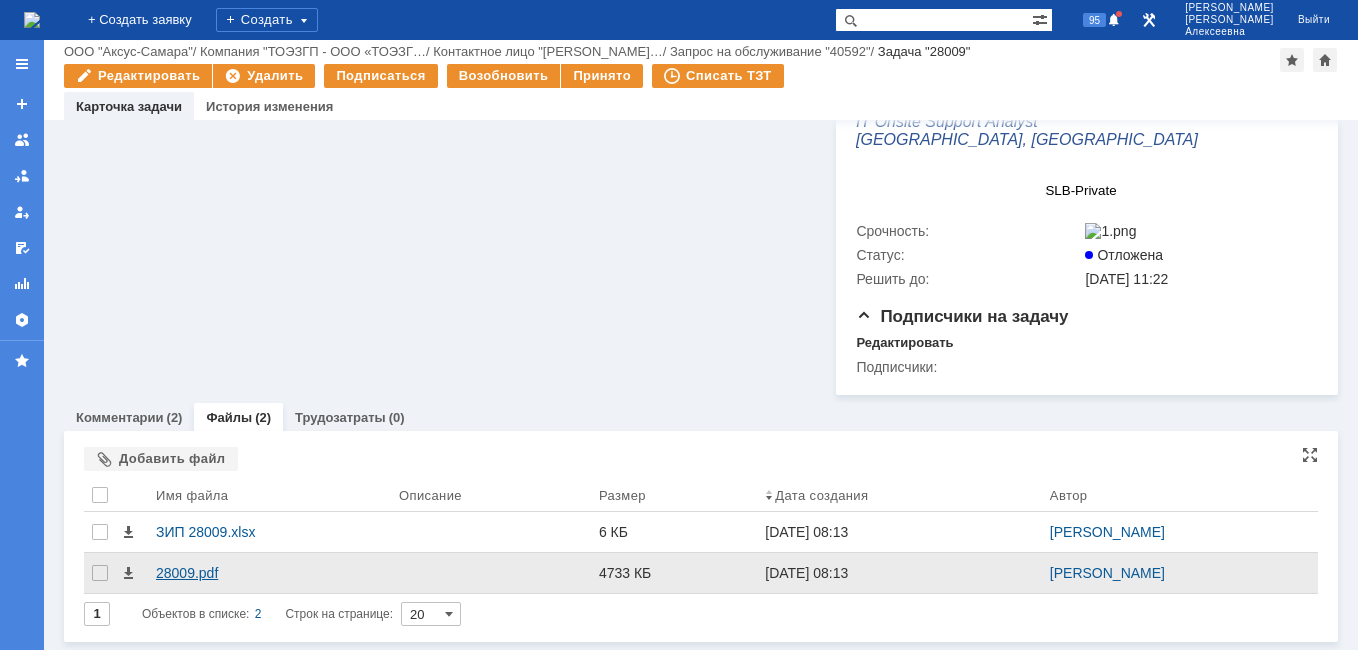 click on "28009.pdf" at bounding box center [269, 573] 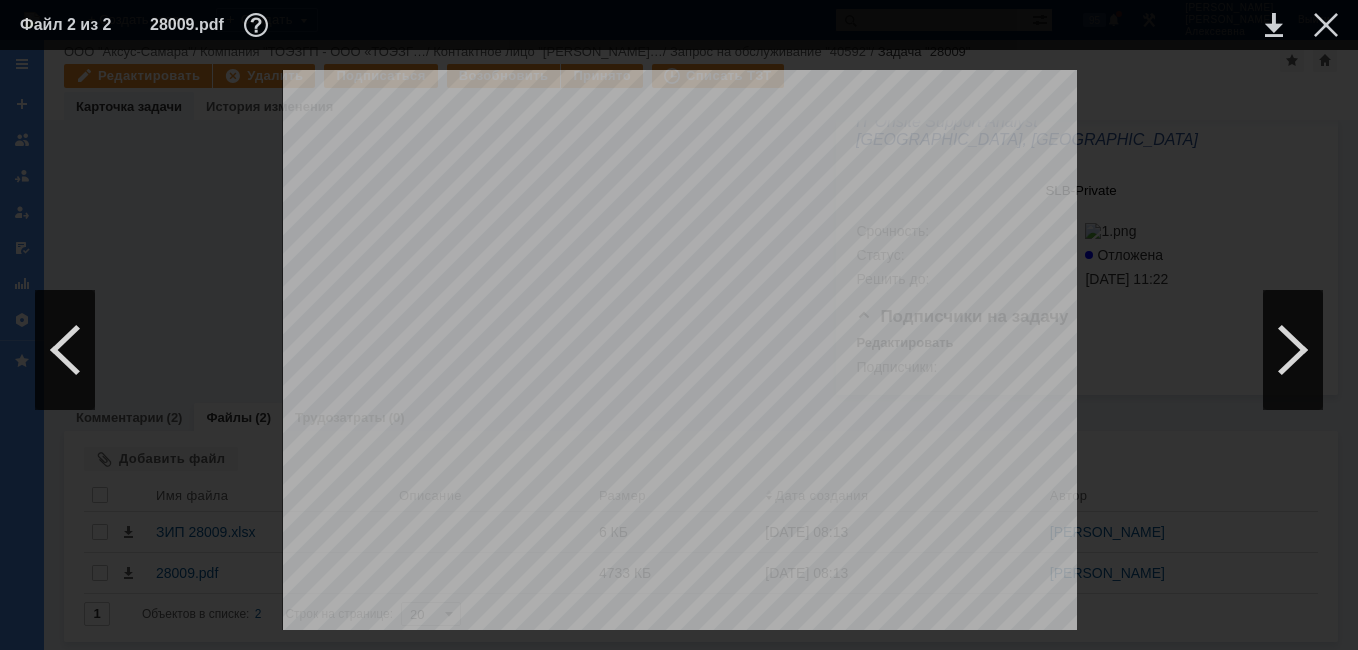 scroll, scrollTop: 500, scrollLeft: 0, axis: vertical 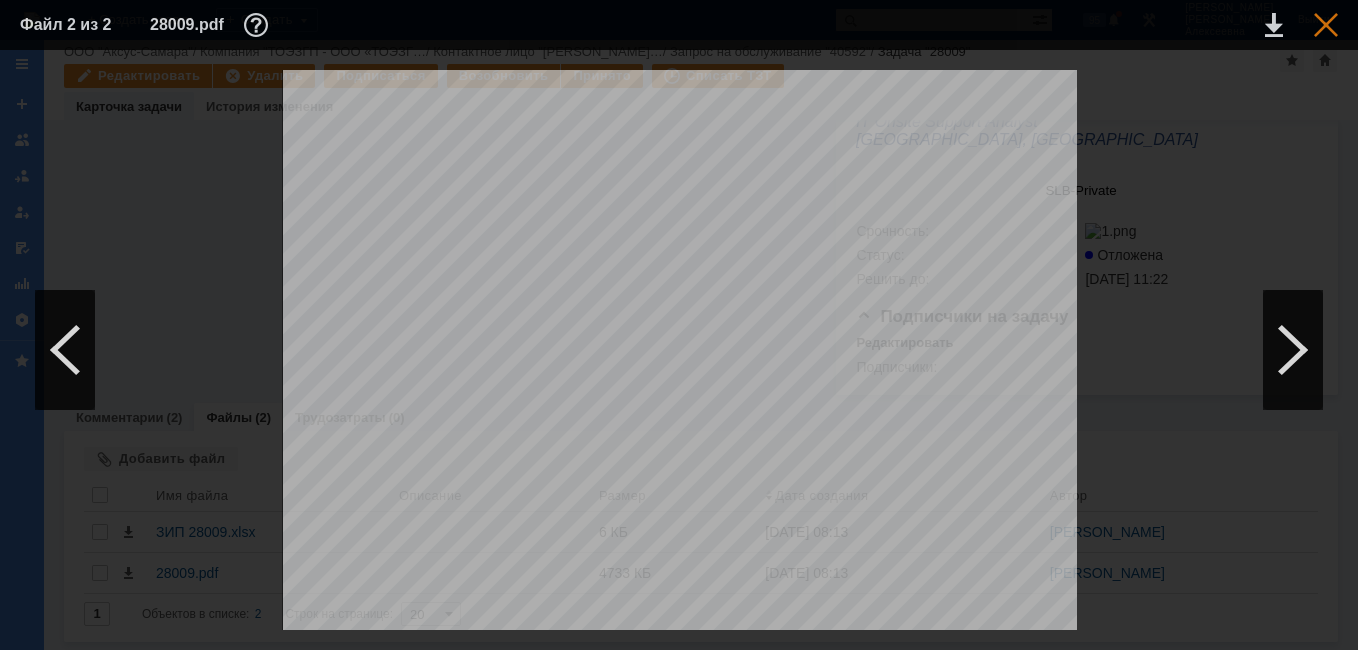 click at bounding box center (1326, 25) 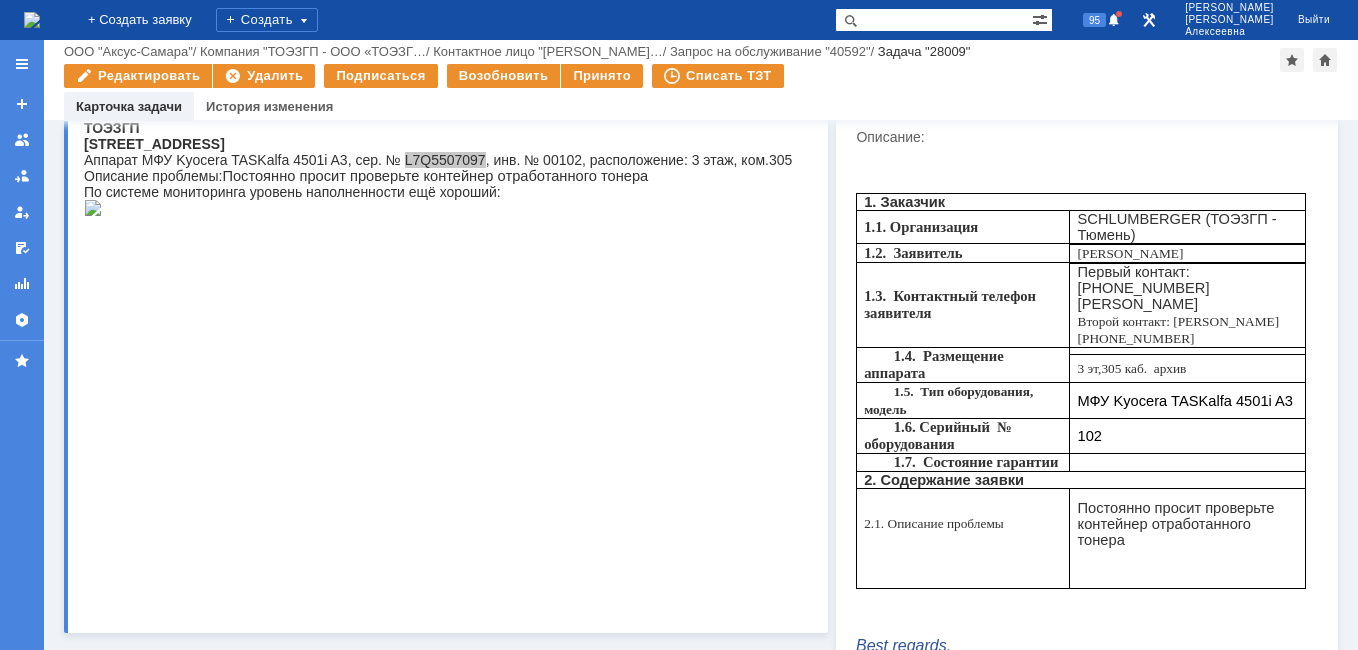scroll, scrollTop: 0, scrollLeft: 0, axis: both 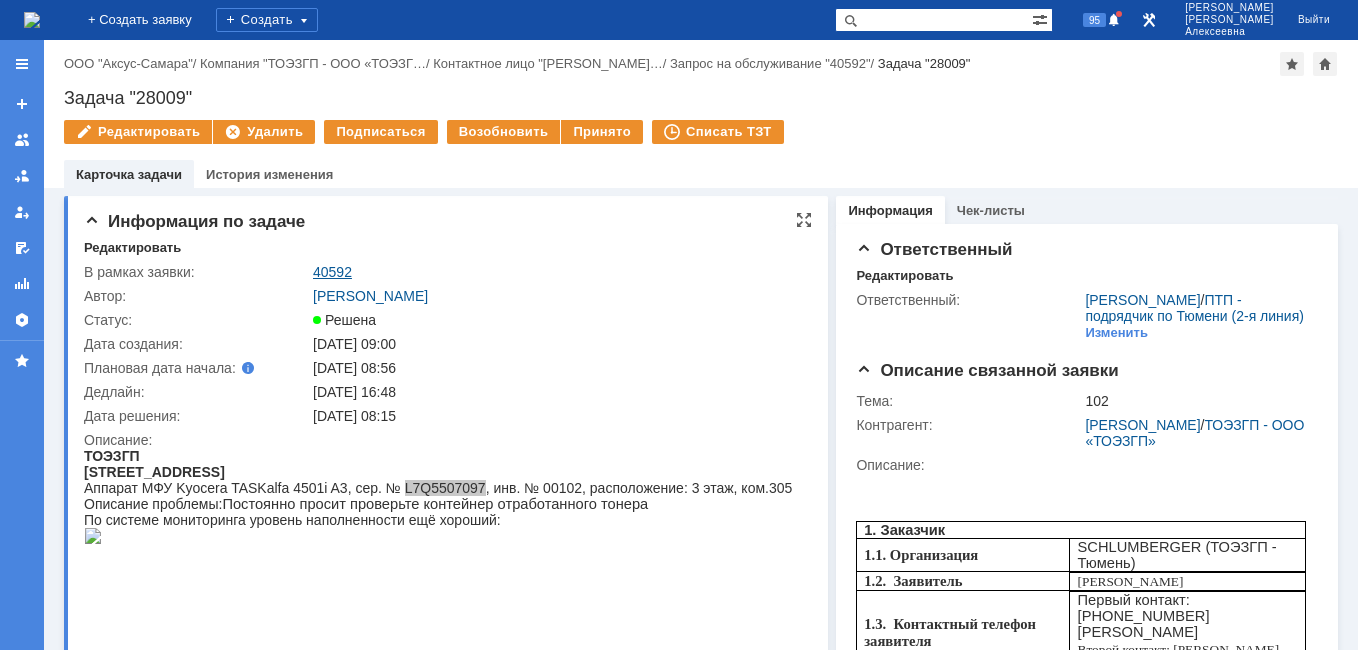click on "40592" at bounding box center [332, 272] 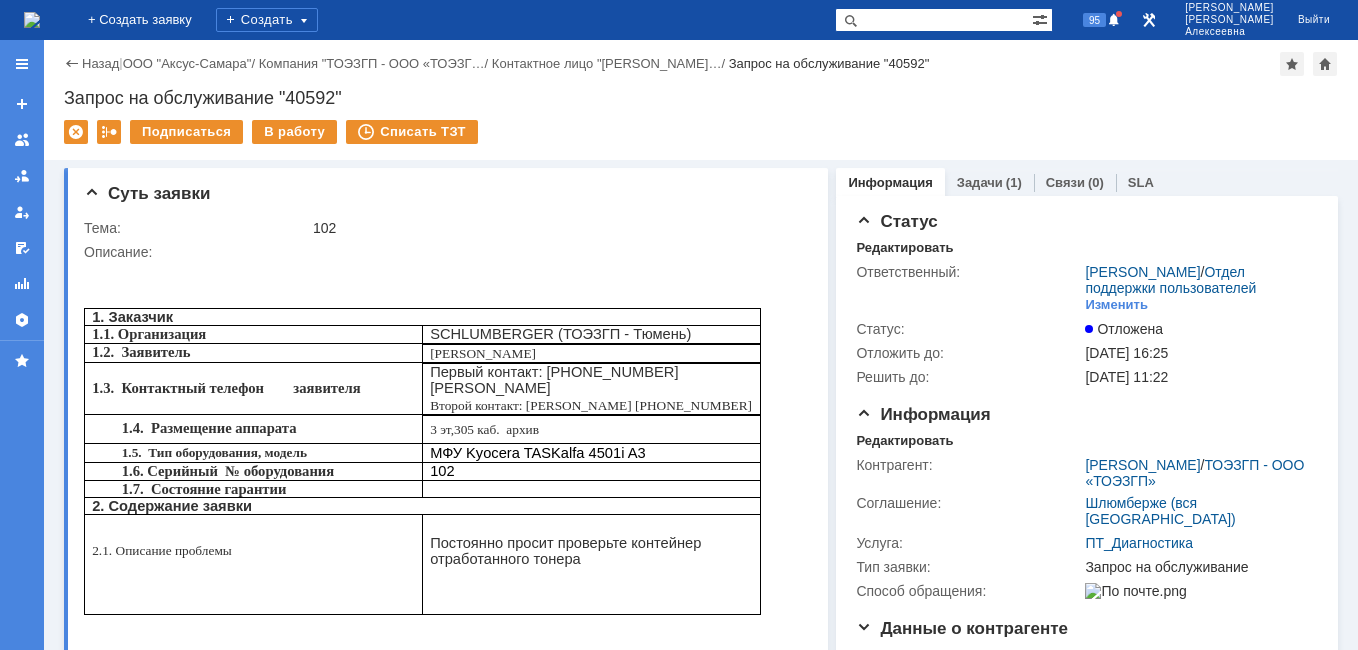 scroll, scrollTop: 0, scrollLeft: 0, axis: both 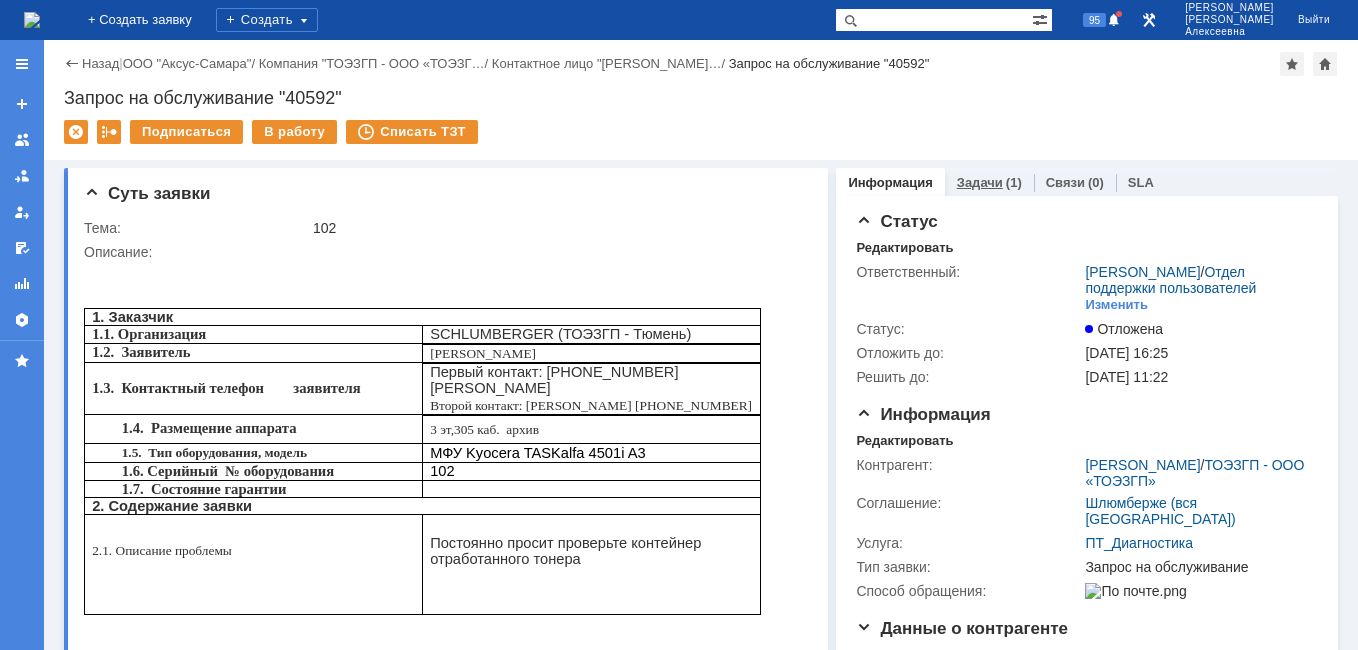 click on "Задачи" at bounding box center (980, 182) 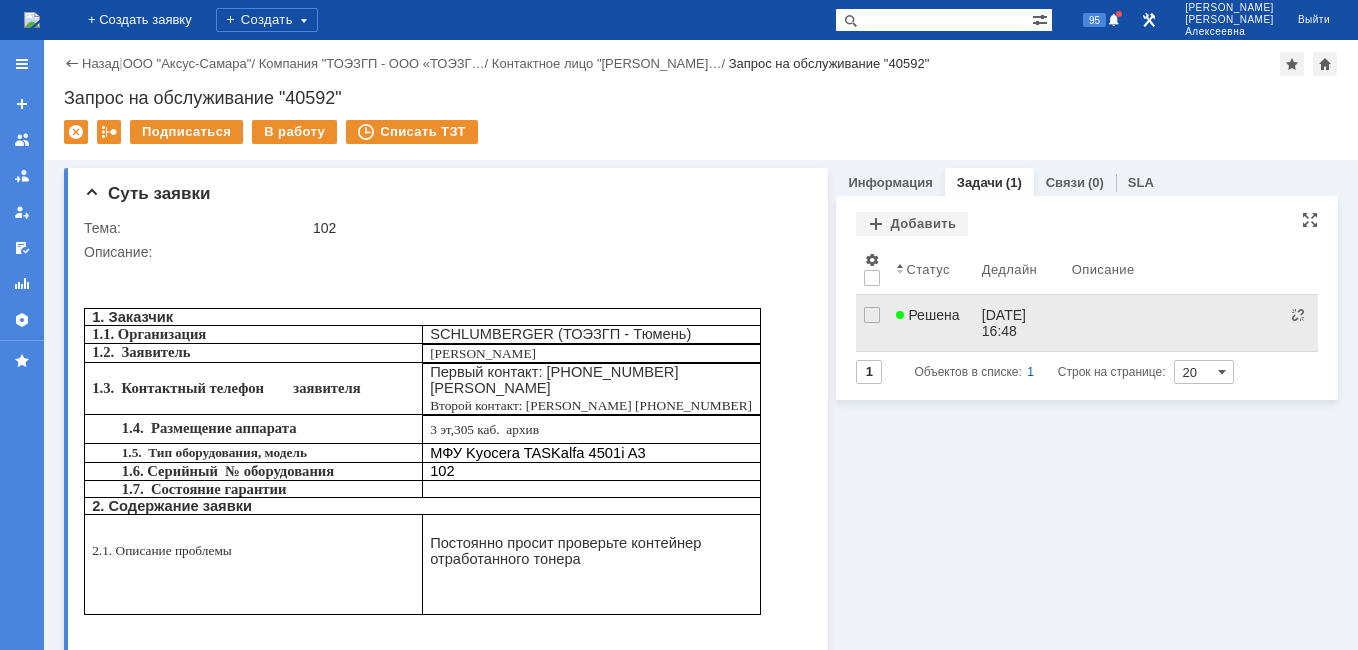 click on "08.07.2025 16:48" at bounding box center [1006, 323] 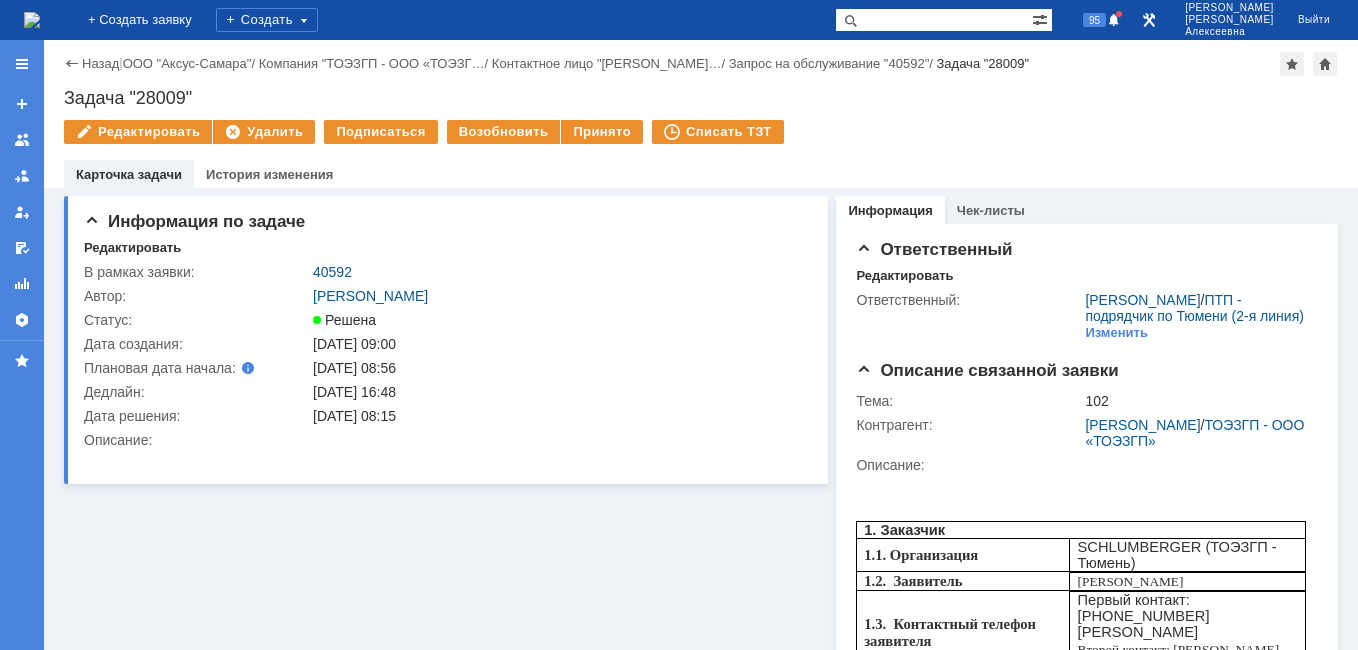 scroll, scrollTop: 0, scrollLeft: 0, axis: both 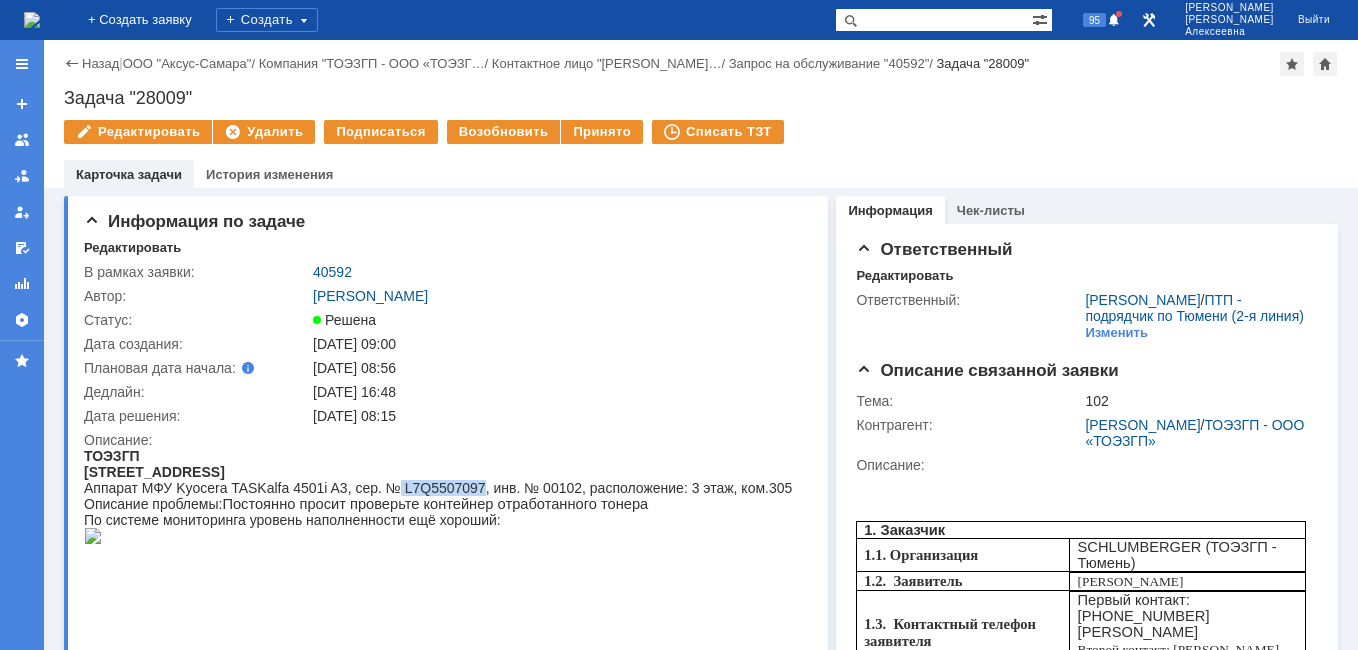 drag, startPoint x: 477, startPoint y: 483, endPoint x: 396, endPoint y: 491, distance: 81.394104 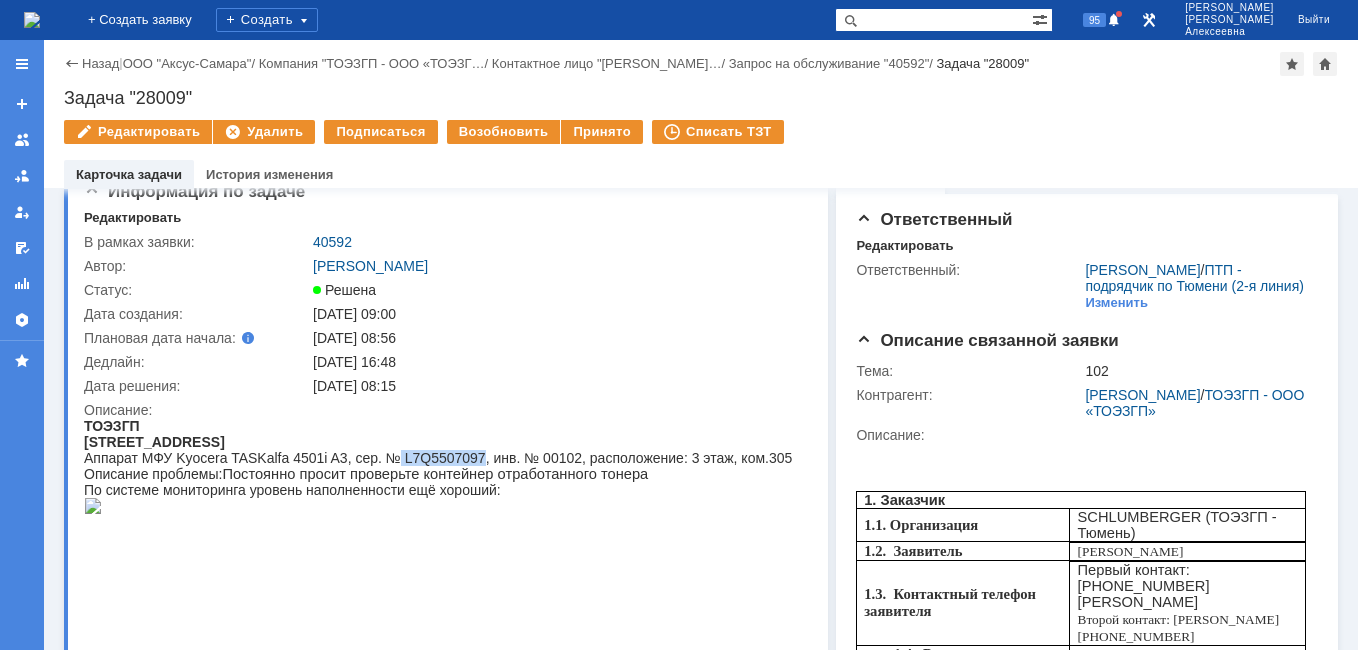 scroll, scrollTop: 0, scrollLeft: 0, axis: both 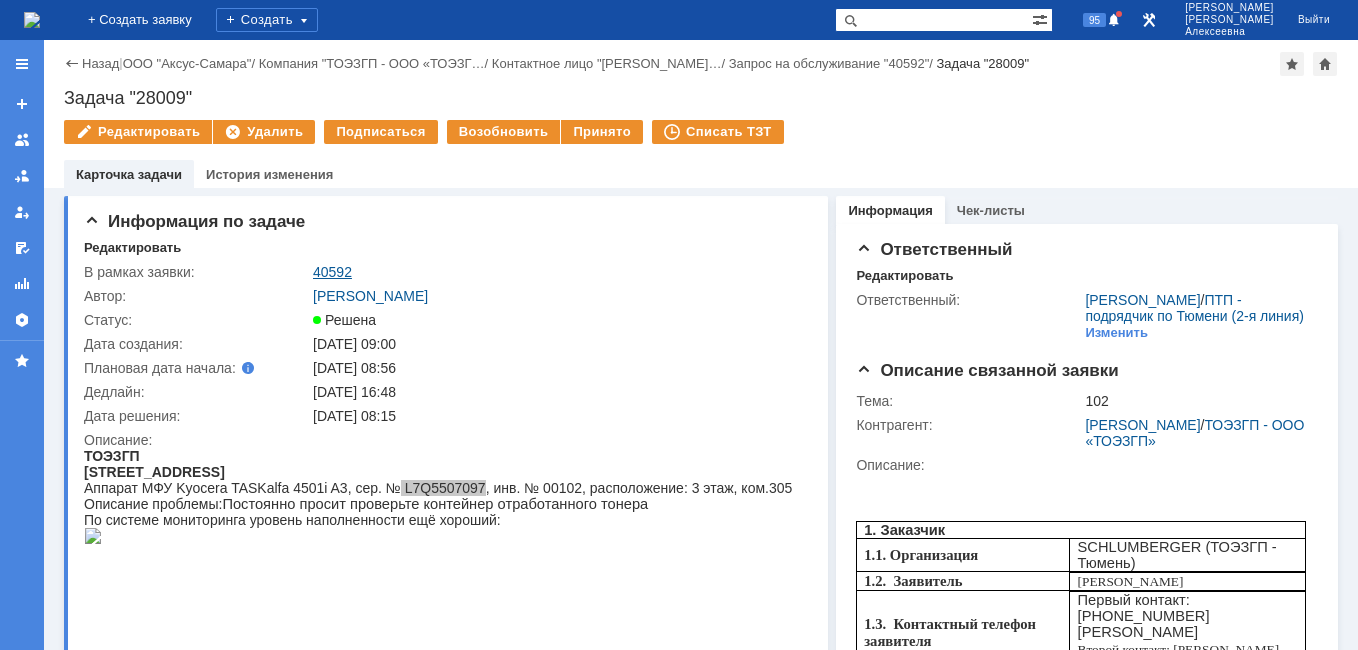 click on "40592" at bounding box center [332, 272] 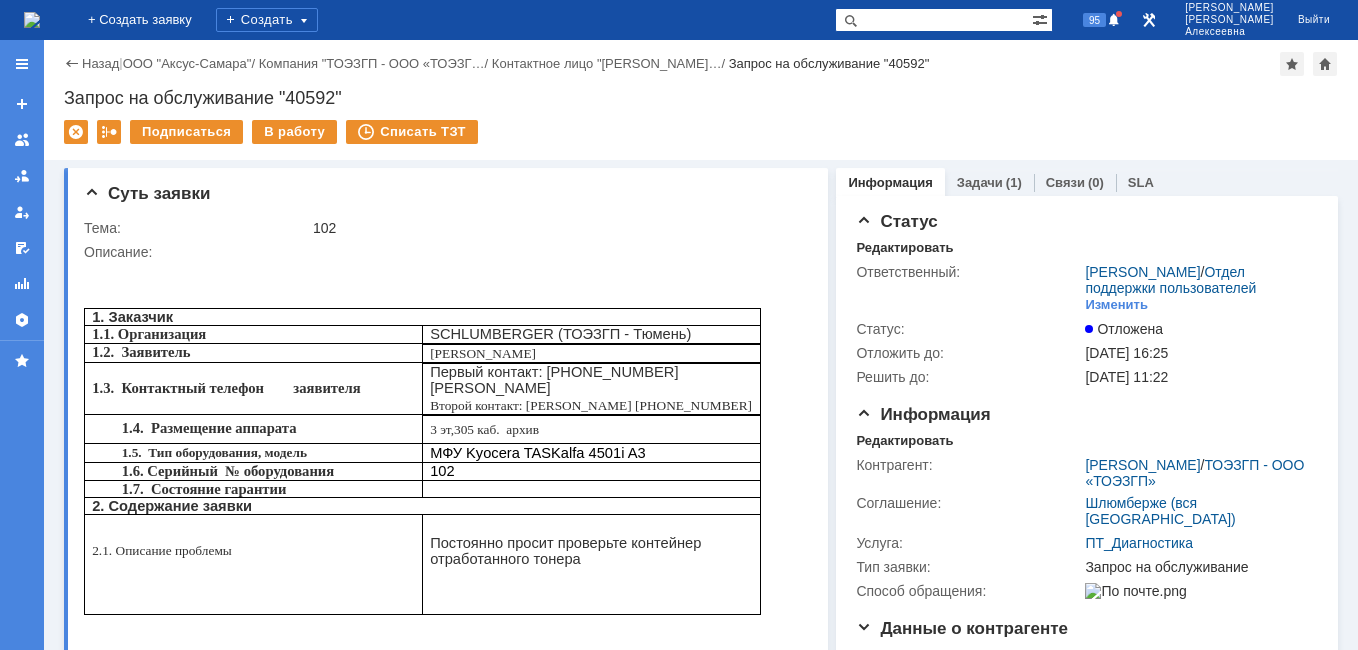 scroll, scrollTop: 0, scrollLeft: 0, axis: both 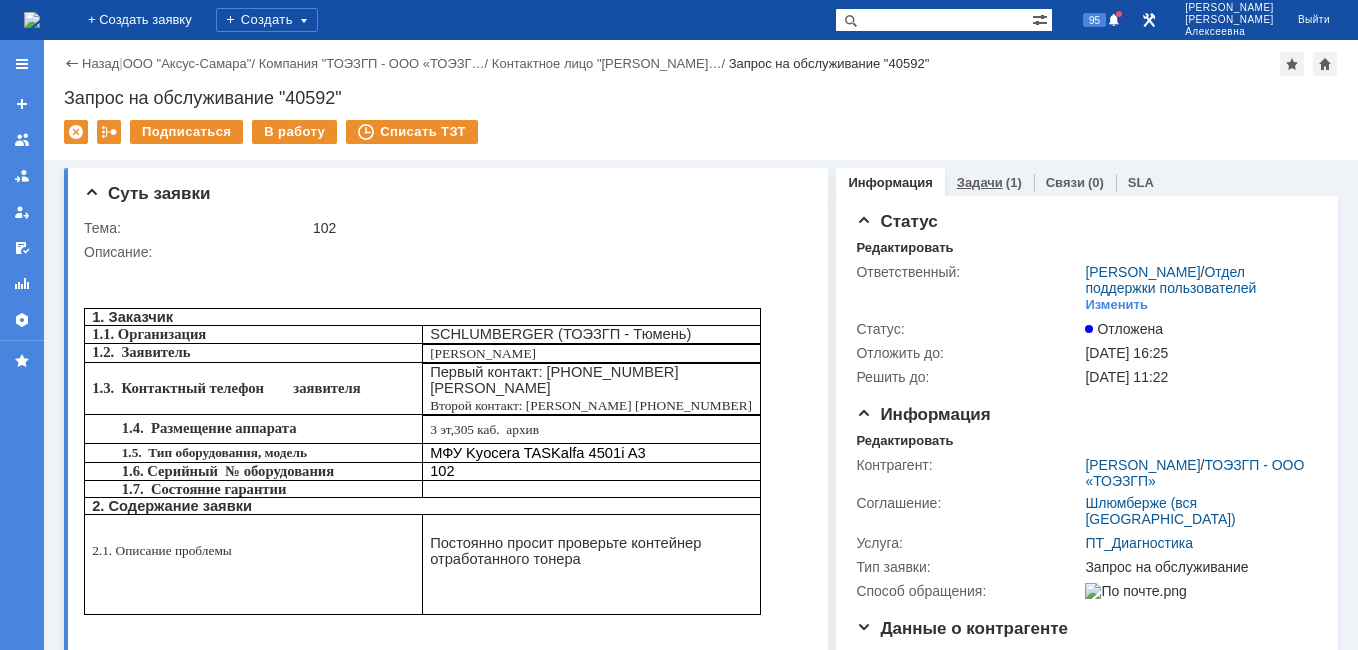 click on "Задачи" at bounding box center [980, 182] 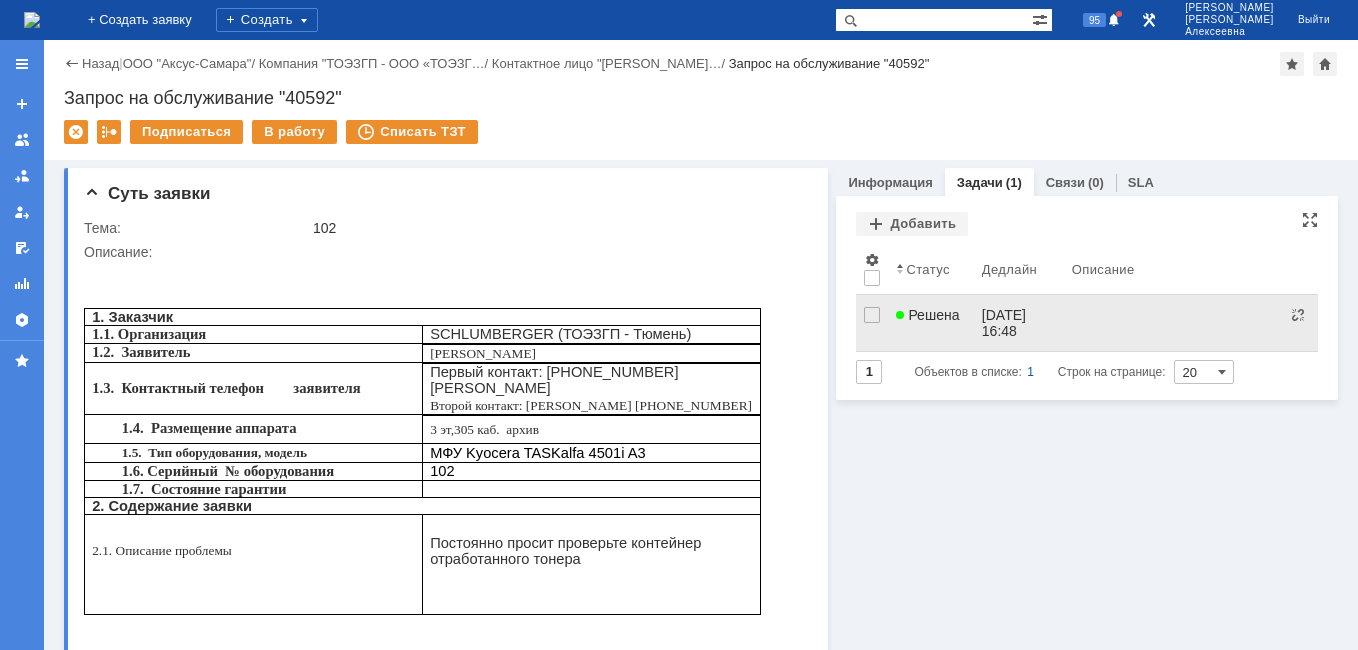 scroll, scrollTop: 0, scrollLeft: 0, axis: both 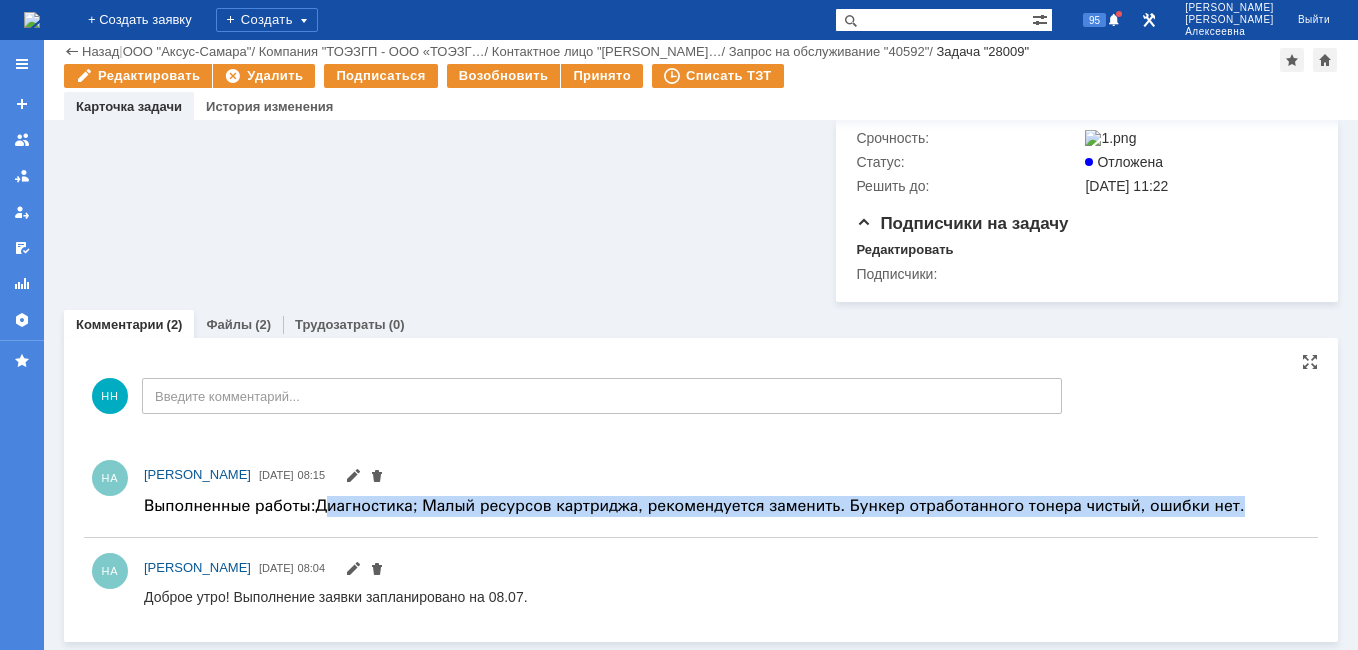 drag, startPoint x: 1193, startPoint y: 505, endPoint x: 329, endPoint y: 506, distance: 864.00055 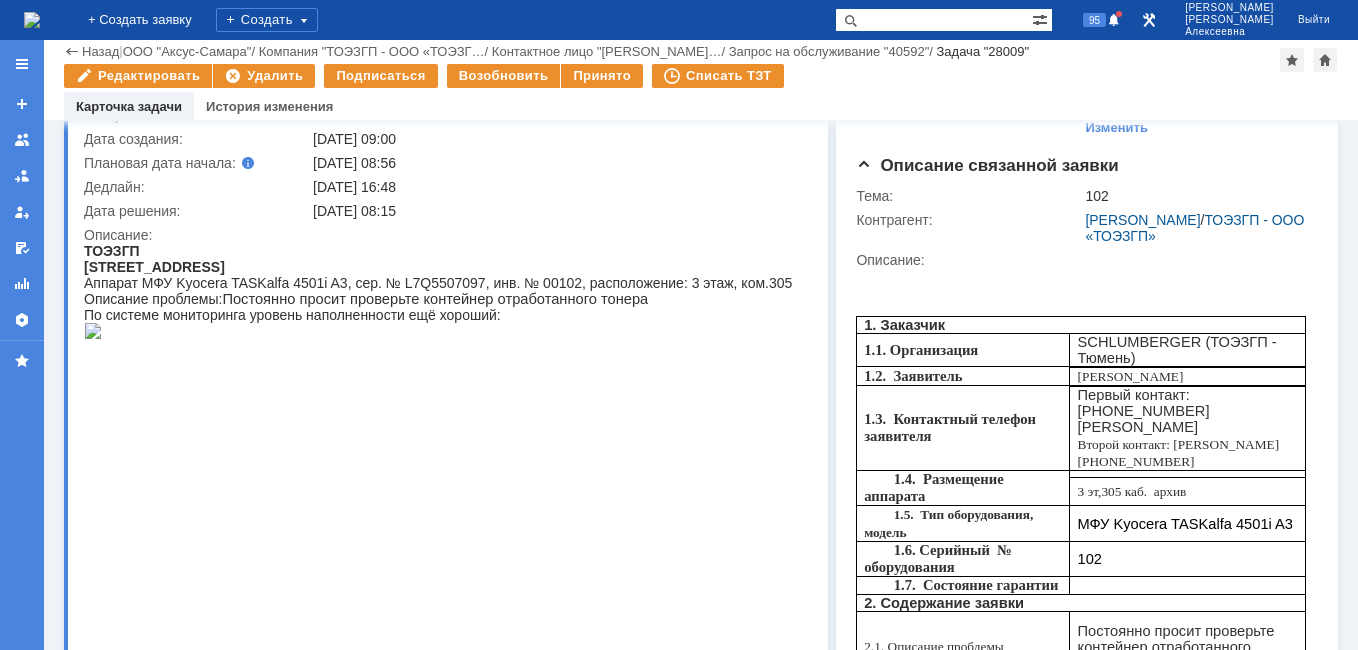 scroll, scrollTop: 0, scrollLeft: 0, axis: both 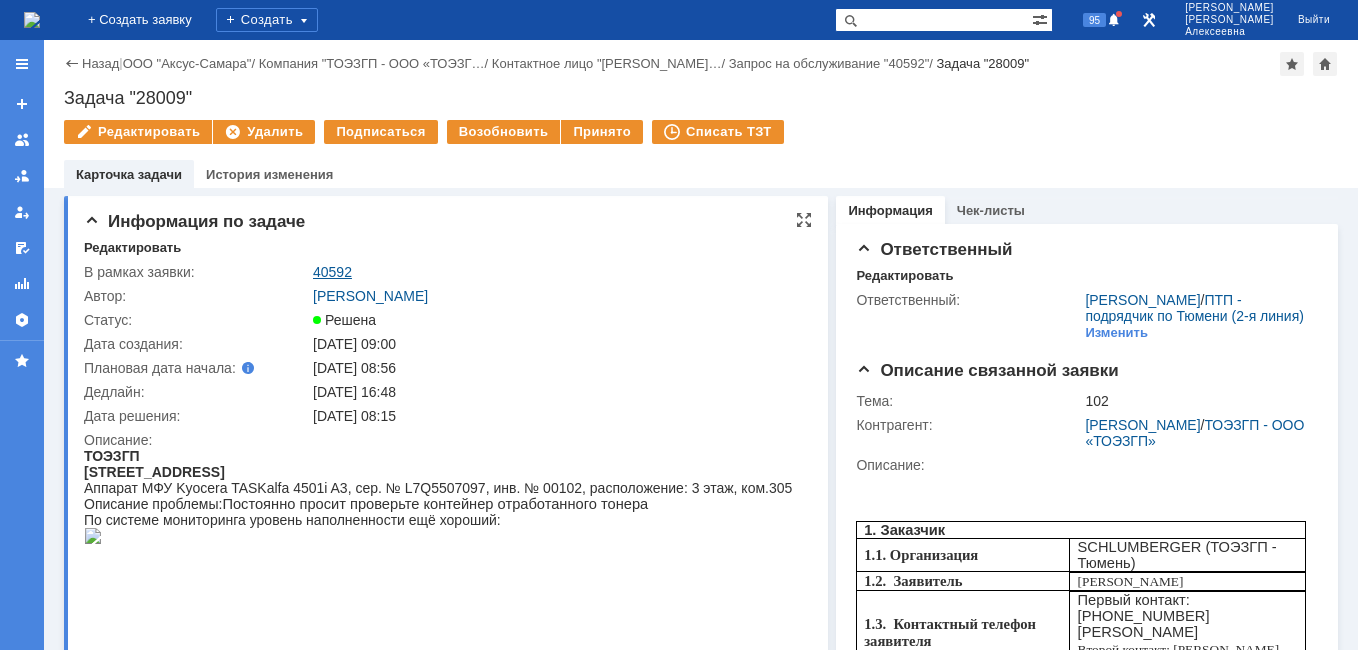 click on "40592" at bounding box center [332, 272] 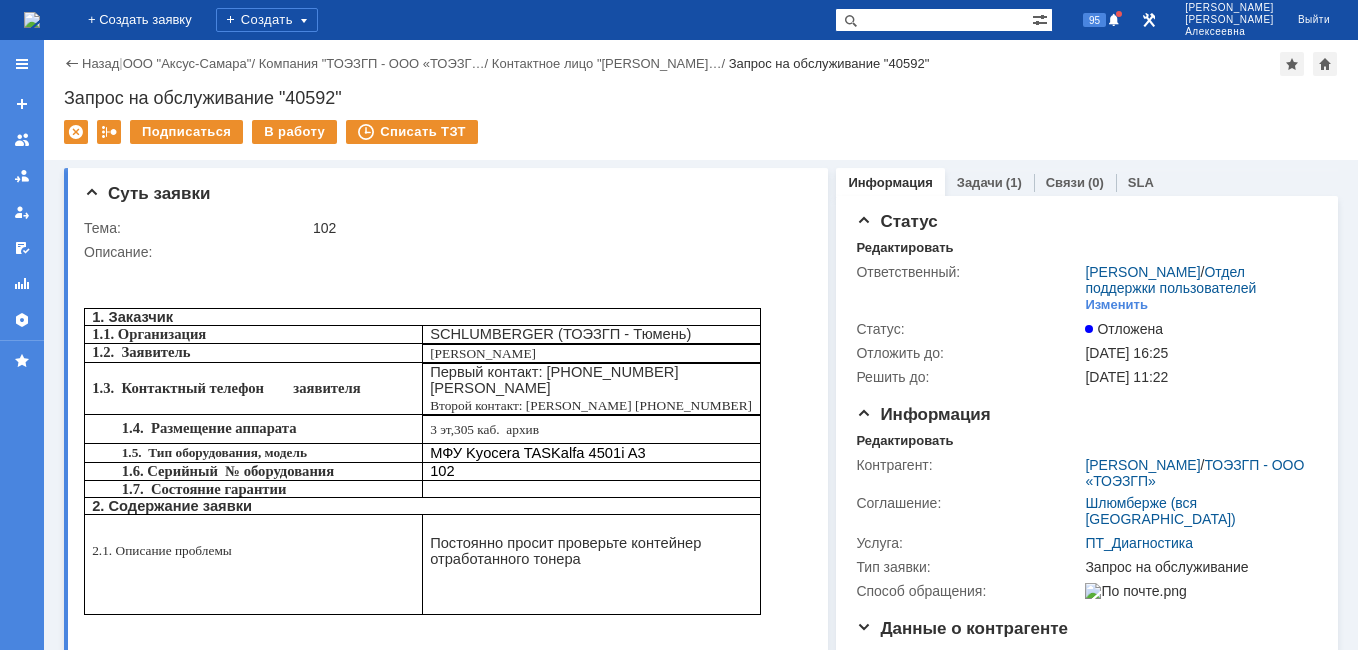 scroll, scrollTop: 0, scrollLeft: 0, axis: both 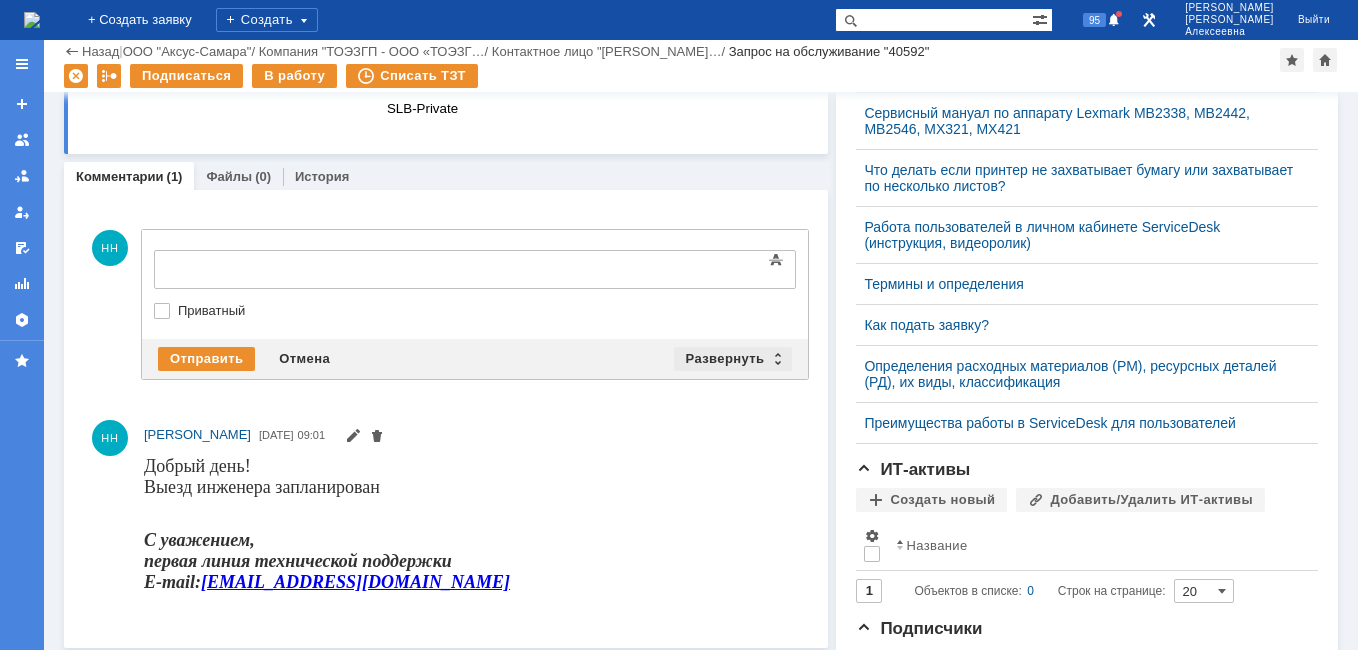 click on "Развернуть" at bounding box center (733, 359) 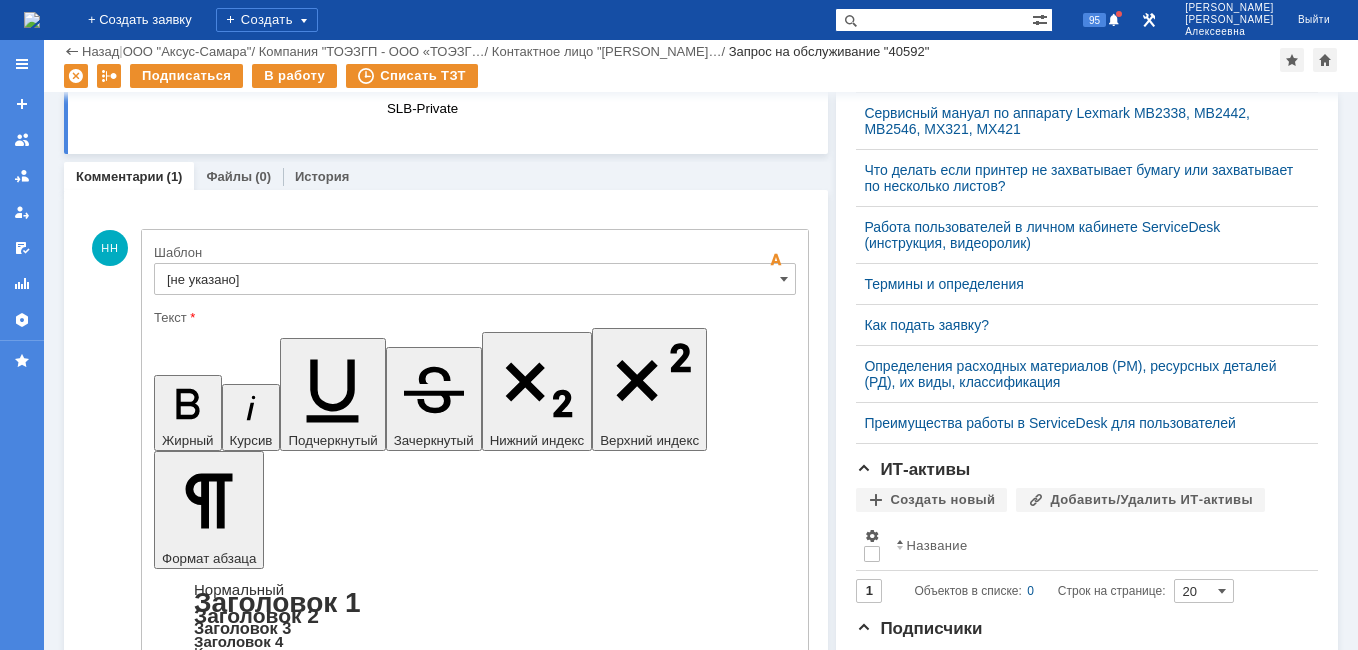 scroll, scrollTop: 0, scrollLeft: 0, axis: both 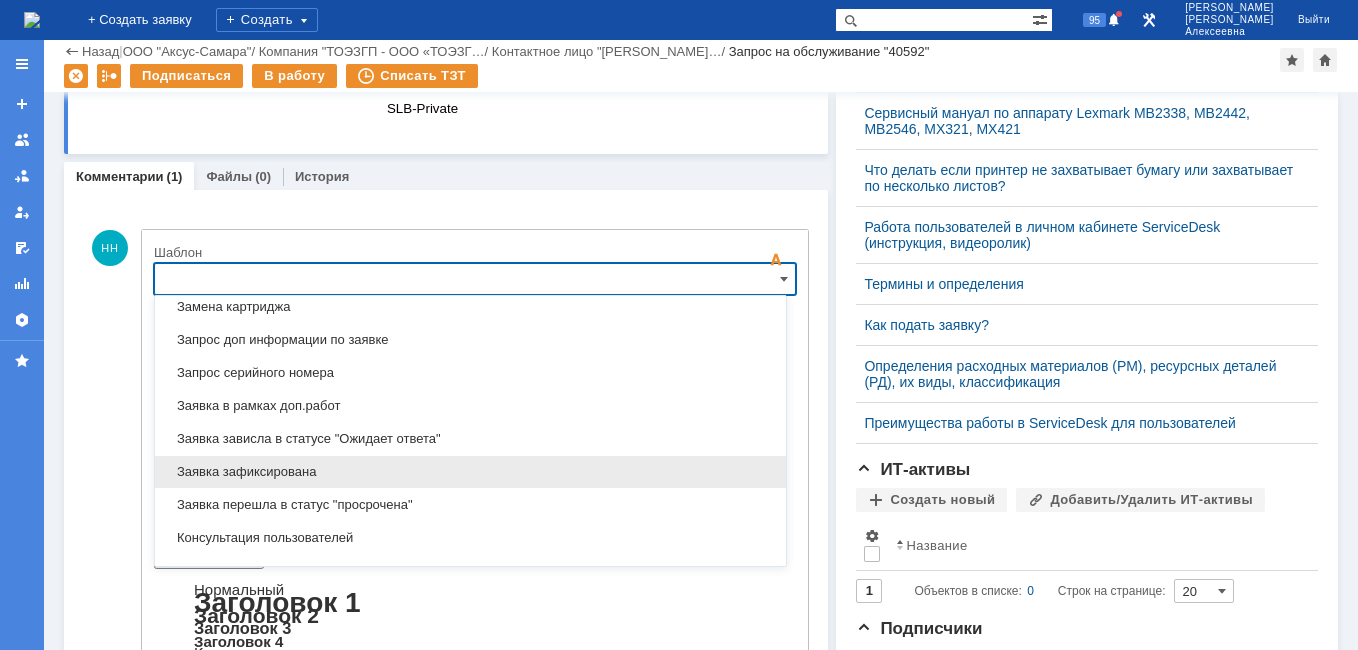 click on "Заявка зафиксирована" at bounding box center [470, 472] 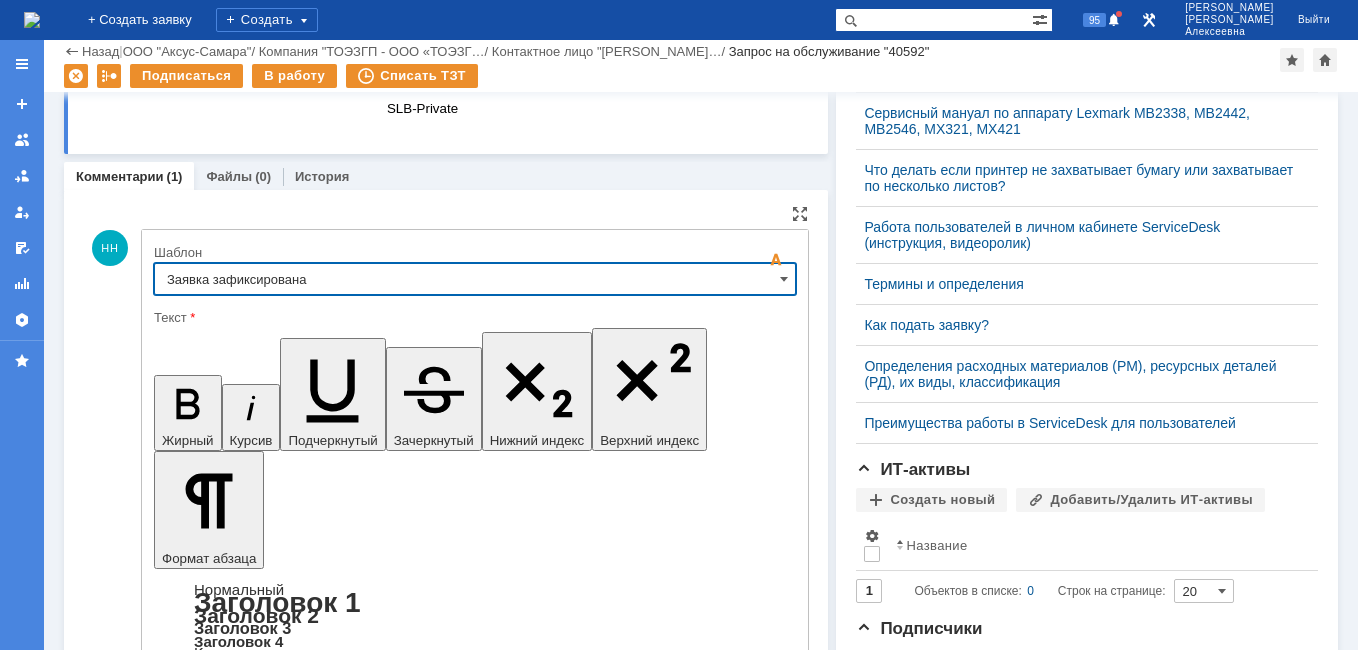 type on "Заявка зафиксирована" 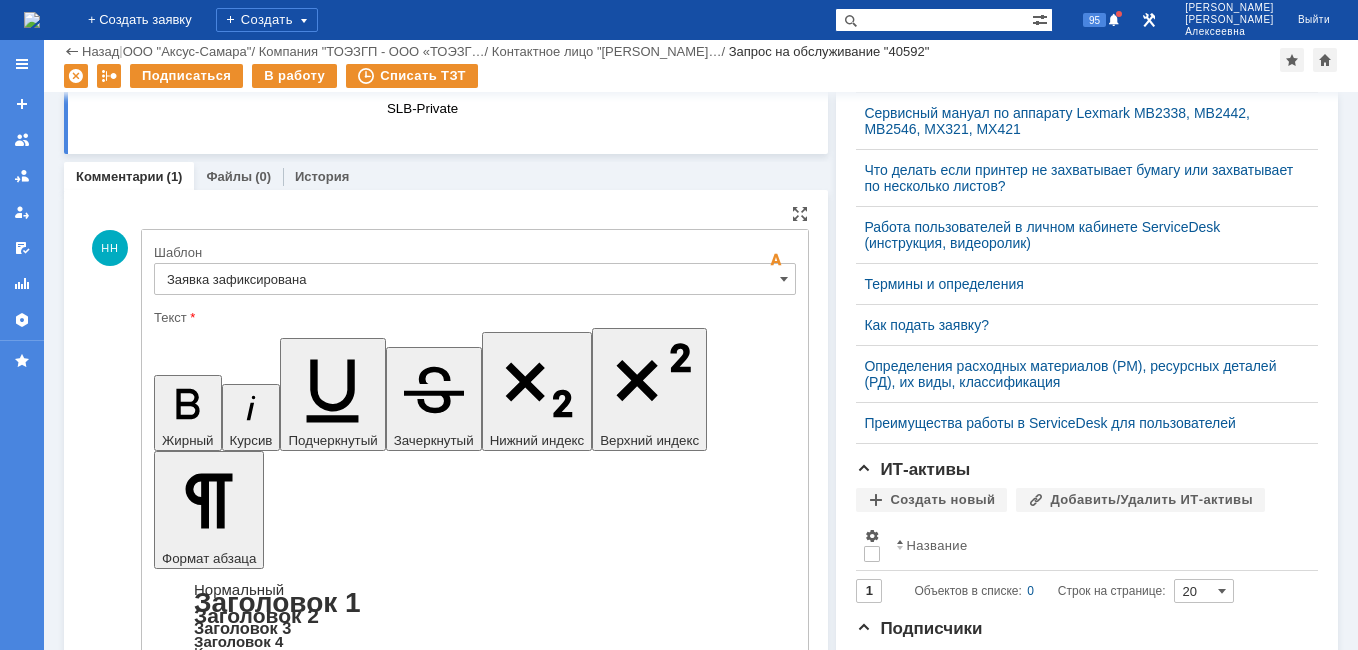 drag, startPoint x: 623, startPoint y: 4927, endPoint x: 189, endPoint y: 4932, distance: 434.0288 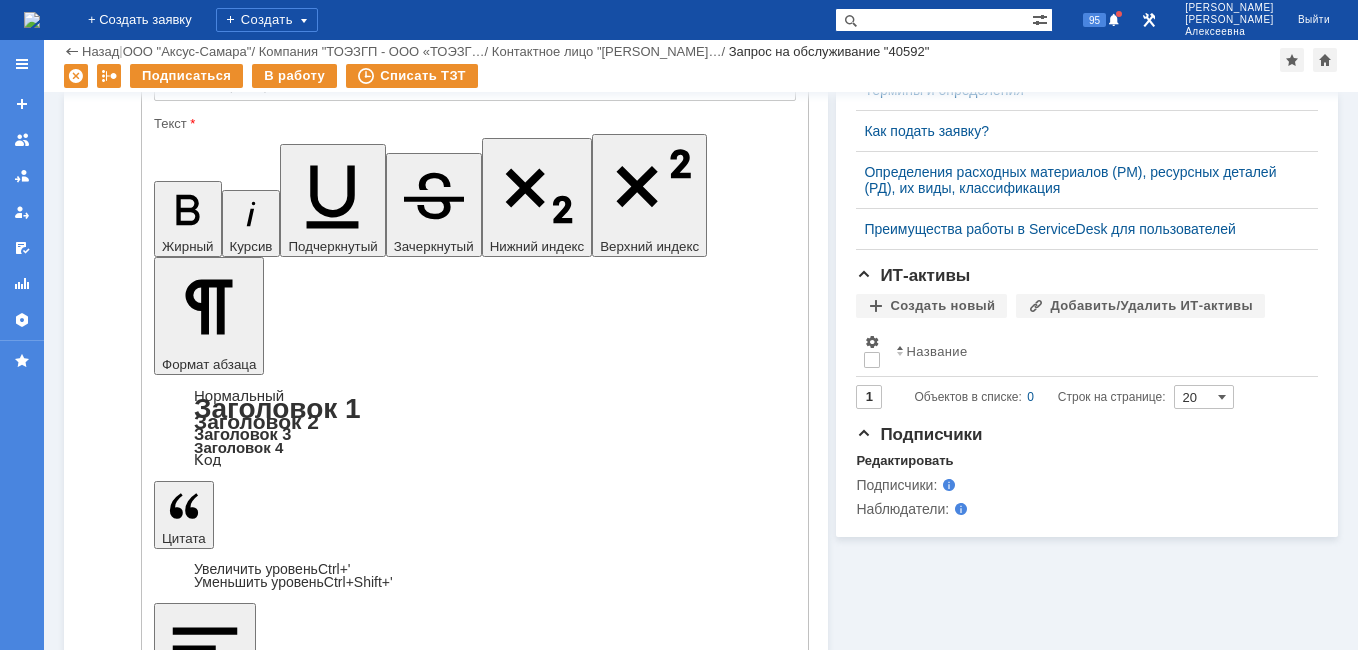 scroll, scrollTop: 800, scrollLeft: 0, axis: vertical 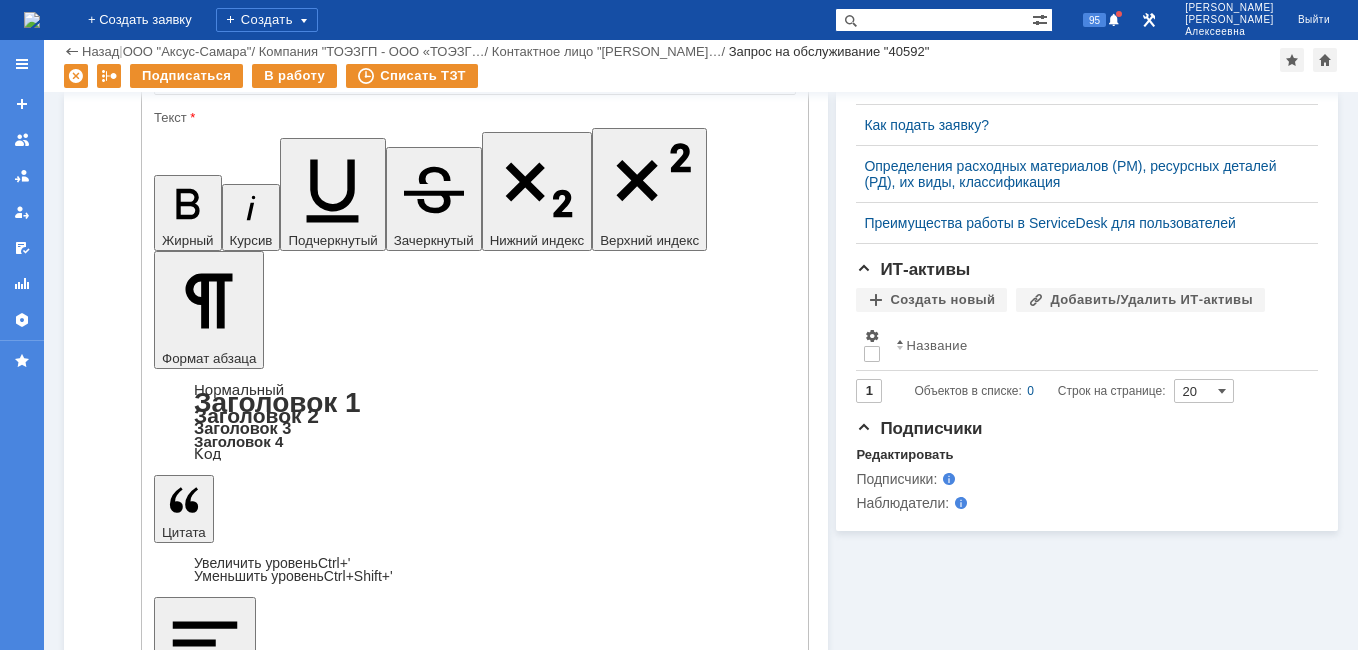 click on "Отправить" at bounding box center [206, 5033] 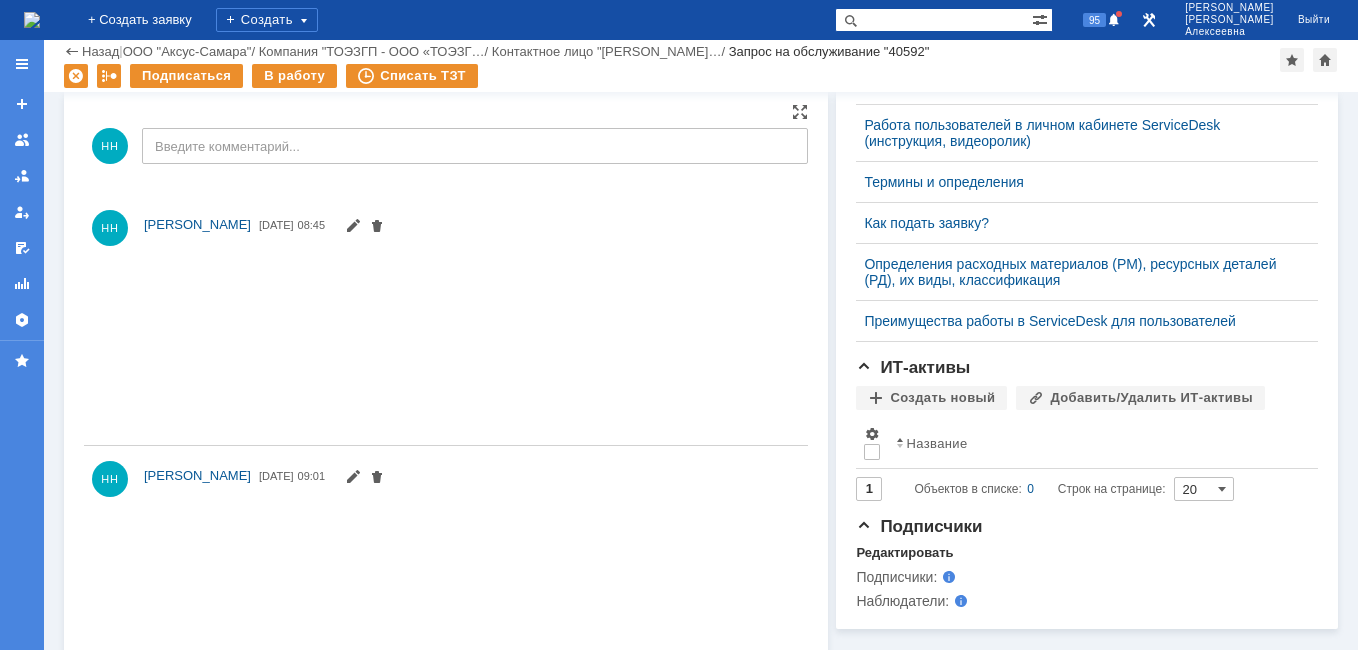 scroll, scrollTop: 750, scrollLeft: 0, axis: vertical 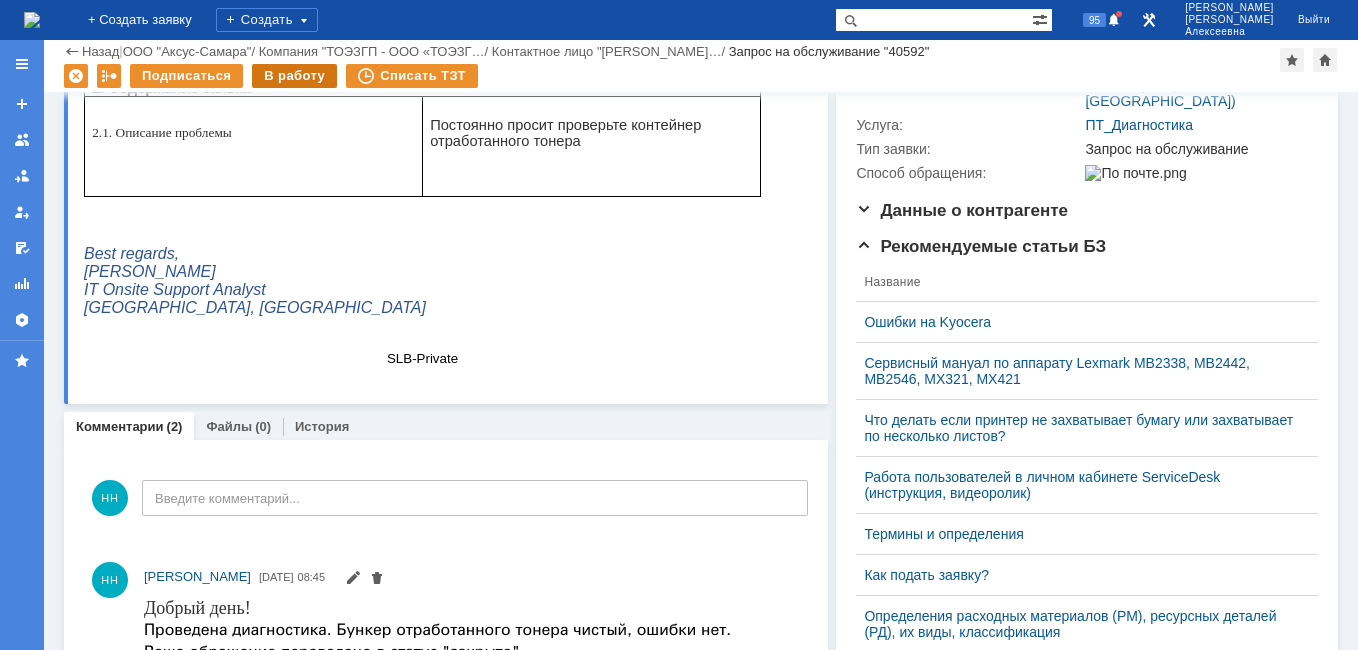 click on "В работу" at bounding box center (294, 76) 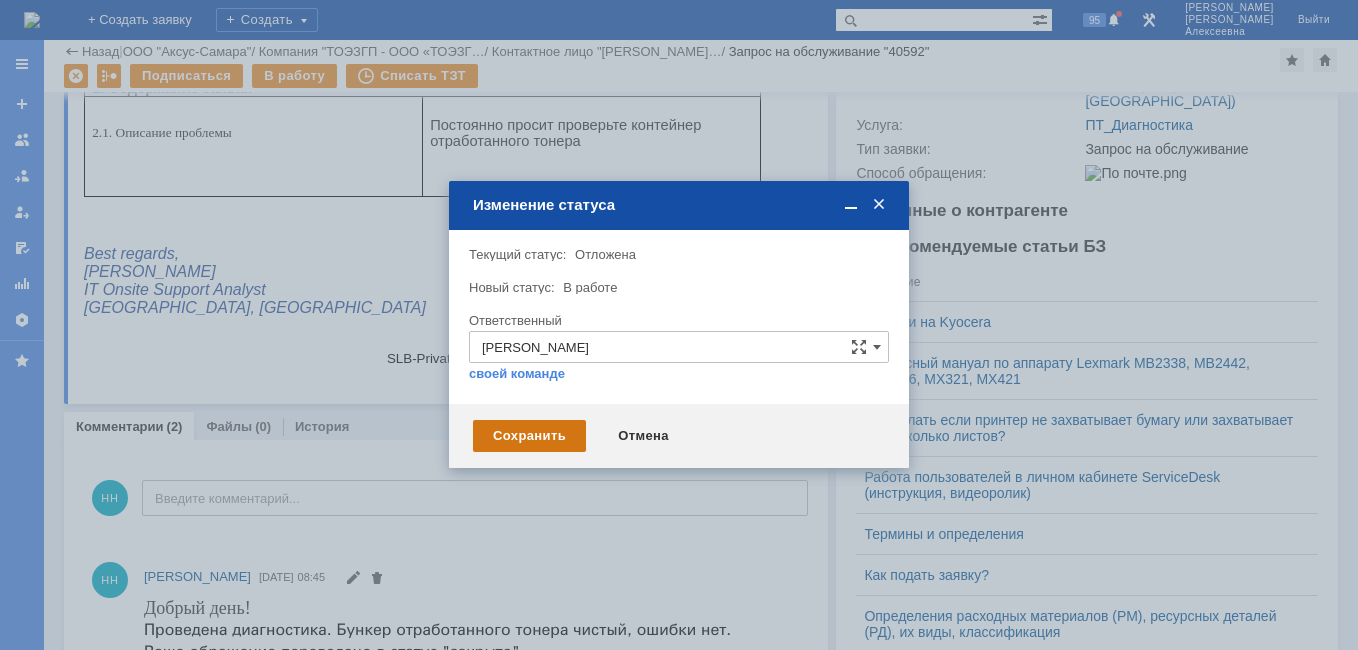 click on "Сохранить" at bounding box center [529, 436] 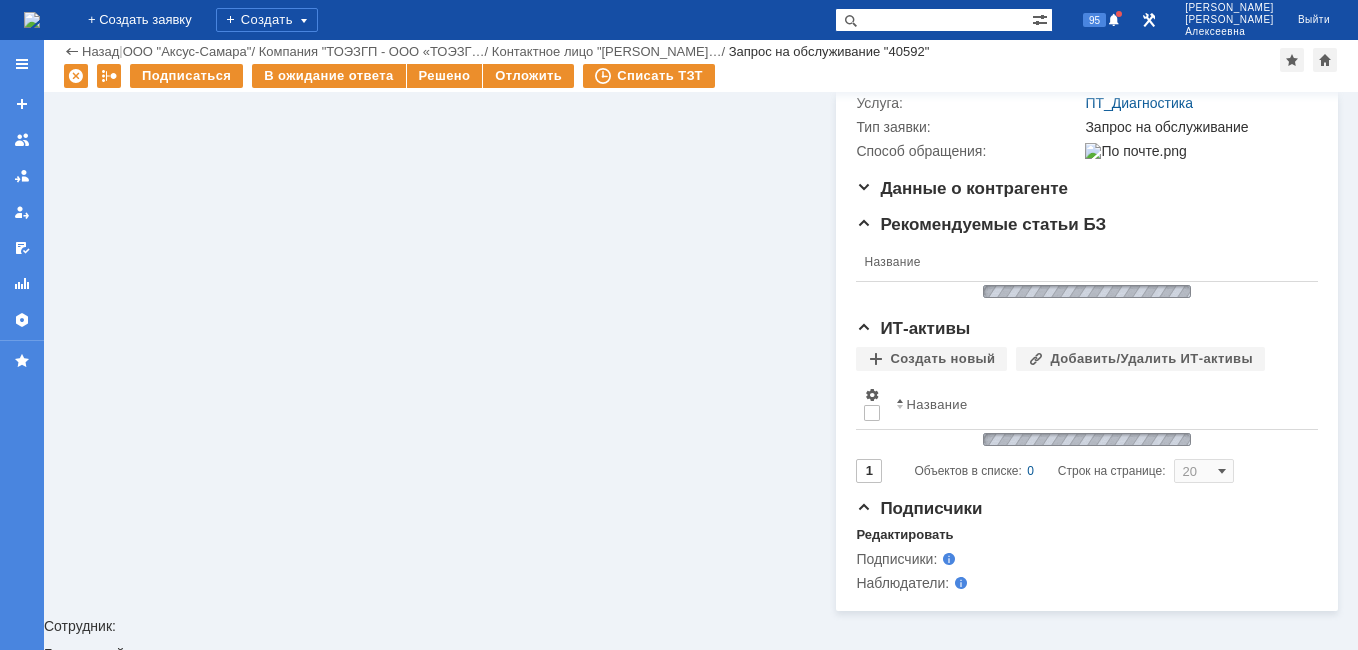 scroll, scrollTop: 334, scrollLeft: 0, axis: vertical 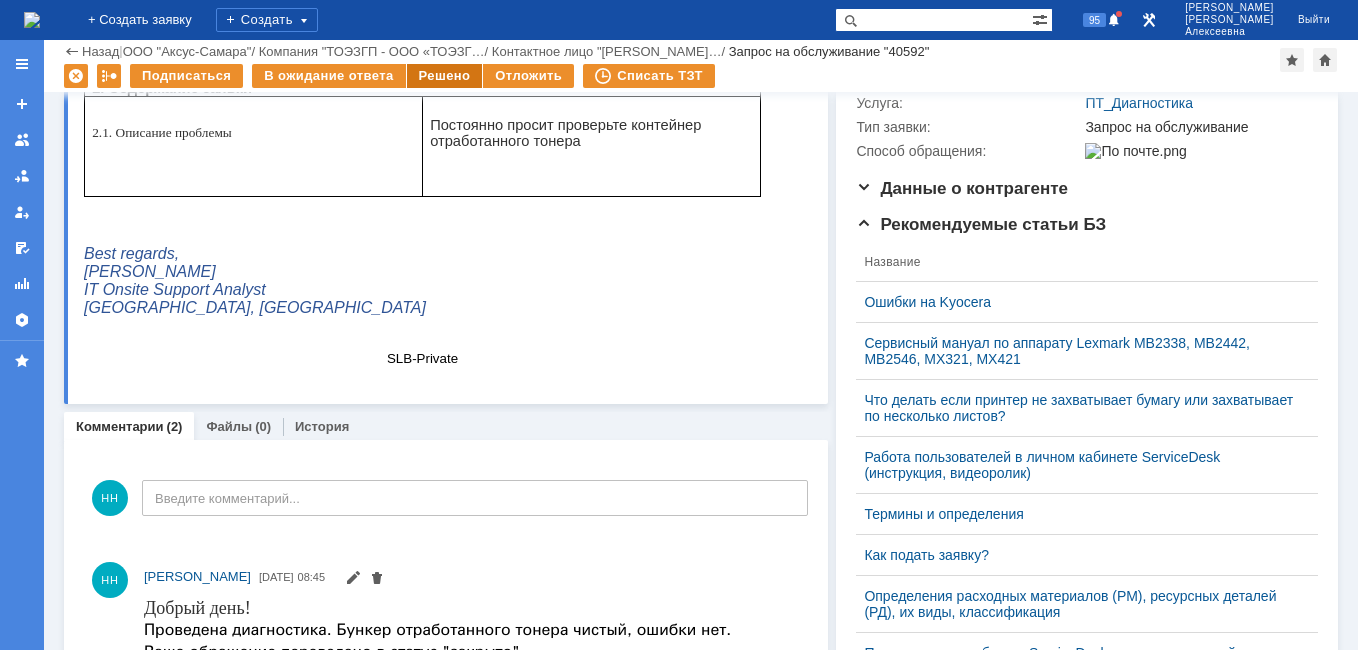 click on "Решено" at bounding box center (445, 76) 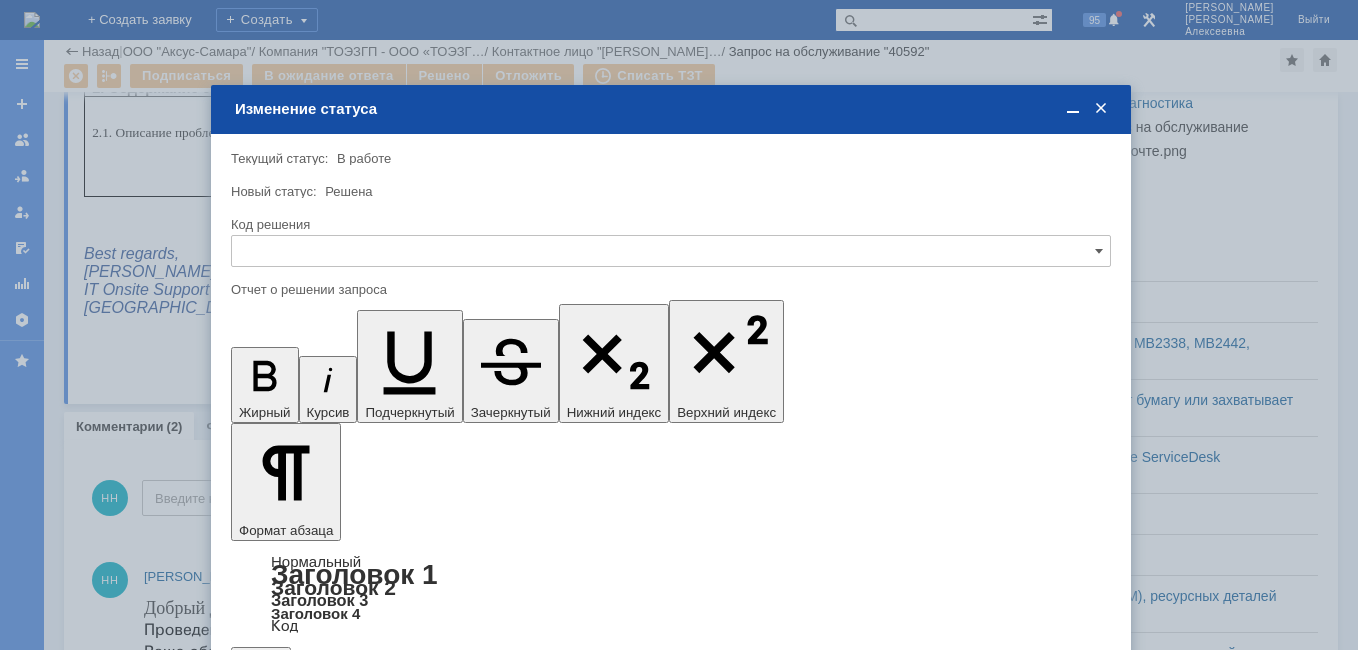 scroll, scrollTop: 0, scrollLeft: 0, axis: both 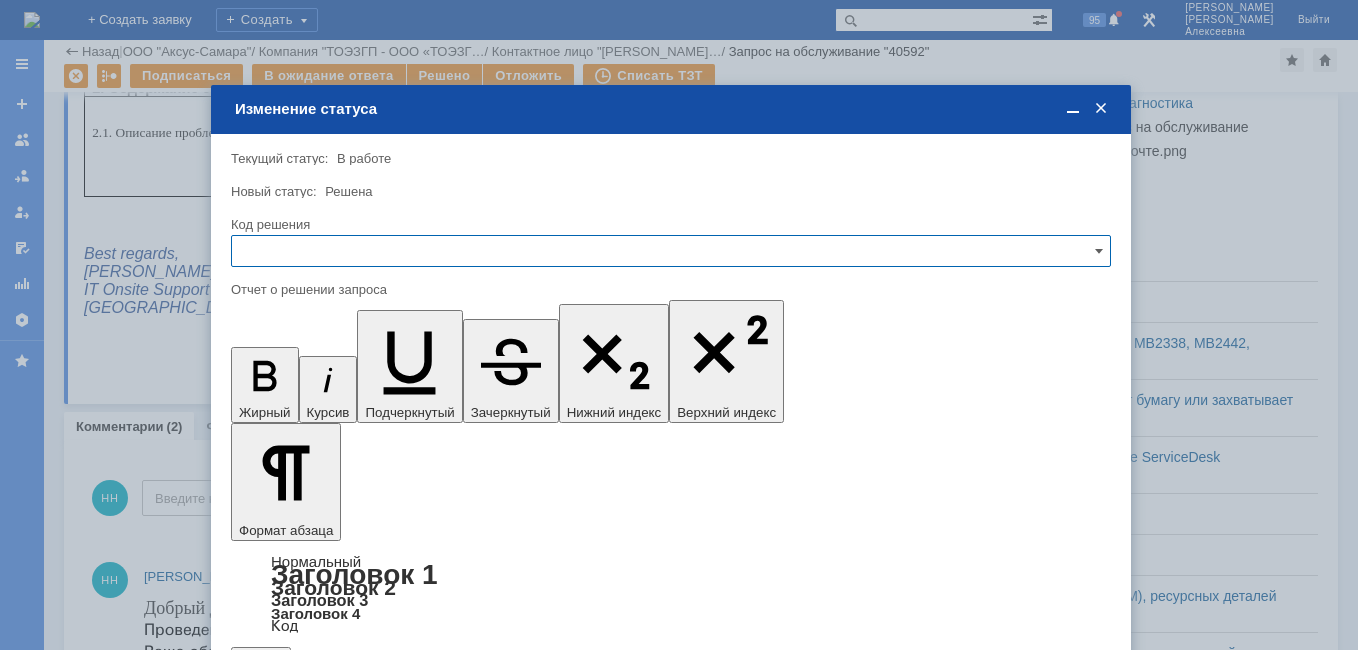 click at bounding box center (671, 251) 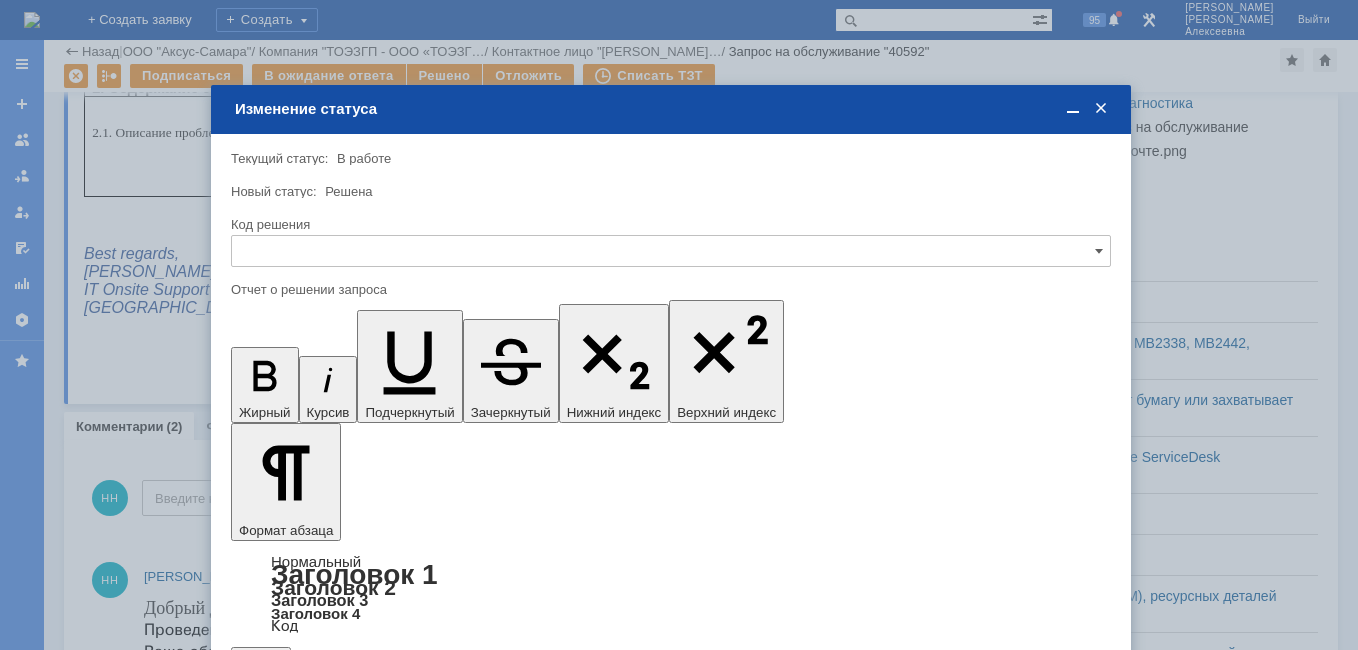drag, startPoint x: 283, startPoint y: 382, endPoint x: 38, endPoint y: 84, distance: 385.78363 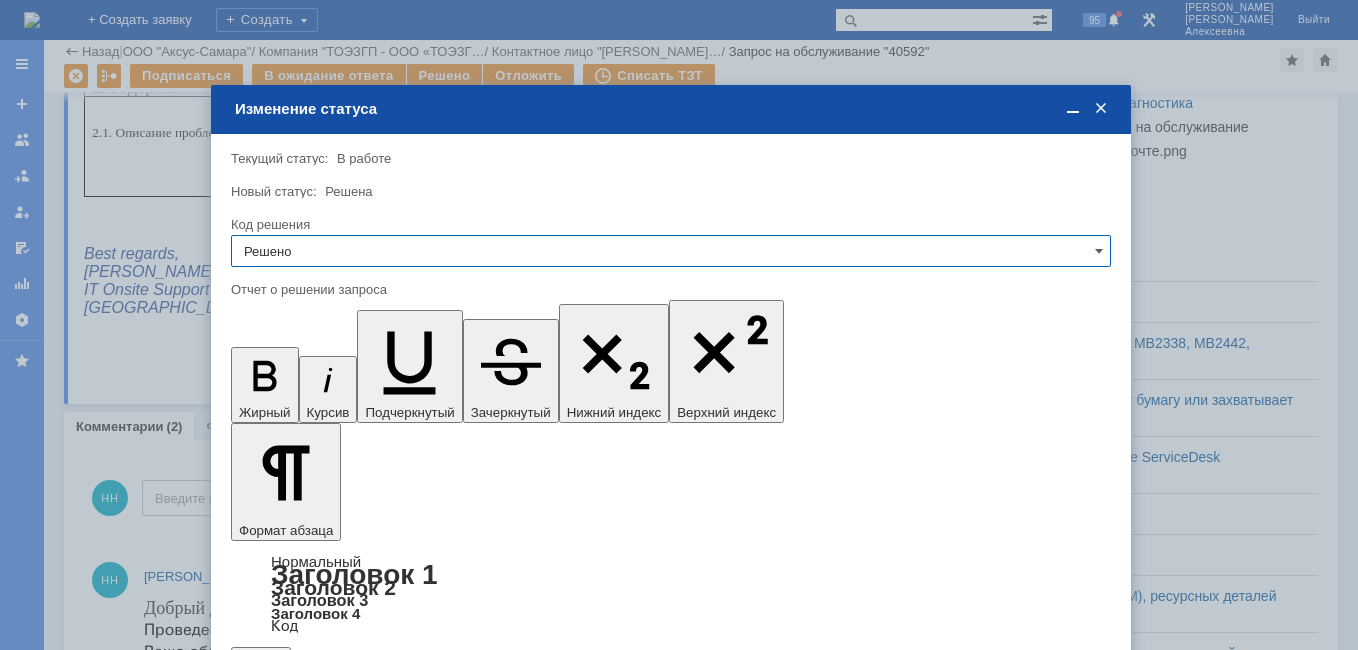 click on "Сохранить" at bounding box center [291, 688] 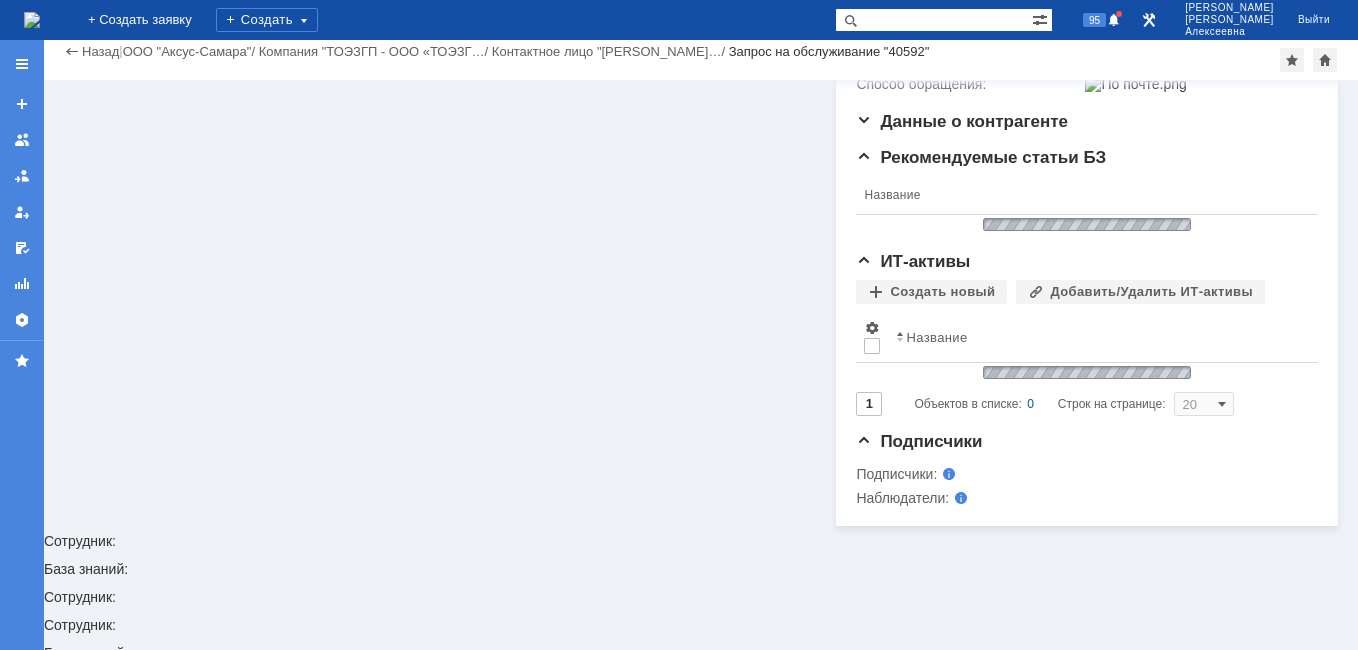 scroll, scrollTop: 334, scrollLeft: 0, axis: vertical 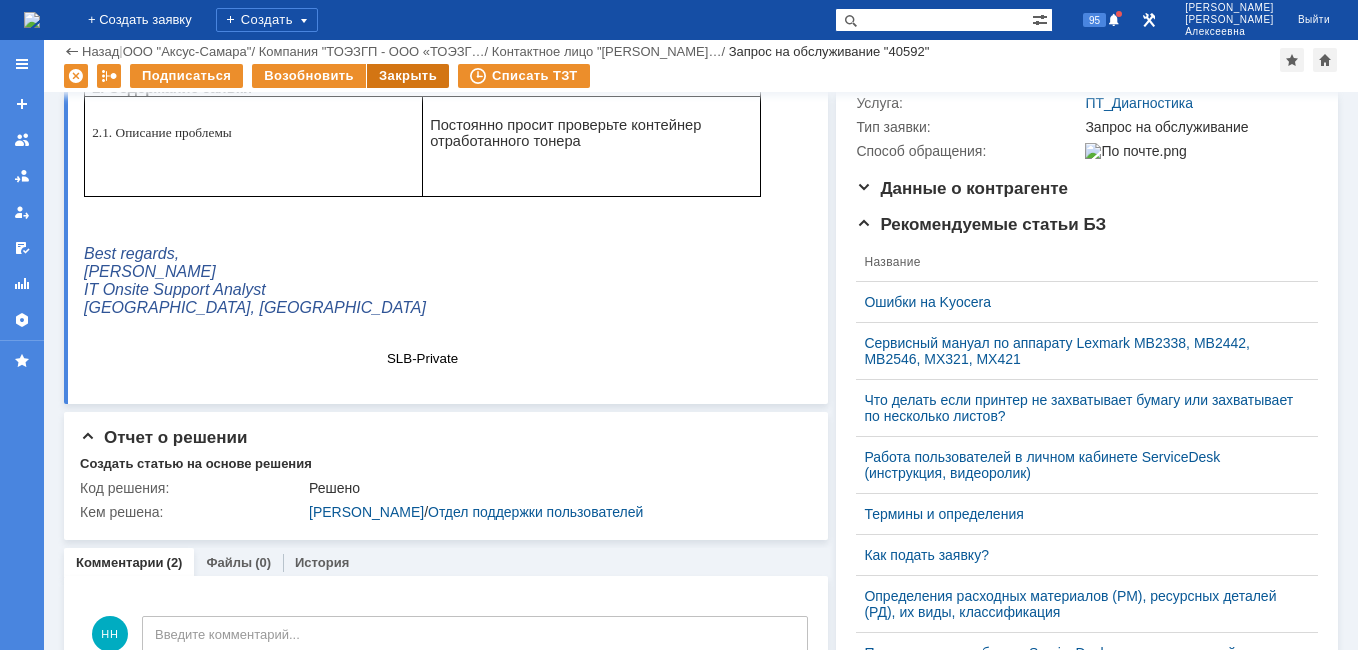 click on "Закрыть" at bounding box center [408, 76] 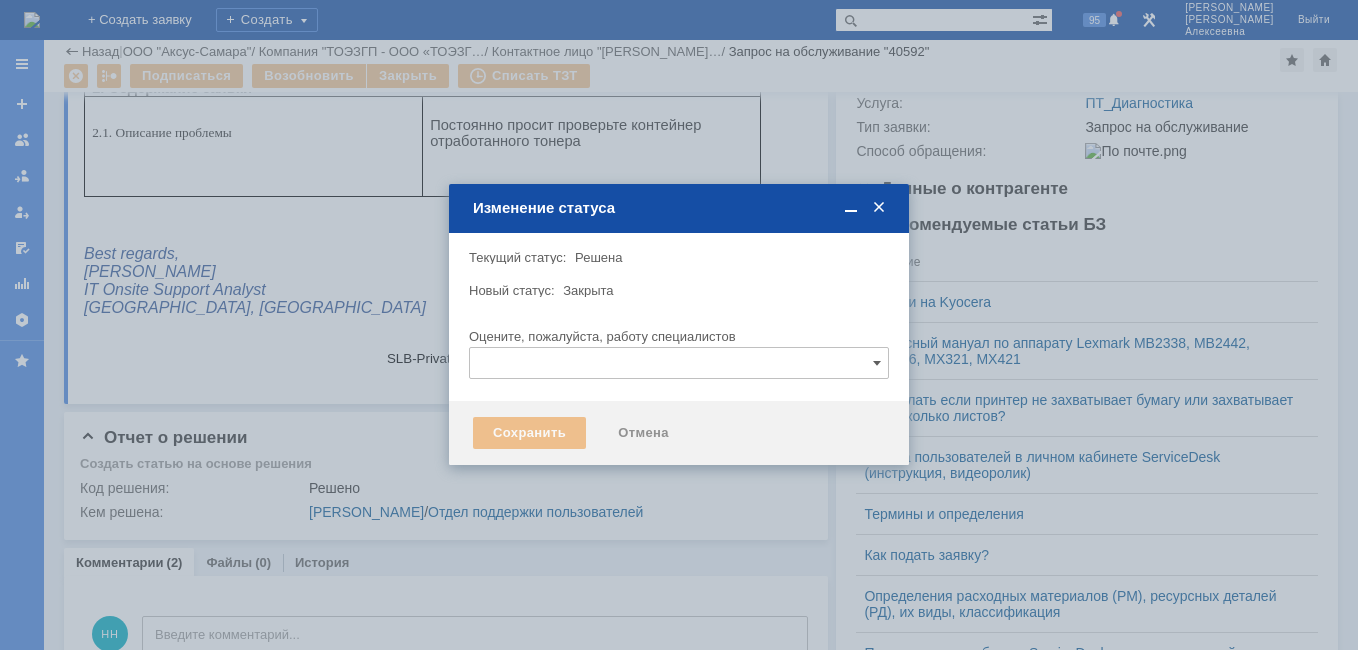 type 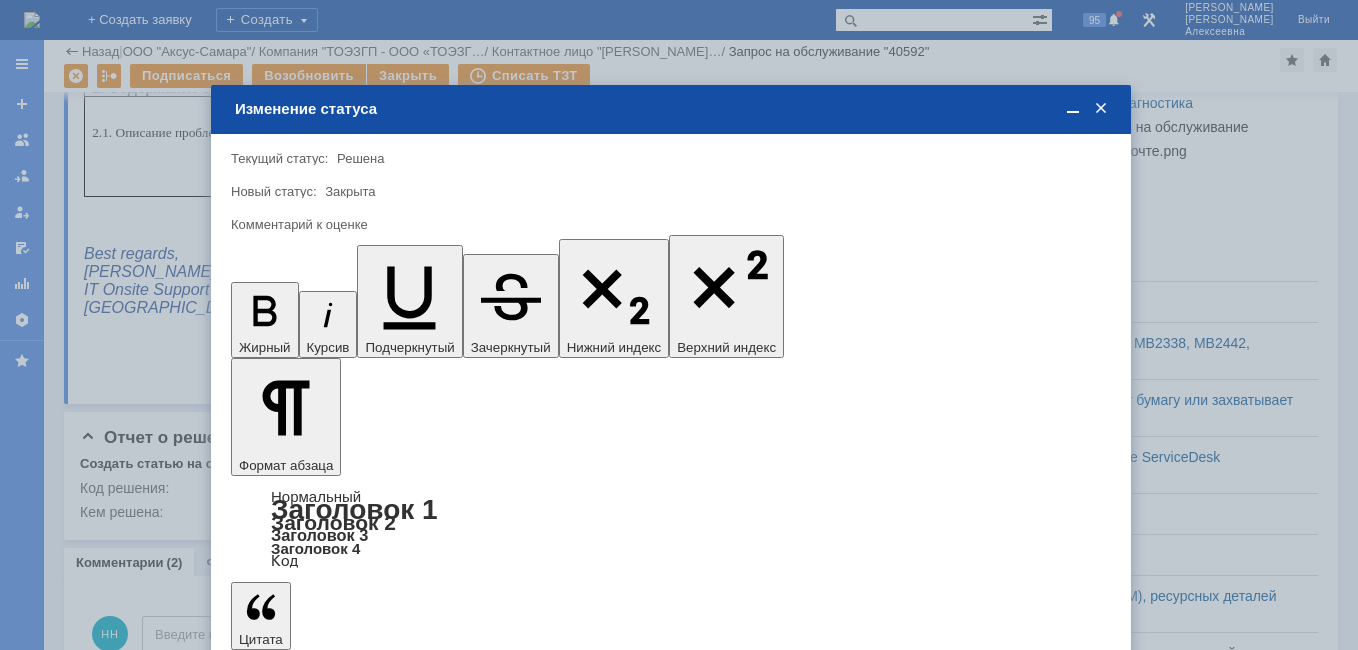 scroll, scrollTop: 0, scrollLeft: 0, axis: both 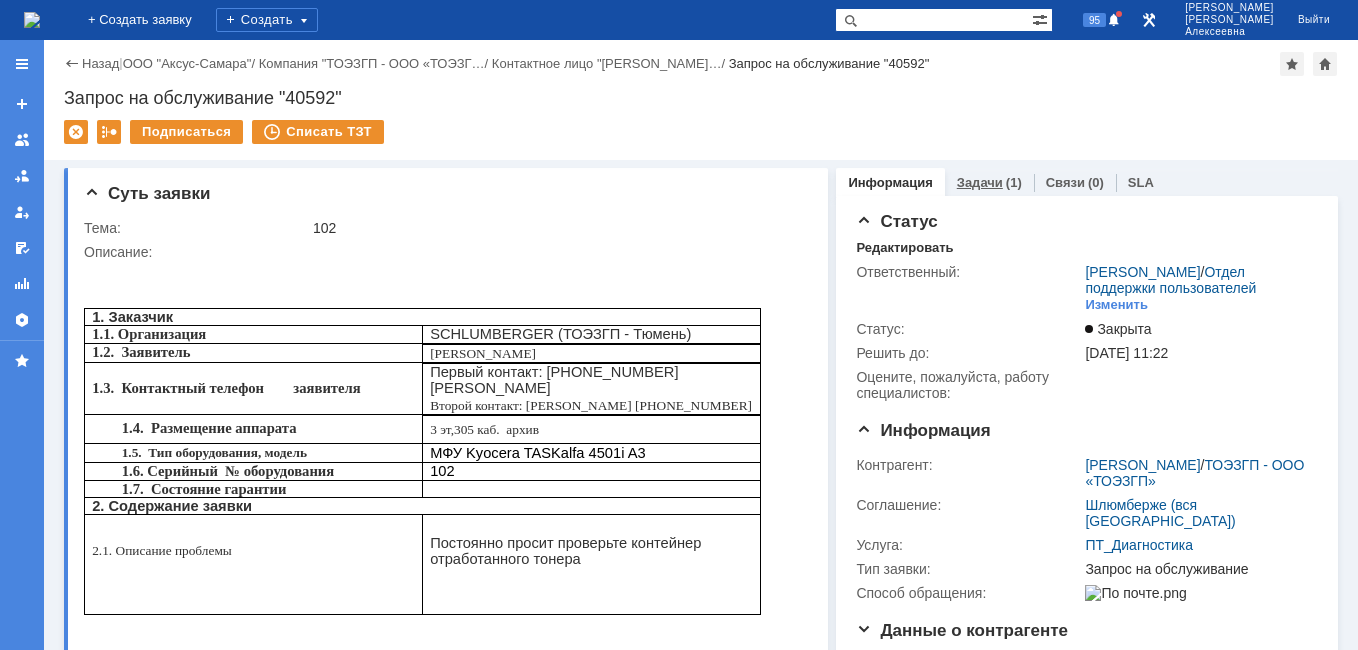 click on "Задачи" at bounding box center (980, 182) 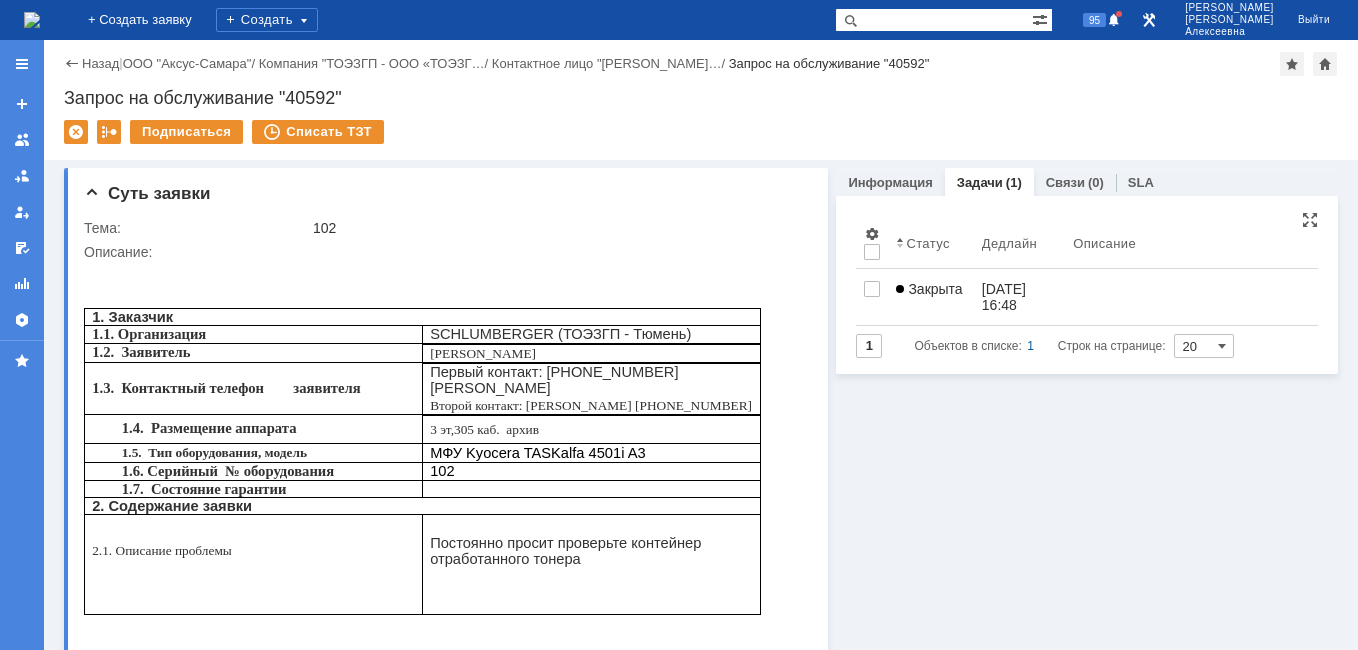 scroll, scrollTop: 0, scrollLeft: 0, axis: both 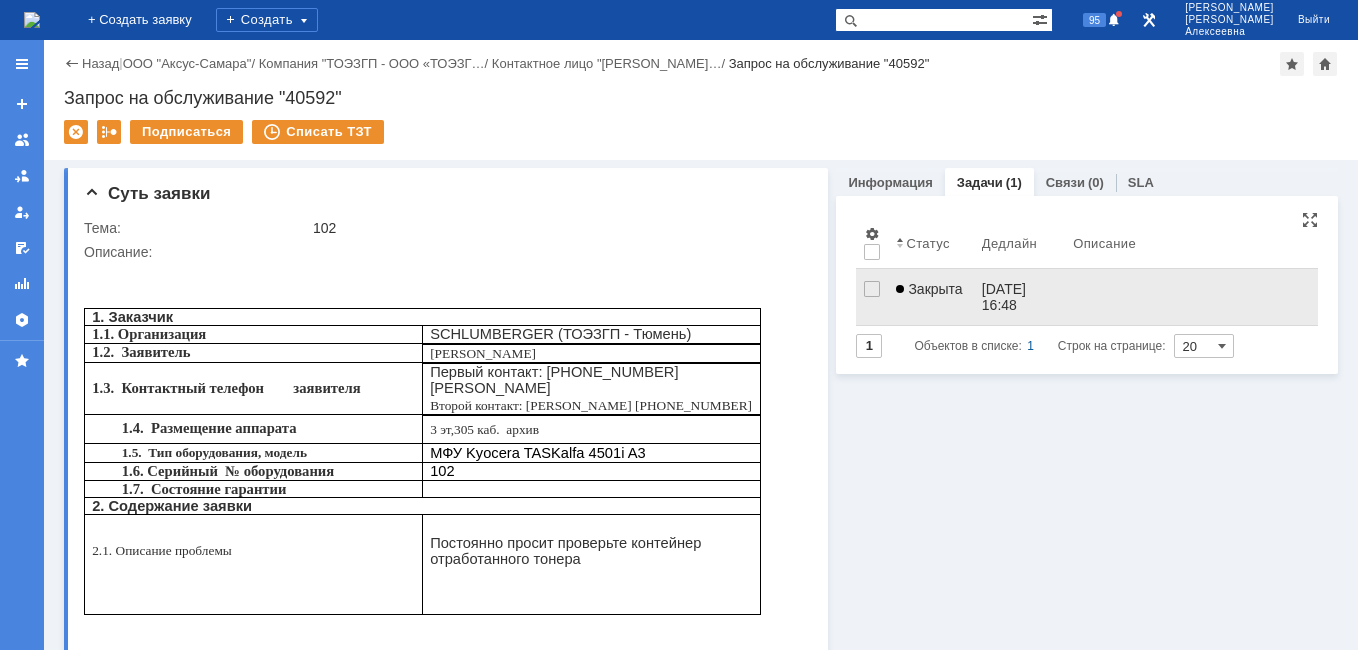click on "08.07.2025 16:48" at bounding box center [1019, 297] 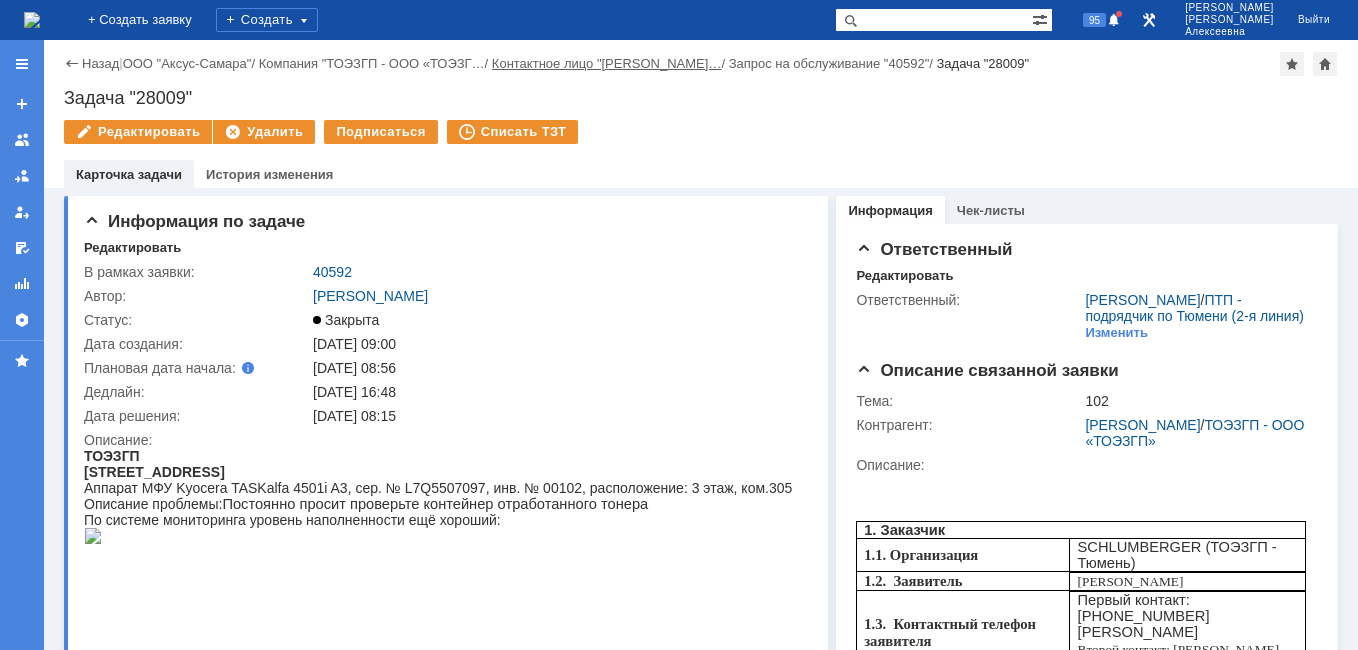 scroll, scrollTop: 0, scrollLeft: 0, axis: both 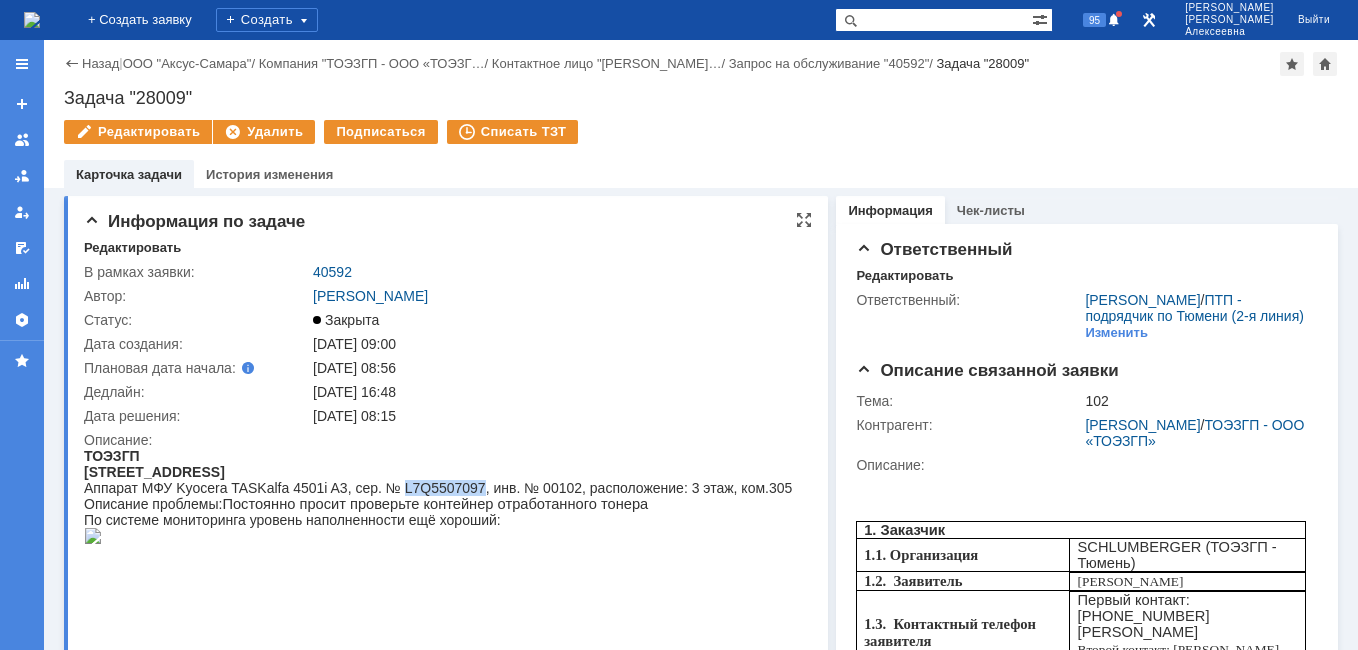 drag, startPoint x: 479, startPoint y: 486, endPoint x: 400, endPoint y: 488, distance: 79.025314 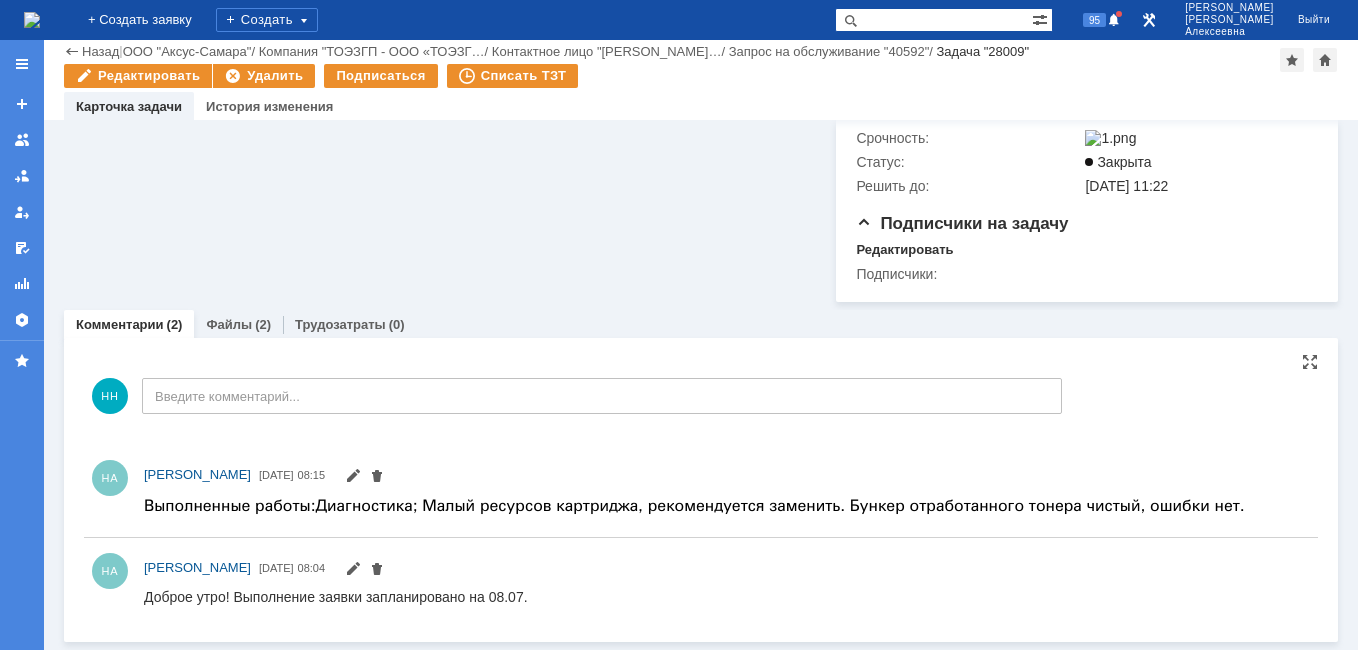 scroll, scrollTop: 937, scrollLeft: 0, axis: vertical 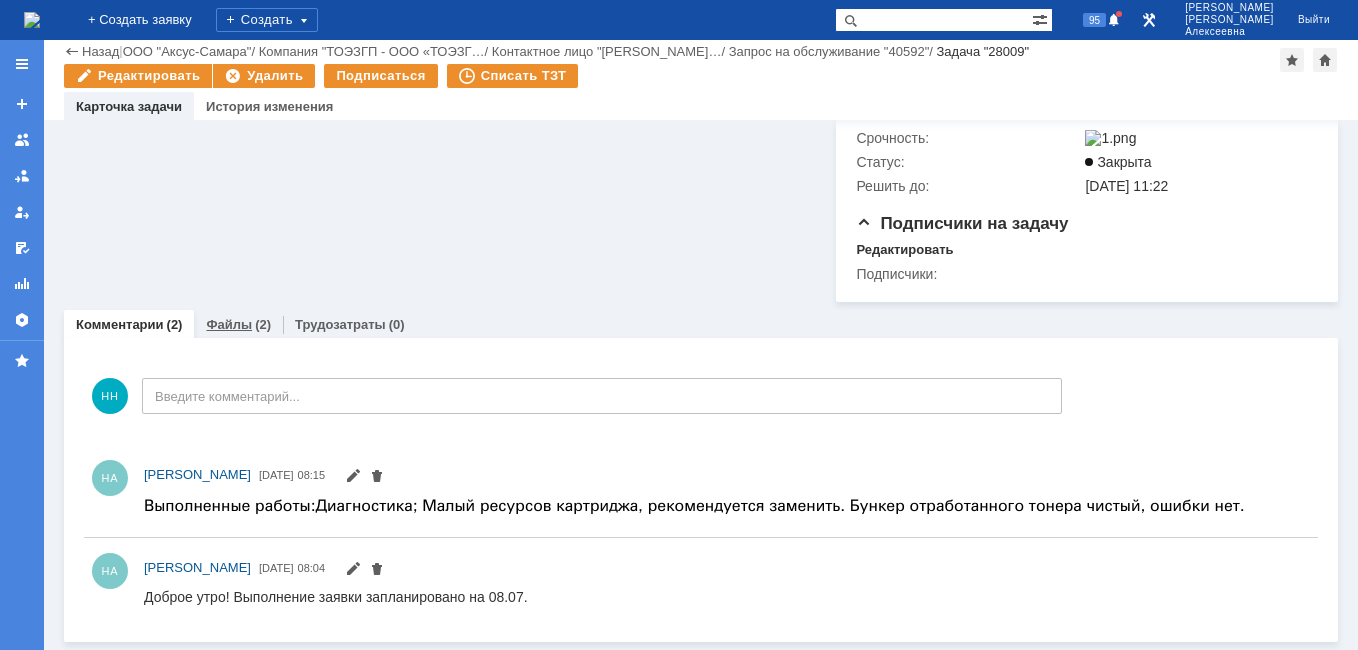 click on "Файлы" at bounding box center (229, 324) 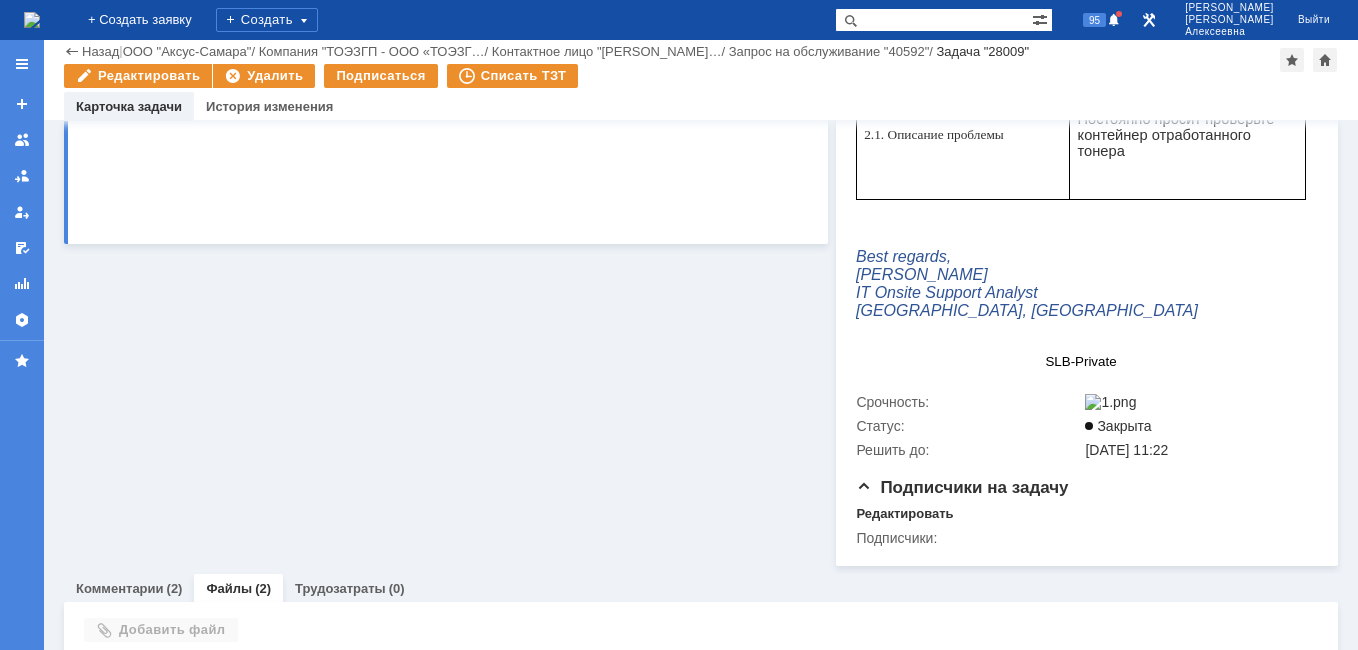 scroll, scrollTop: 844, scrollLeft: 0, axis: vertical 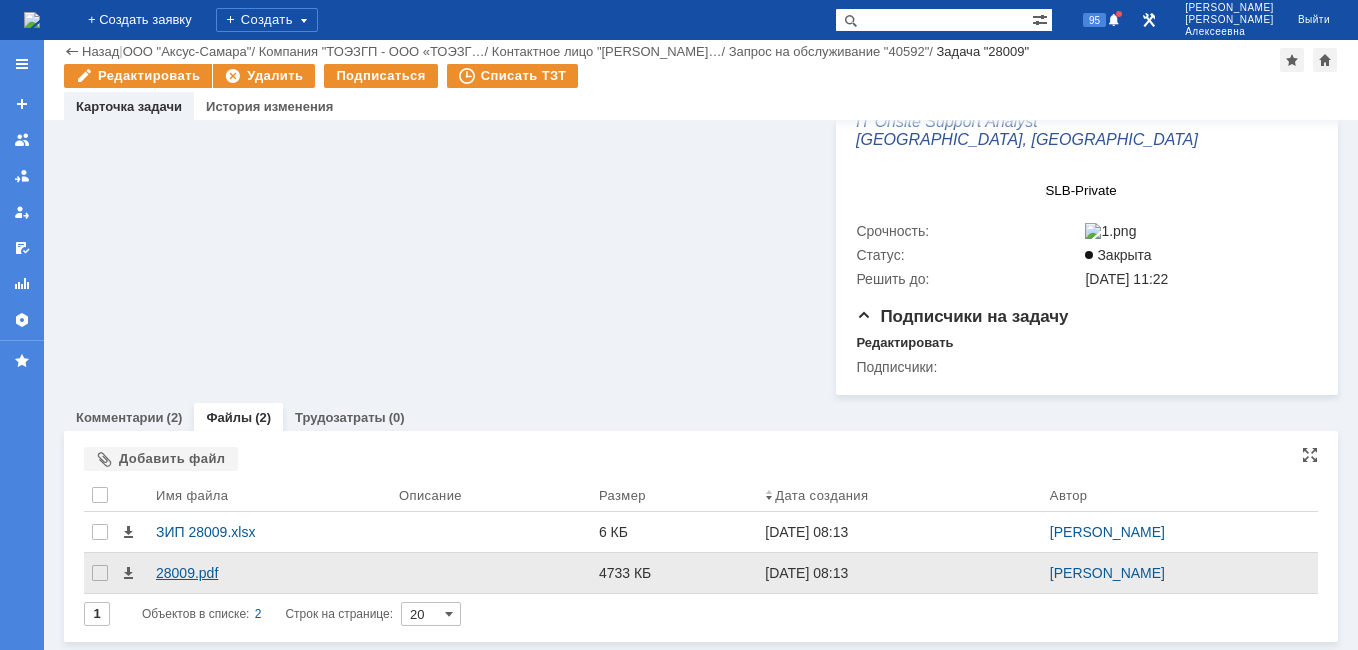 click on "28009.pdf" at bounding box center [269, 573] 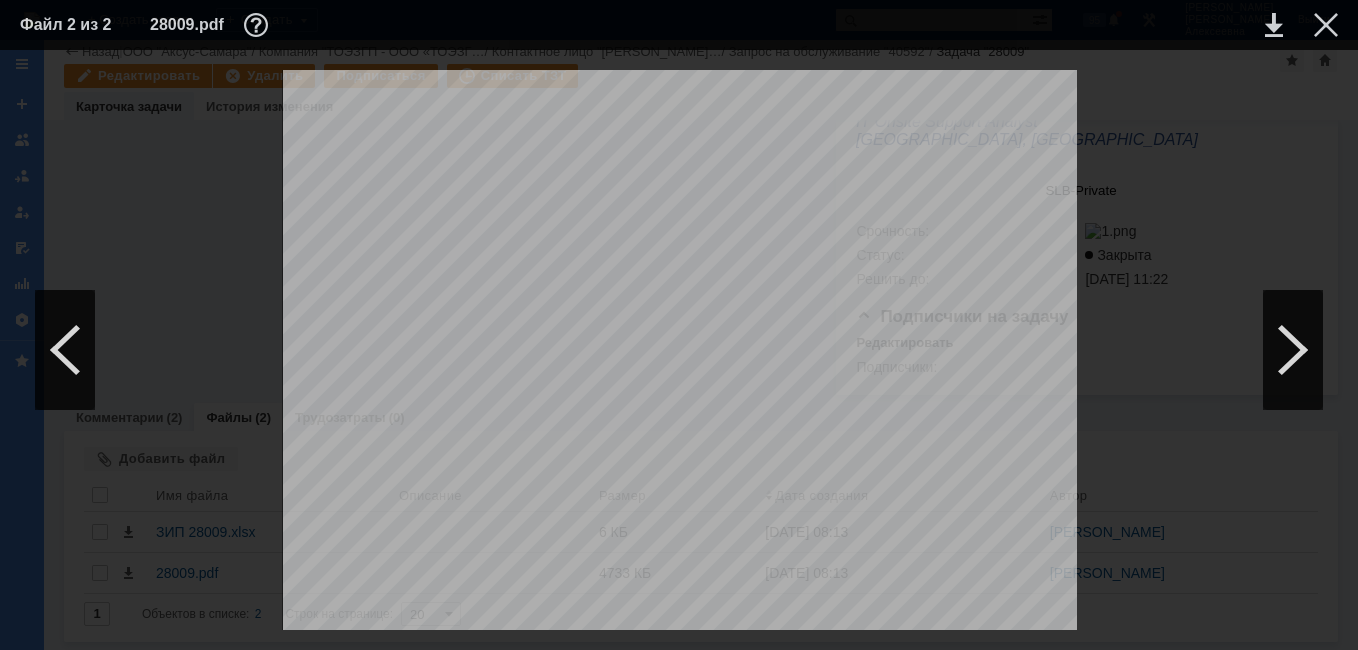 scroll, scrollTop: 1400, scrollLeft: 0, axis: vertical 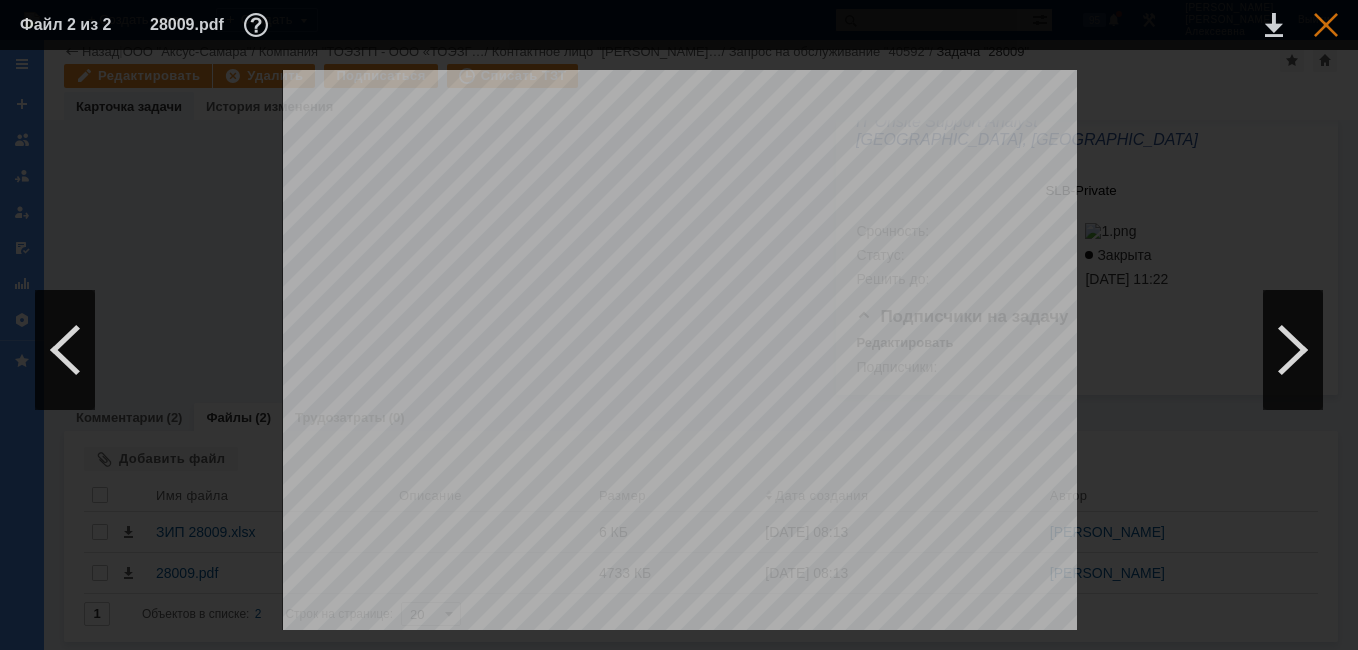 click at bounding box center [1326, 25] 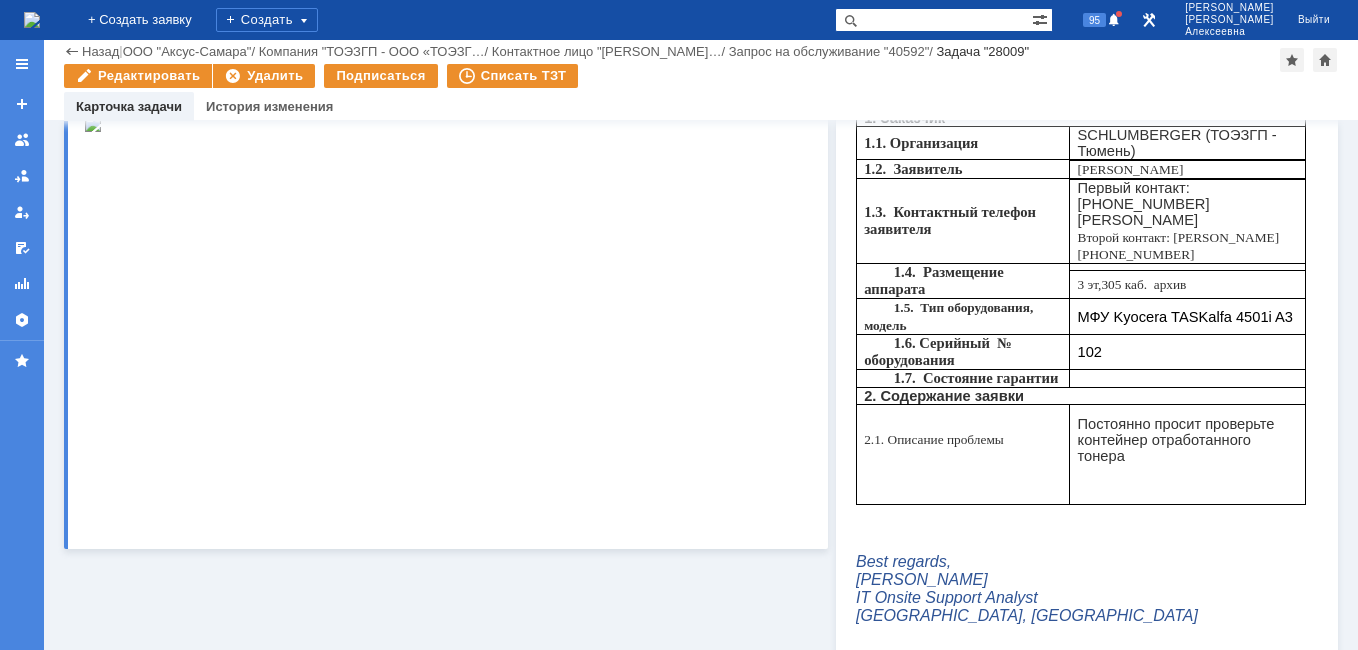 scroll, scrollTop: 0, scrollLeft: 0, axis: both 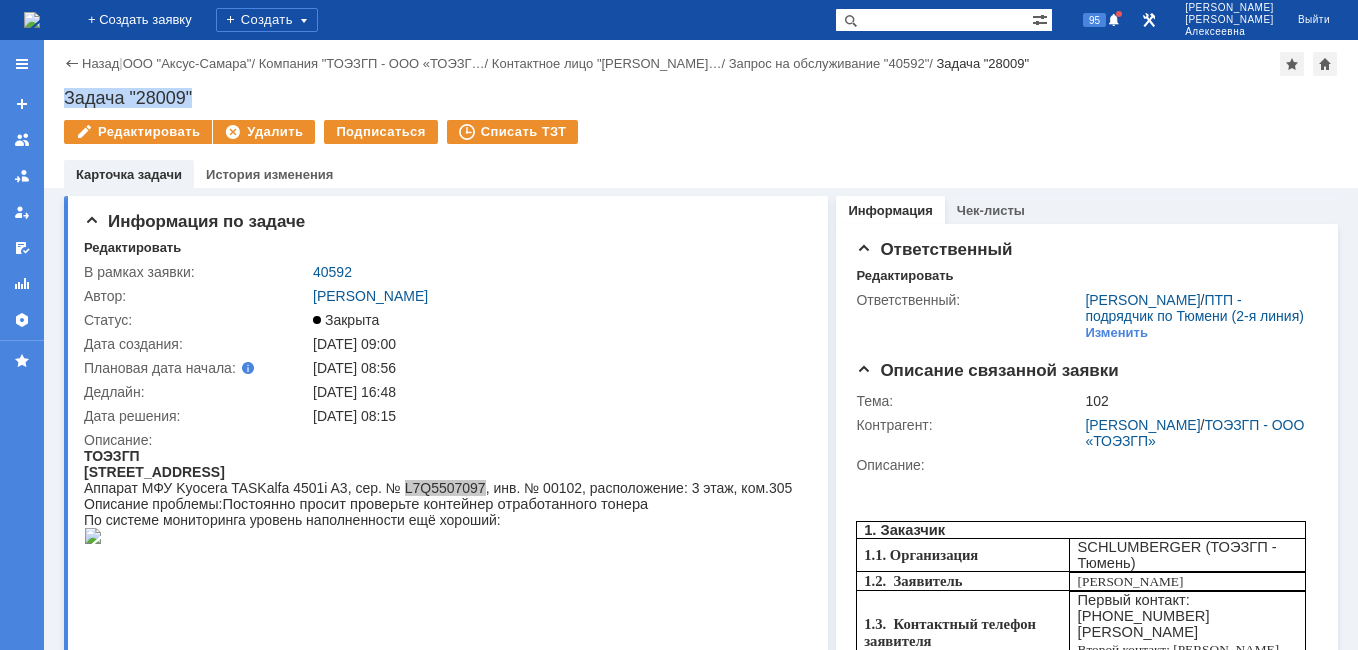drag, startPoint x: 213, startPoint y: 96, endPoint x: 61, endPoint y: 95, distance: 152.0033 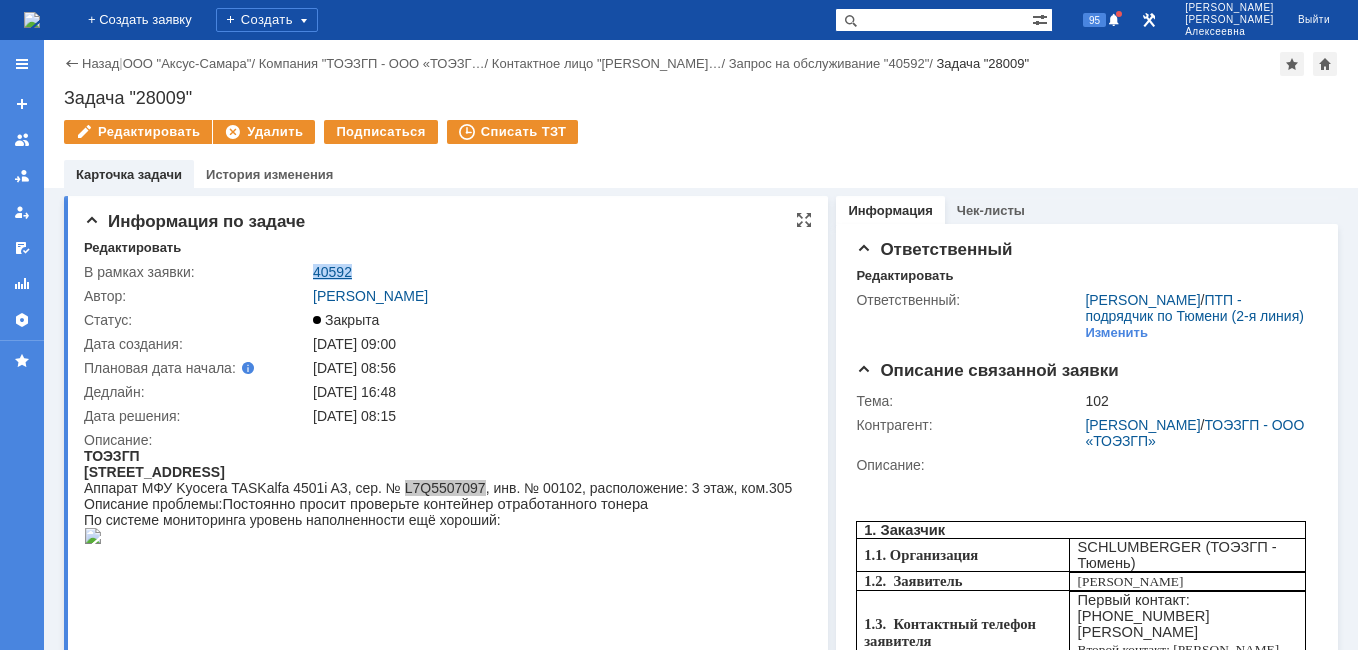 drag, startPoint x: 364, startPoint y: 268, endPoint x: 313, endPoint y: 271, distance: 51.088158 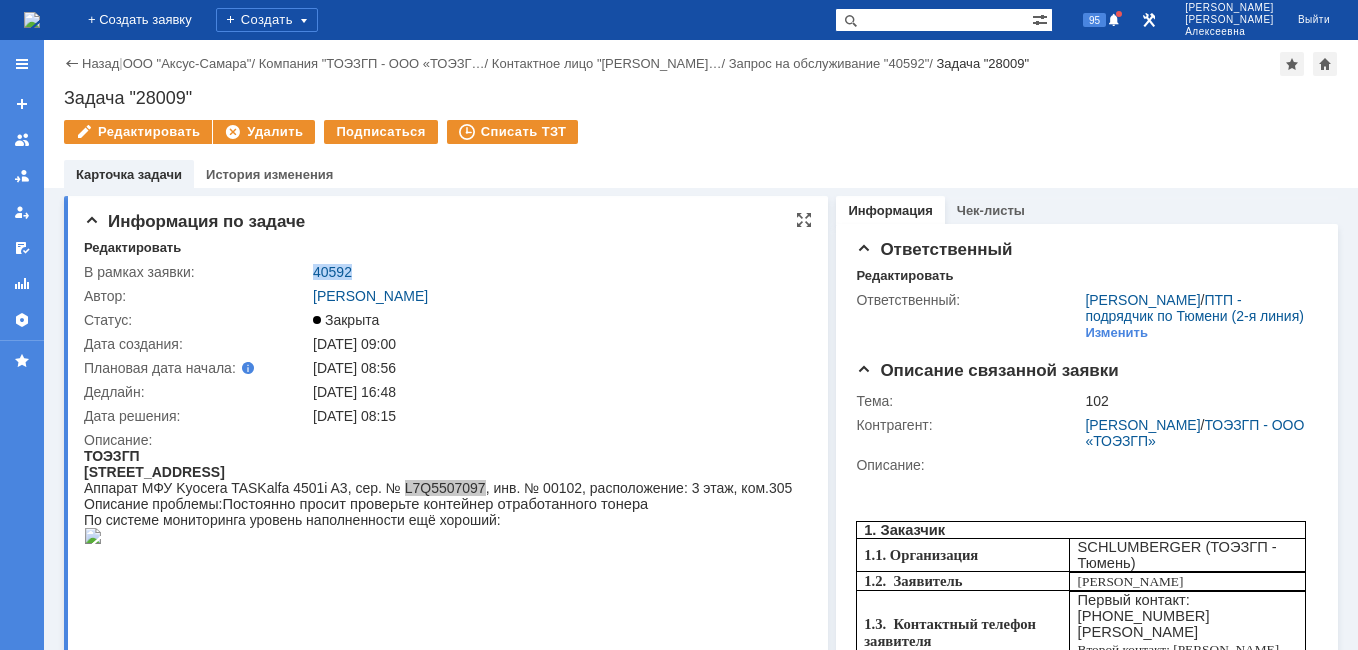 copy on "40592" 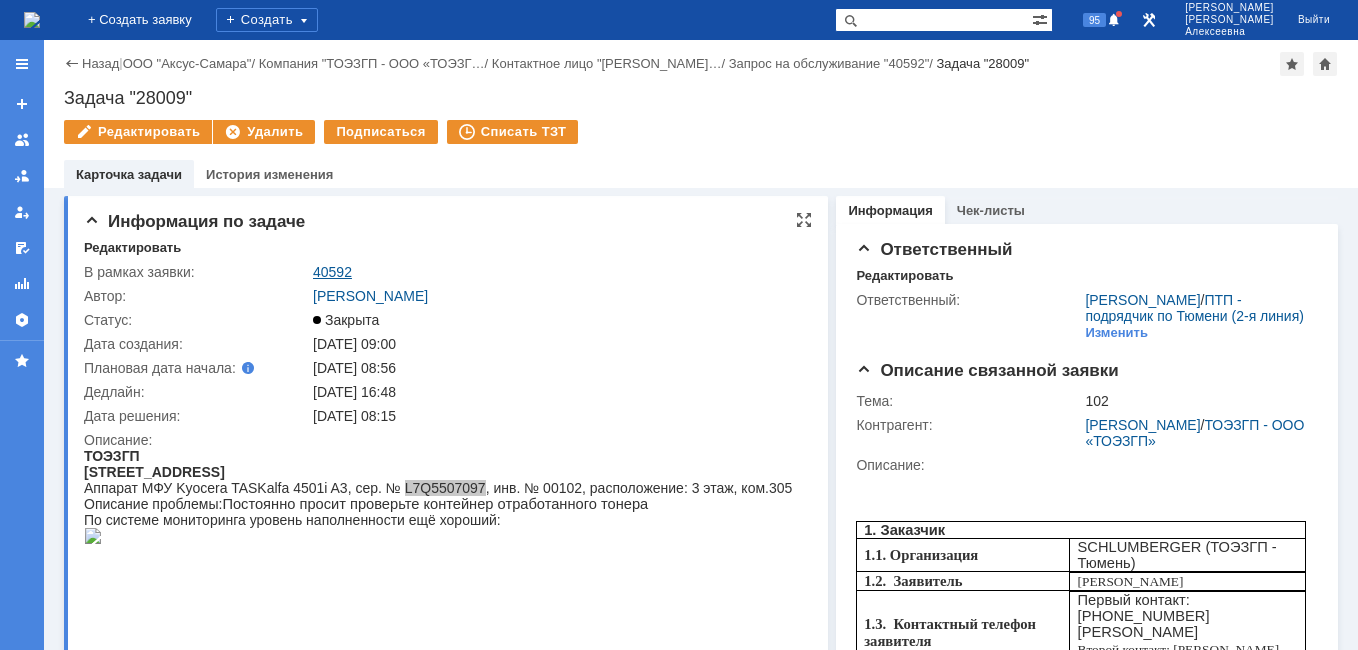click on "40592" at bounding box center (332, 272) 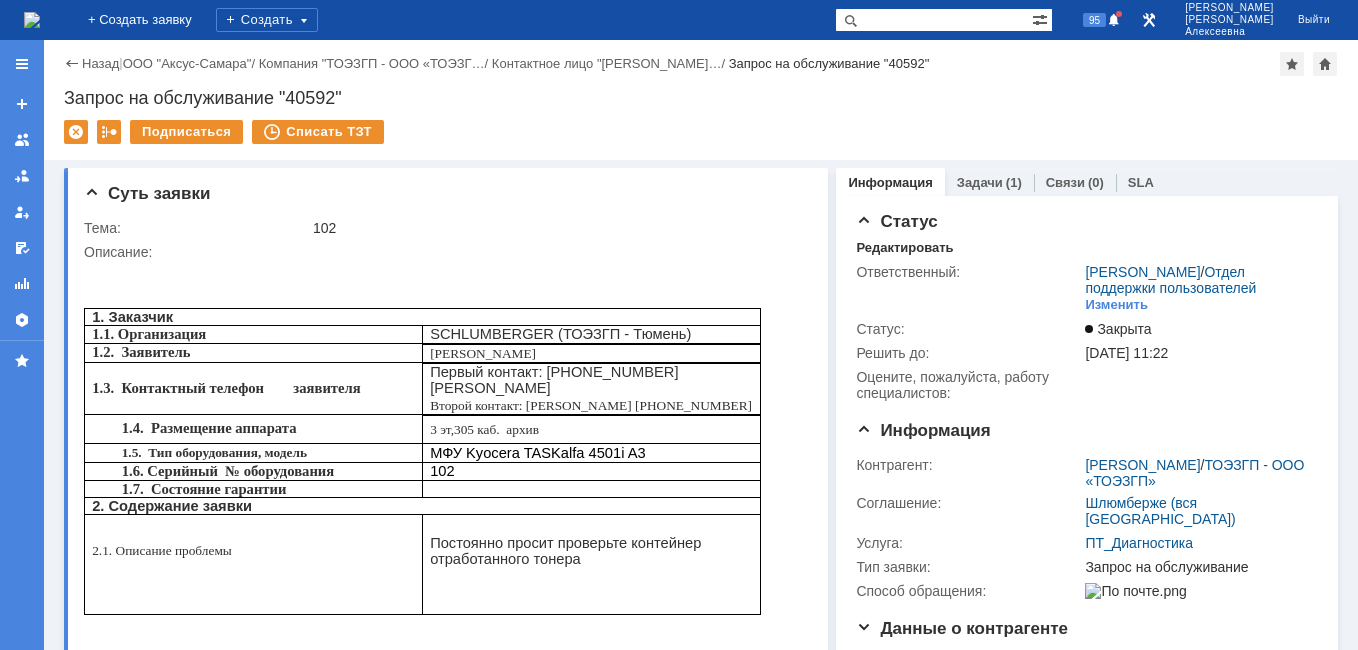scroll, scrollTop: 0, scrollLeft: 0, axis: both 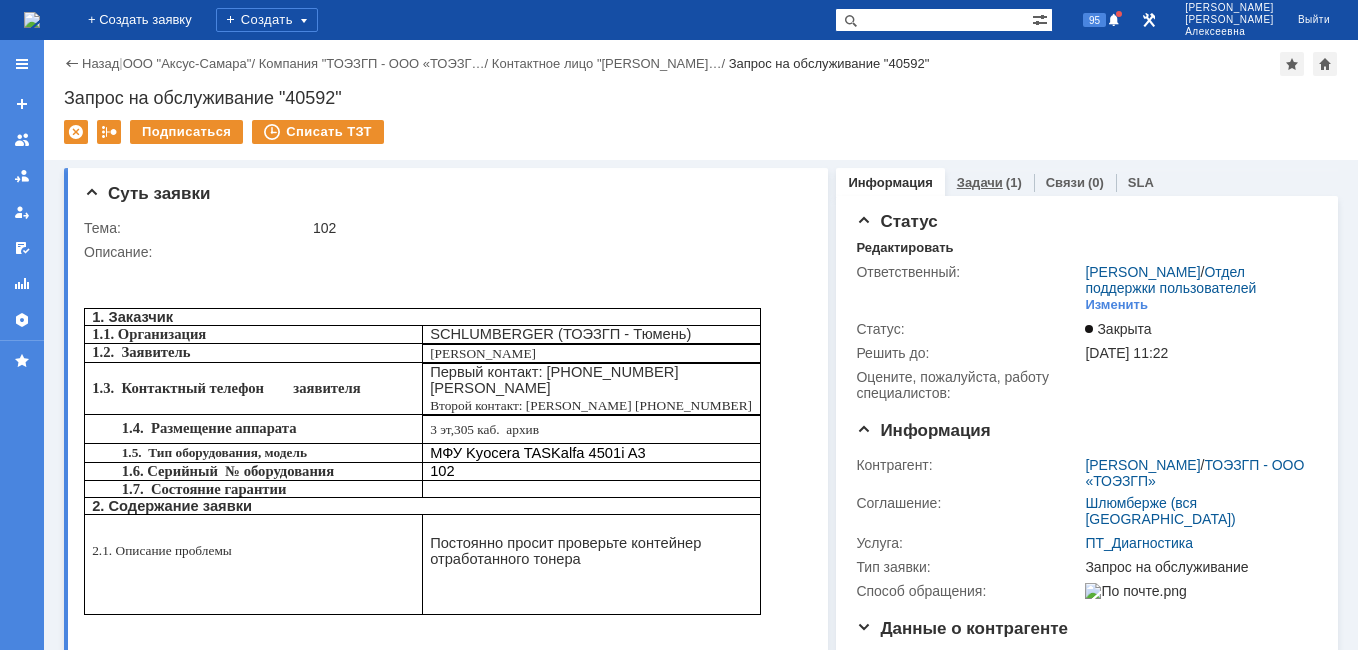 click on "Задачи (1)" at bounding box center [989, 182] 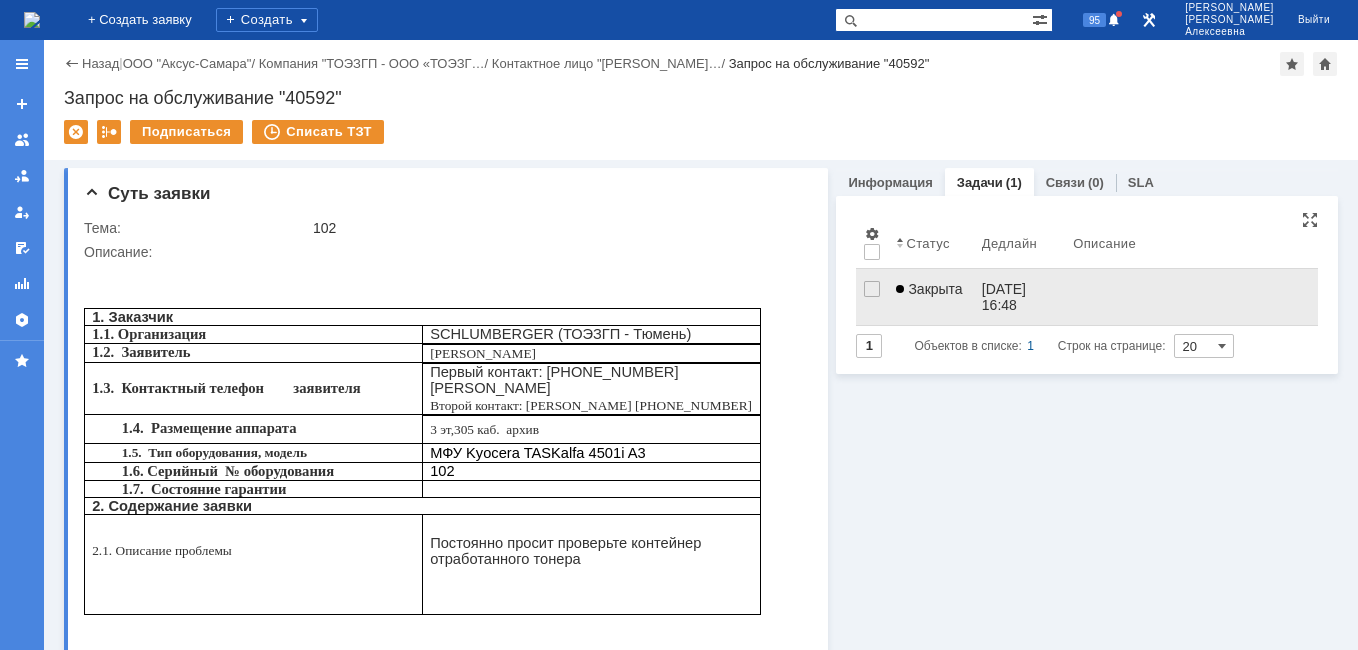 scroll, scrollTop: 0, scrollLeft: 0, axis: both 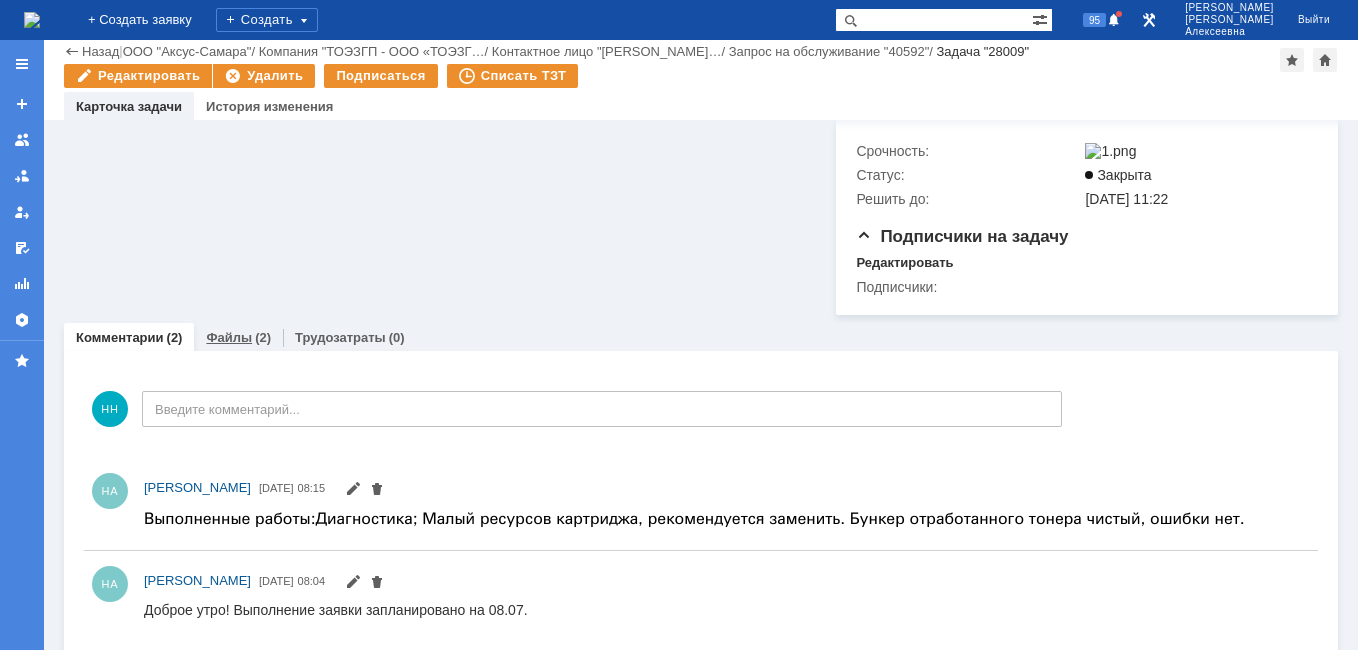 click on "Файлы" at bounding box center (229, 337) 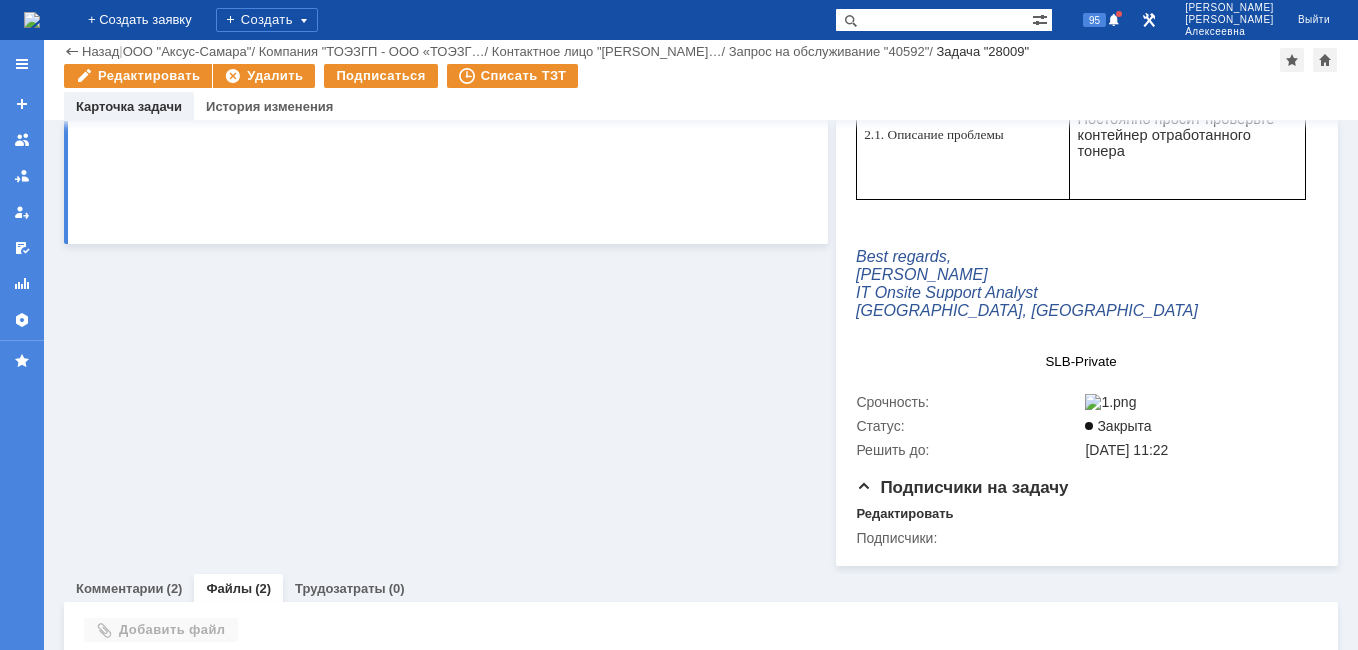 scroll, scrollTop: 844, scrollLeft: 0, axis: vertical 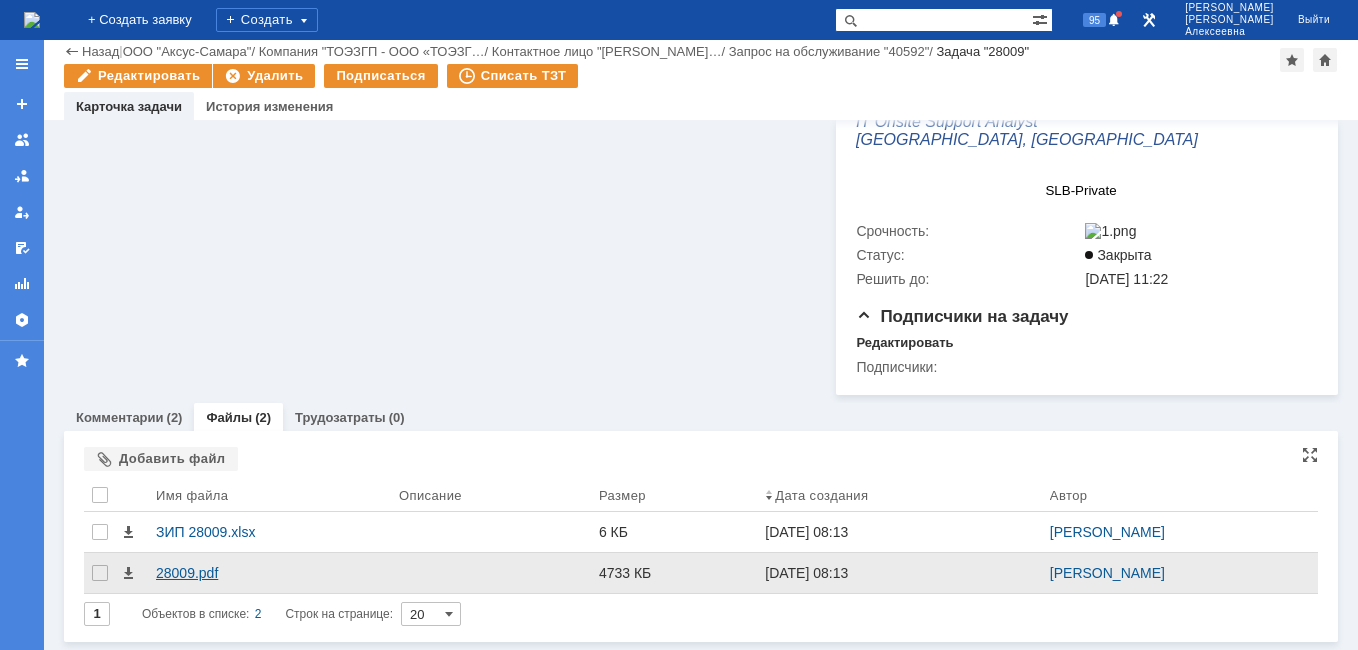 click on "28009.pdf" at bounding box center (269, 573) 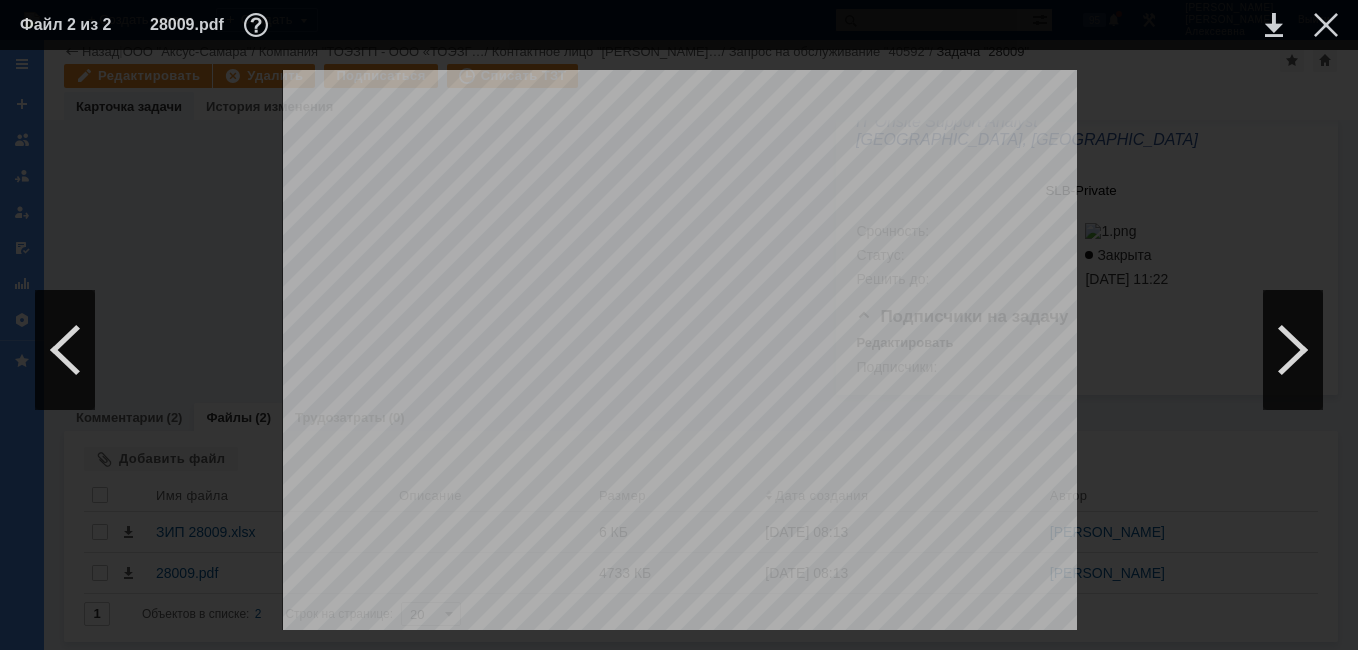 scroll, scrollTop: 0, scrollLeft: 0, axis: both 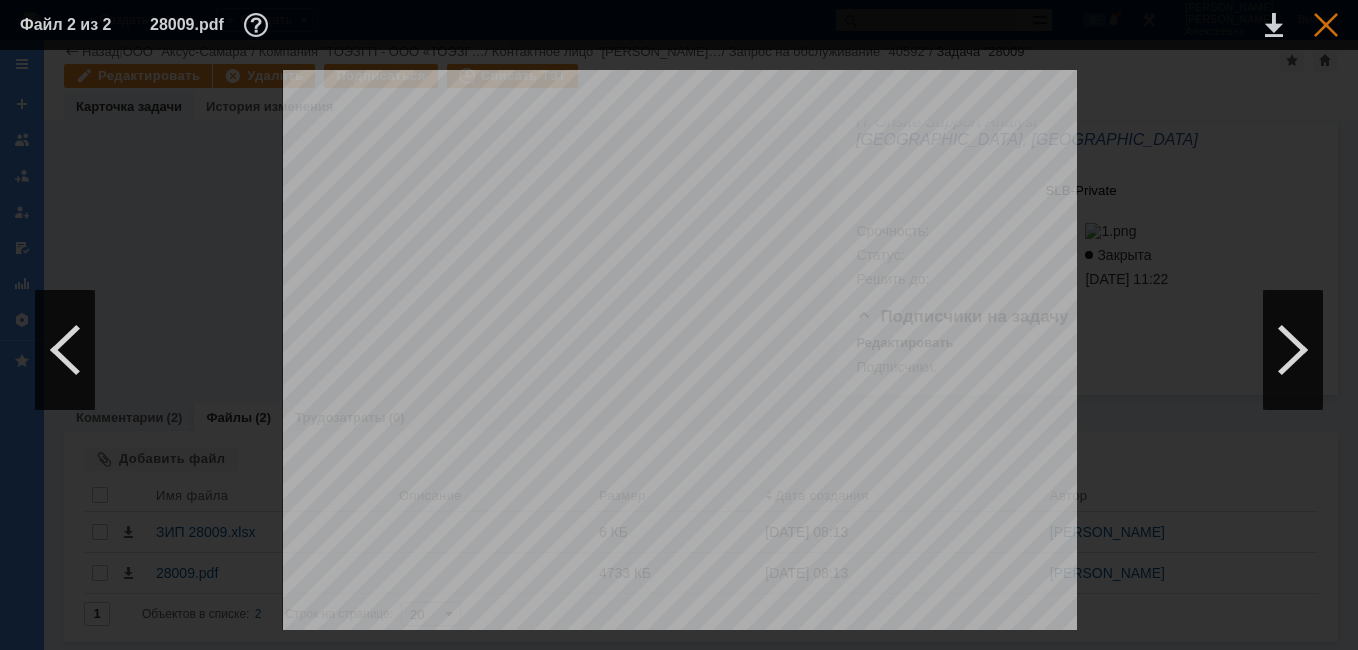 click at bounding box center (1326, 25) 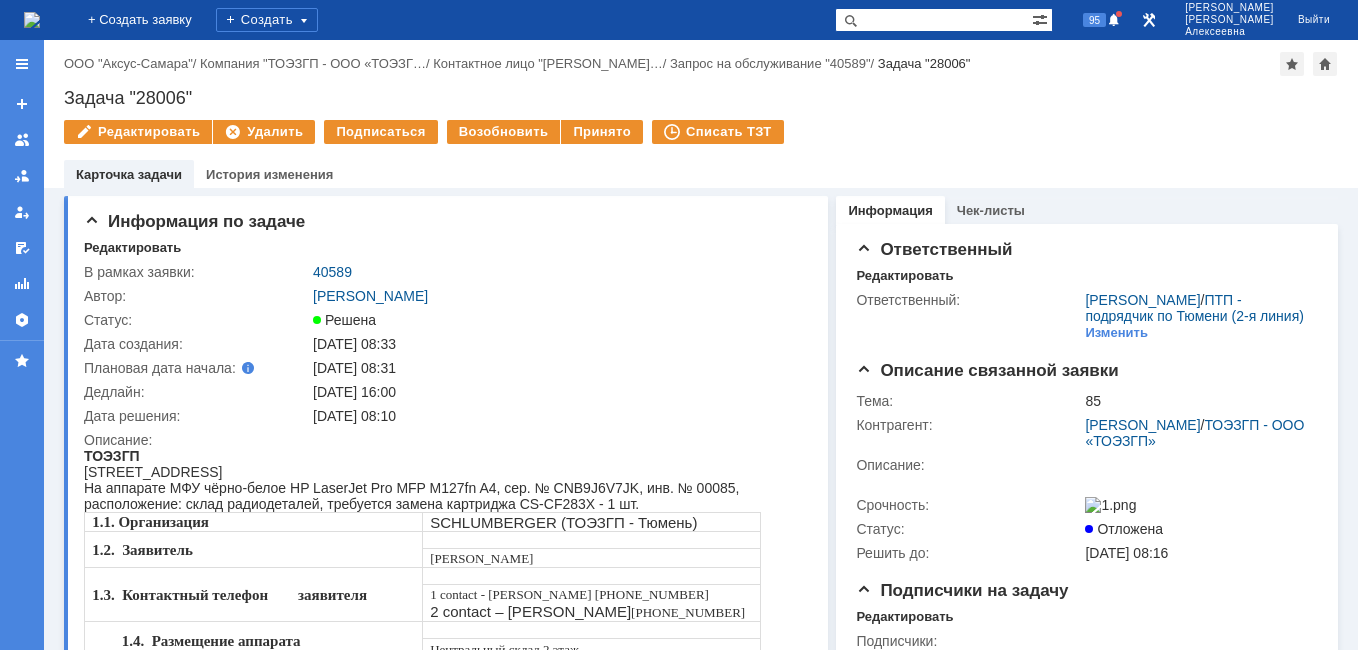 scroll, scrollTop: 0, scrollLeft: 0, axis: both 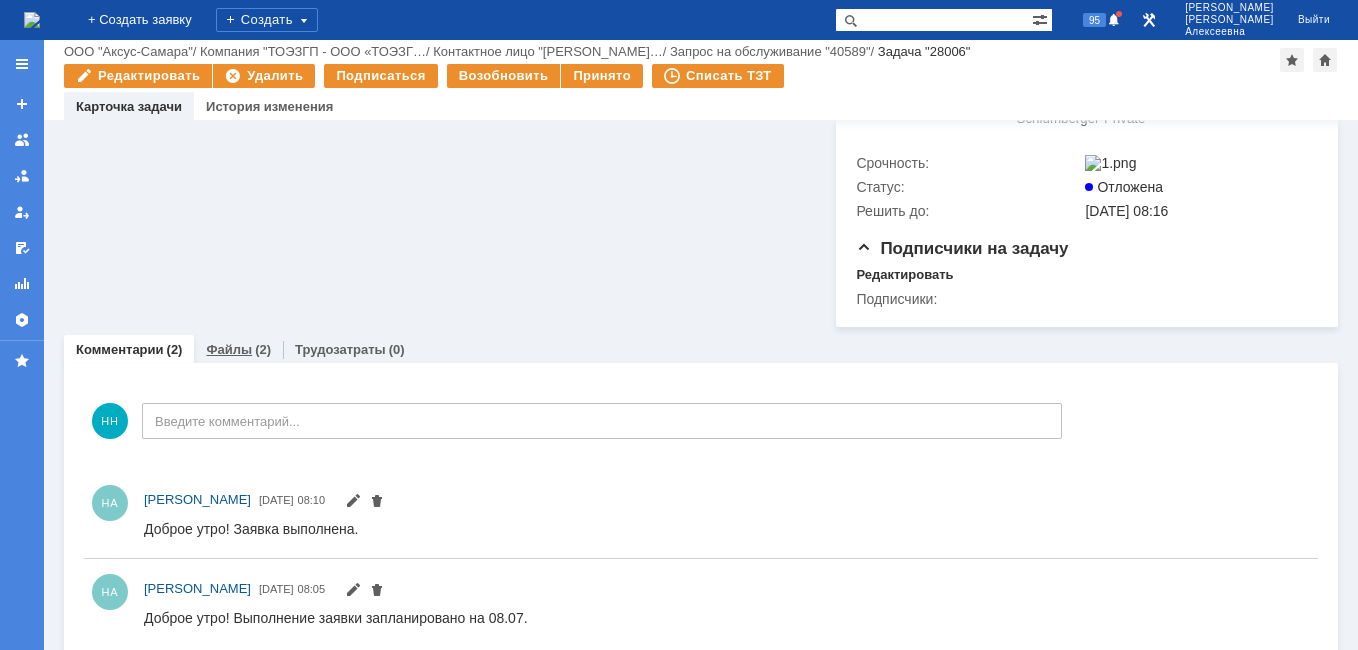 click on "Файлы" at bounding box center [229, 349] 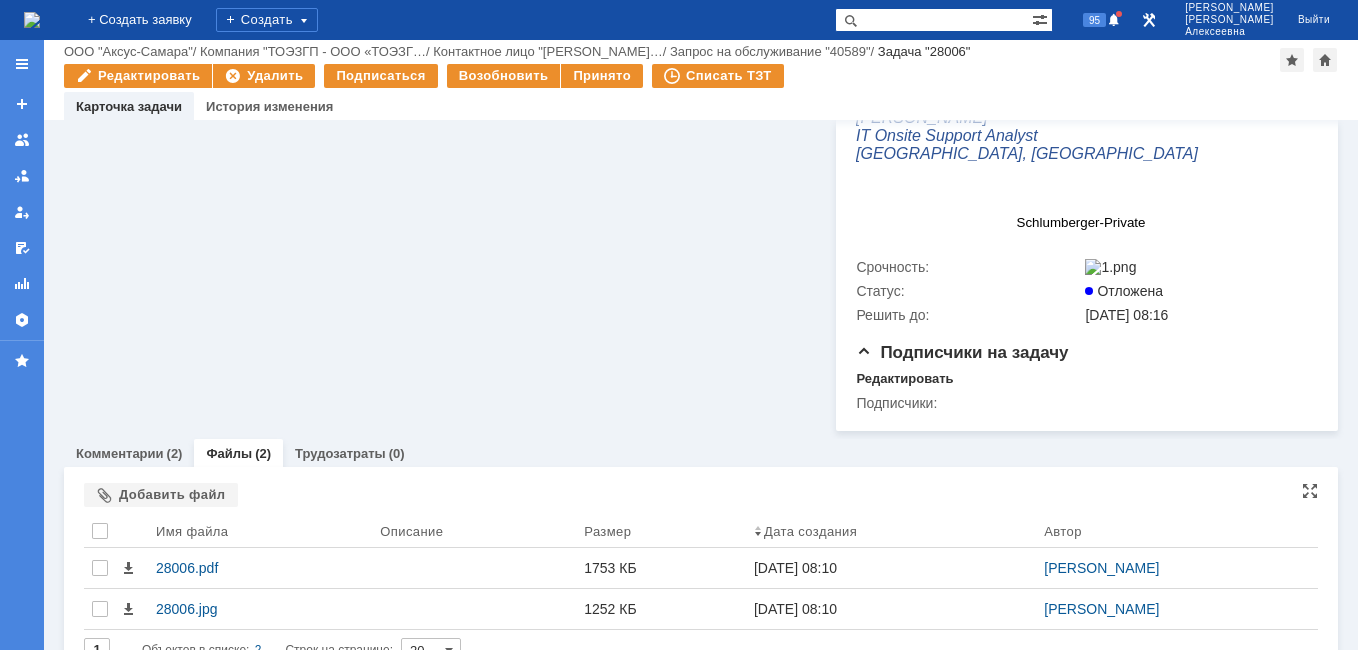 scroll, scrollTop: 856, scrollLeft: 0, axis: vertical 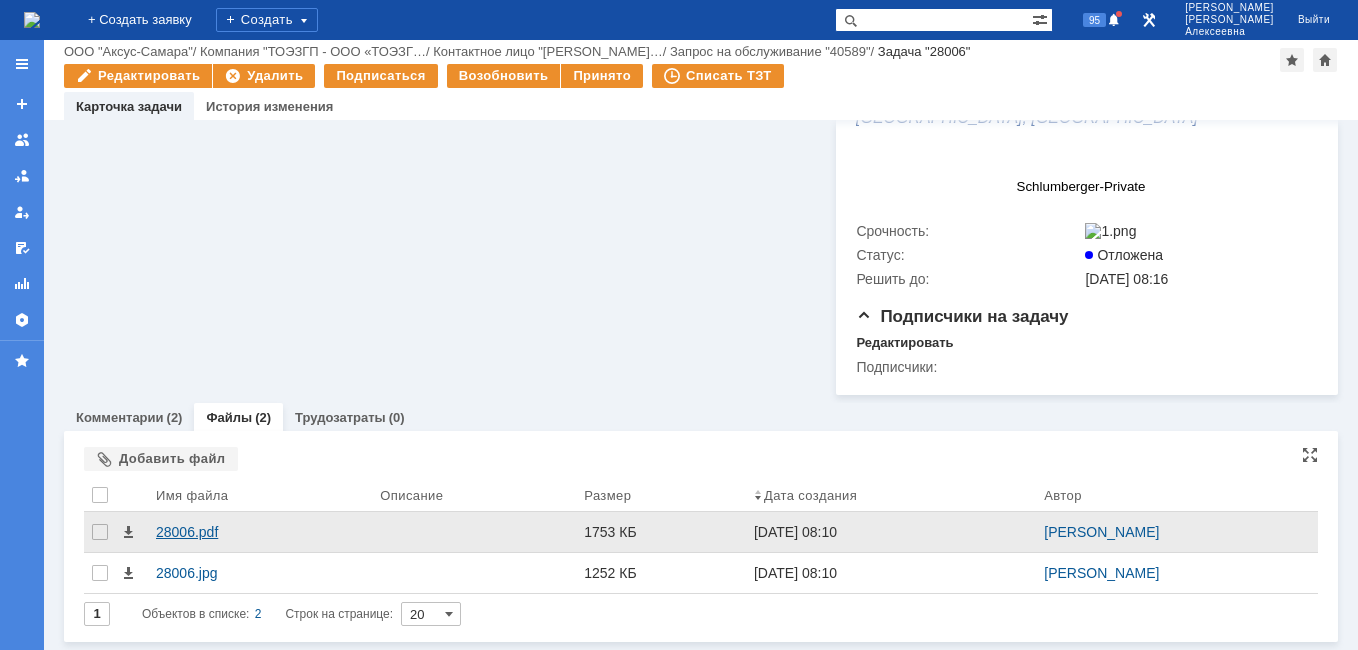 click on "28006.pdf" at bounding box center [260, 532] 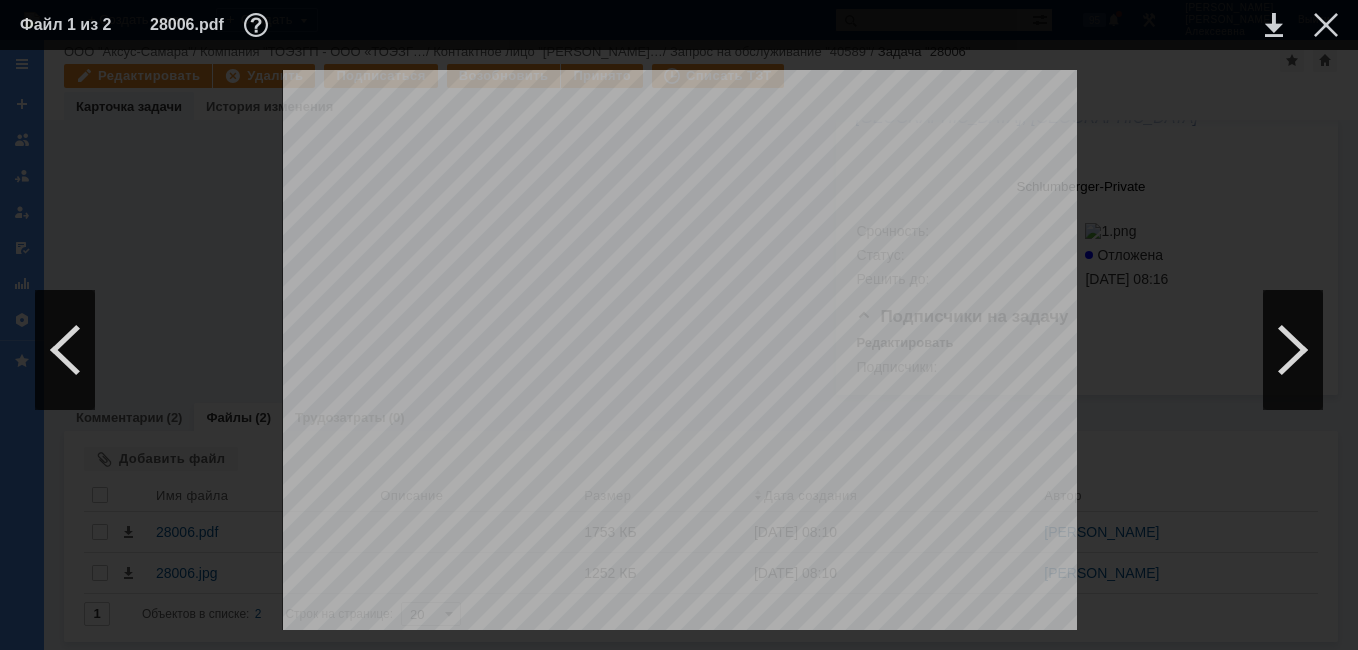 scroll, scrollTop: 566, scrollLeft: 0, axis: vertical 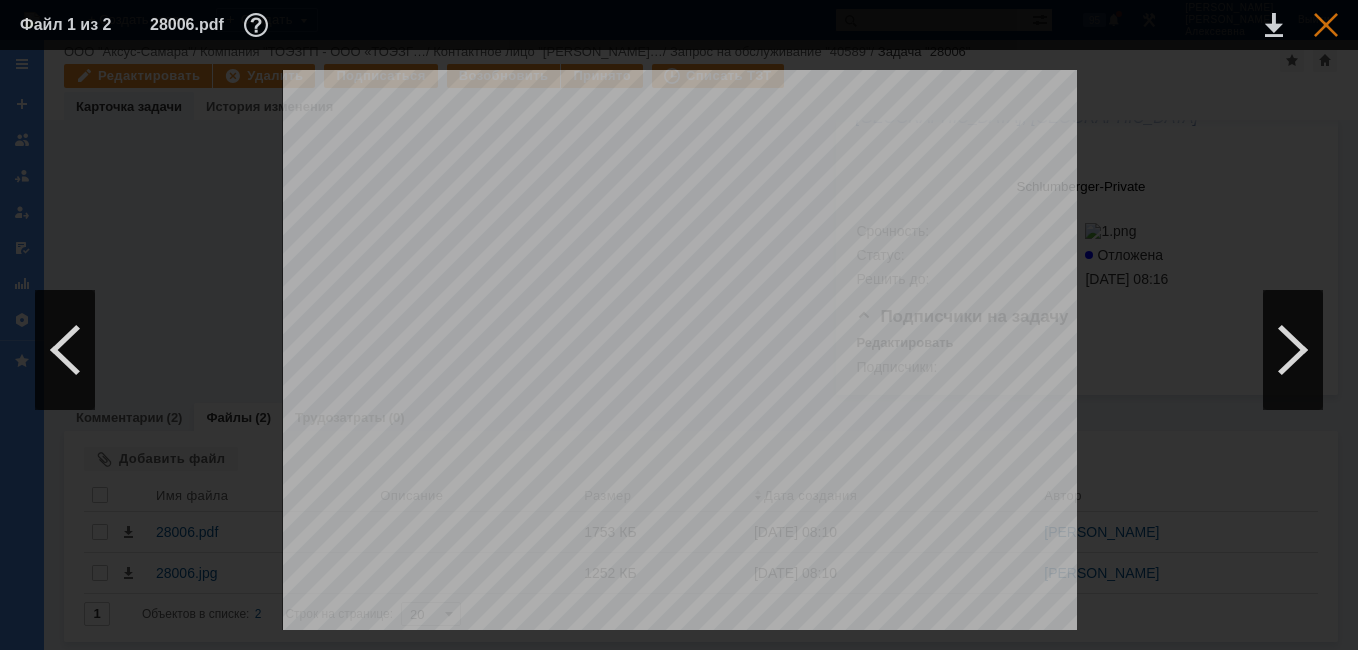 click at bounding box center [1326, 25] 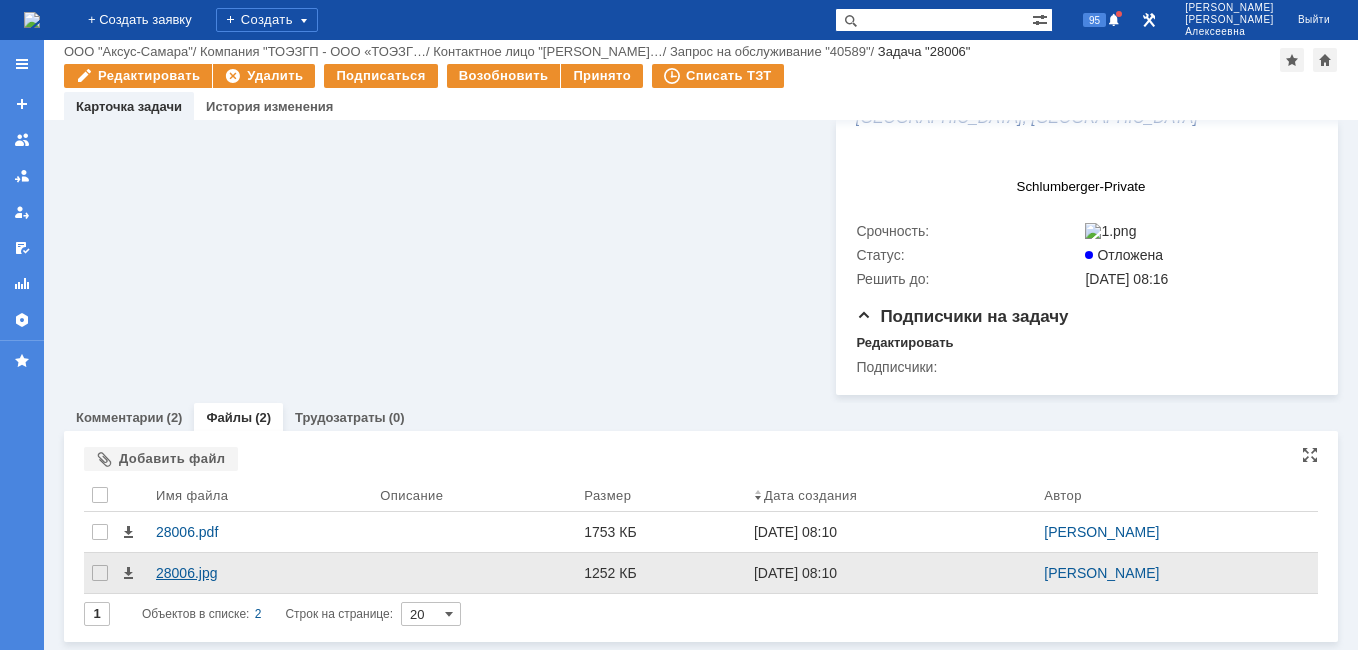 click on "28006.jpg" at bounding box center [260, 573] 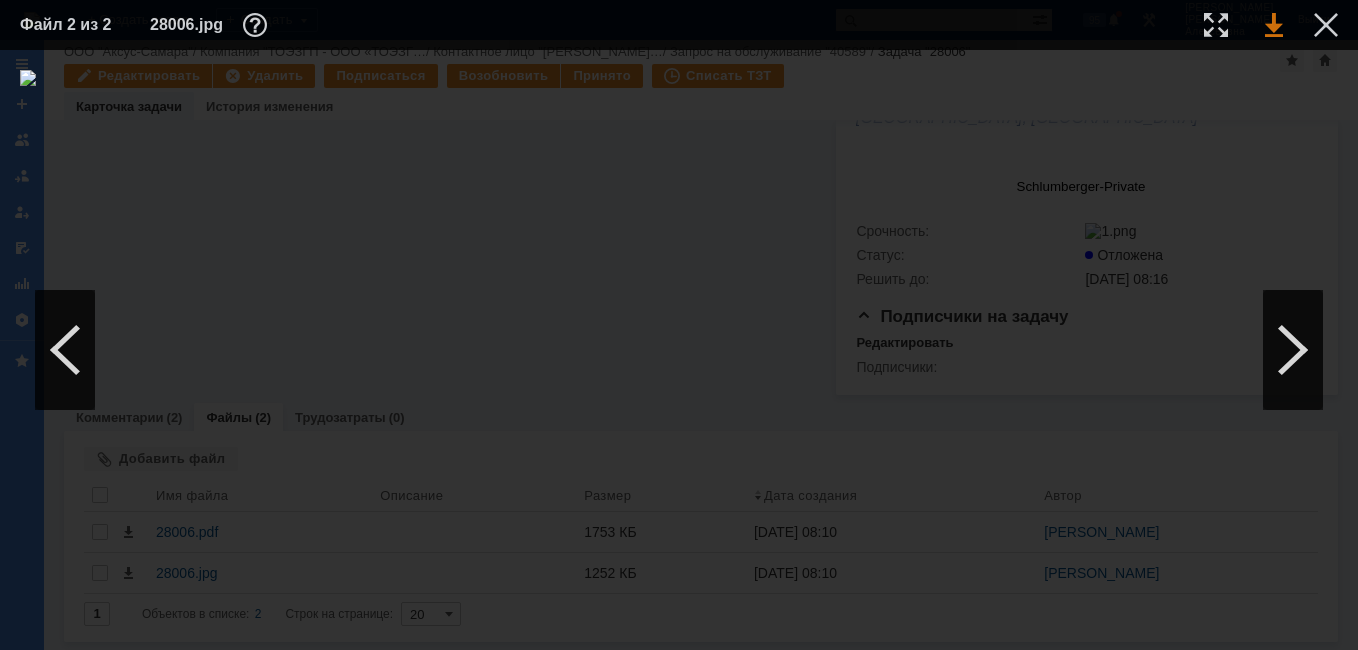 click at bounding box center [1274, 25] 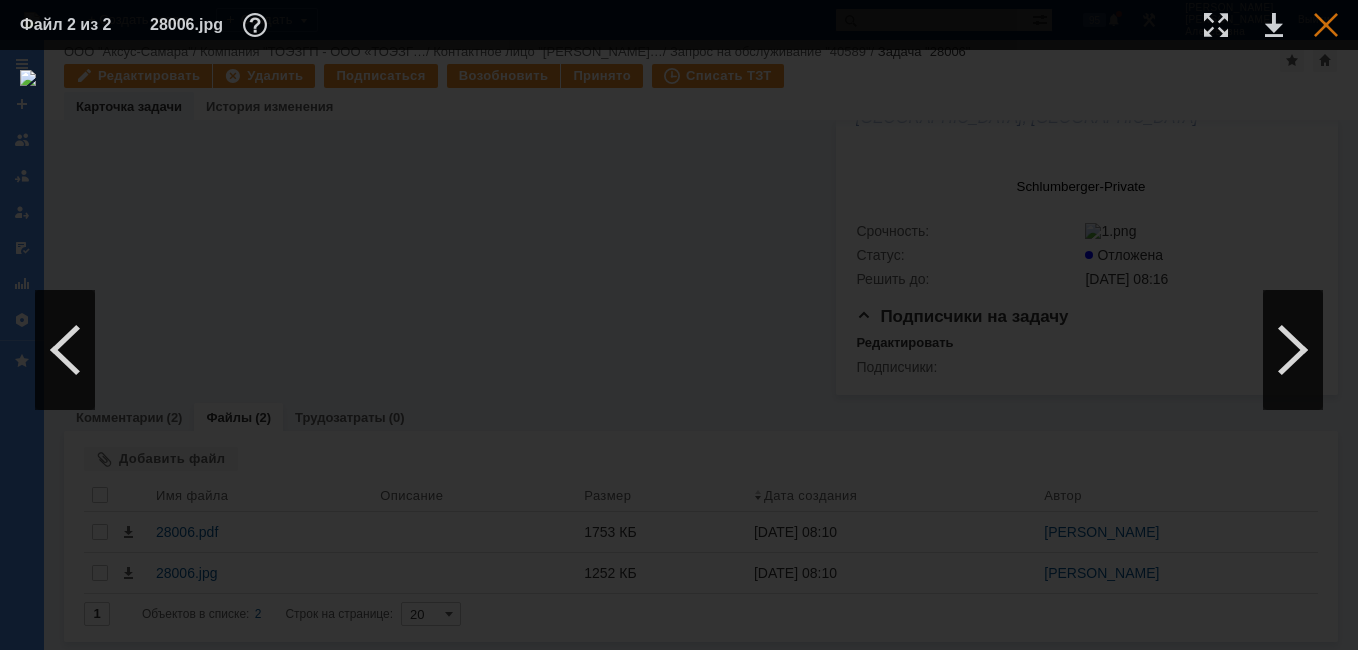click at bounding box center [1326, 25] 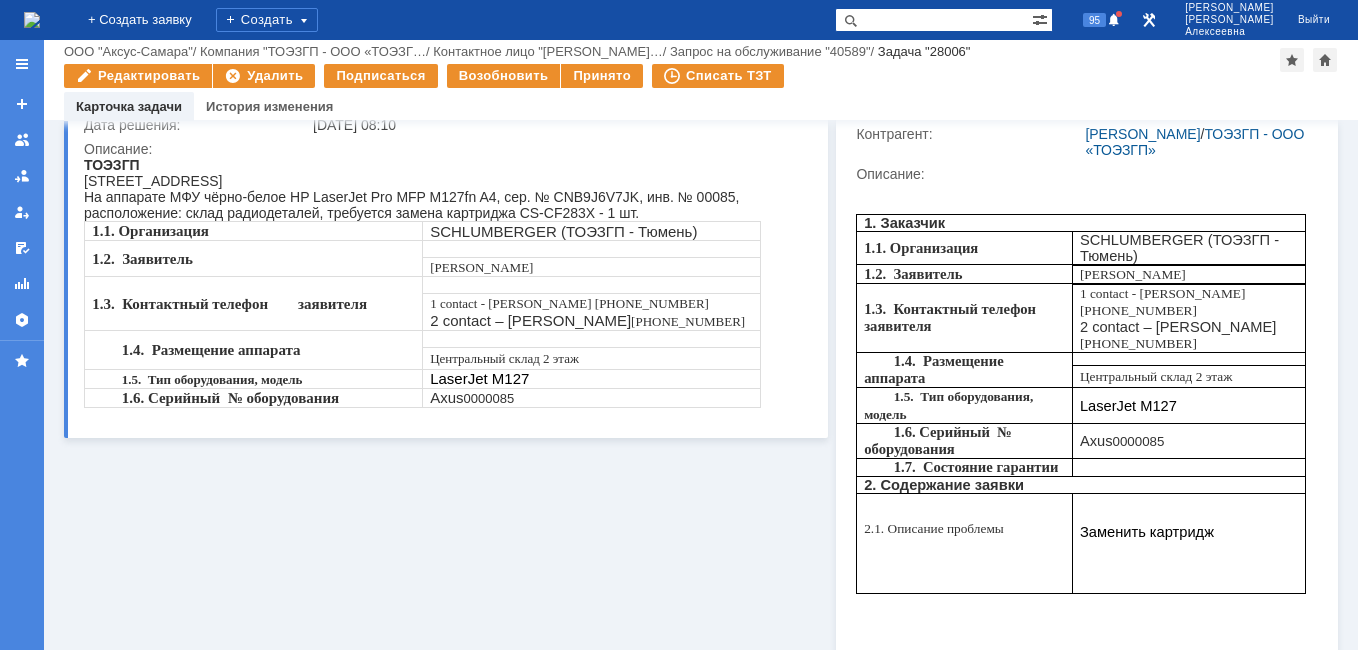 scroll, scrollTop: 0, scrollLeft: 0, axis: both 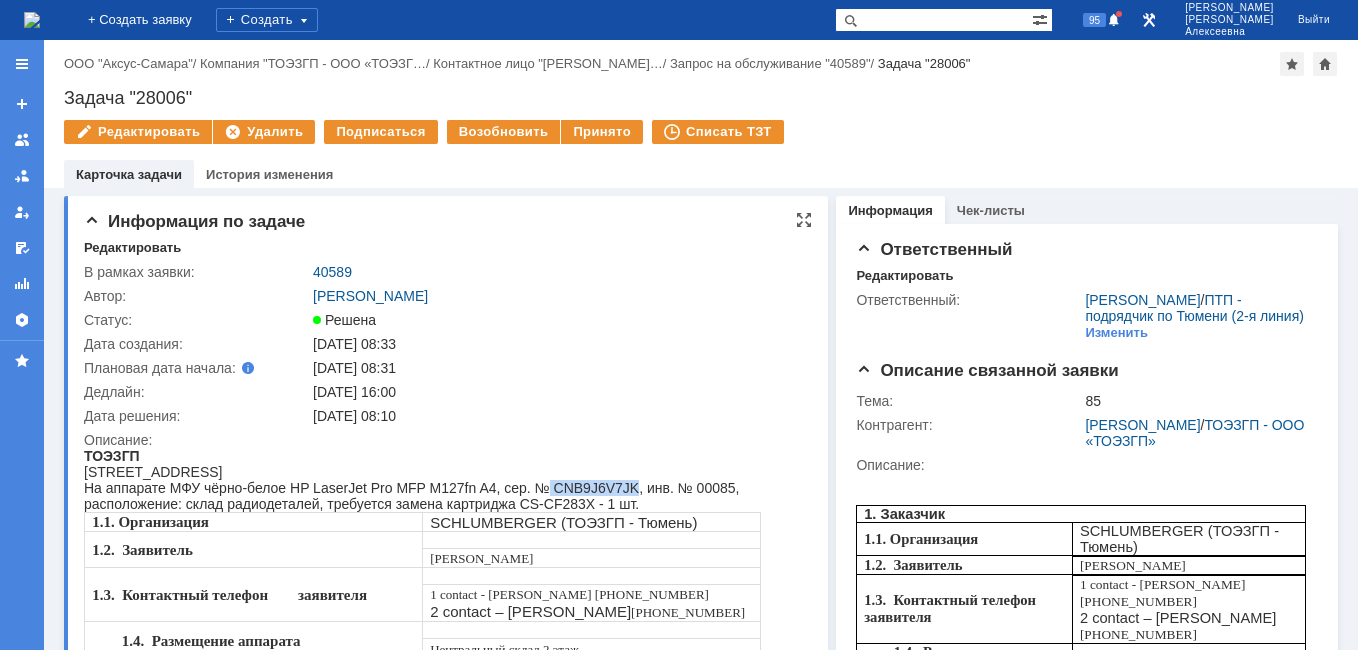 drag, startPoint x: 631, startPoint y: 491, endPoint x: 546, endPoint y: 495, distance: 85.09406 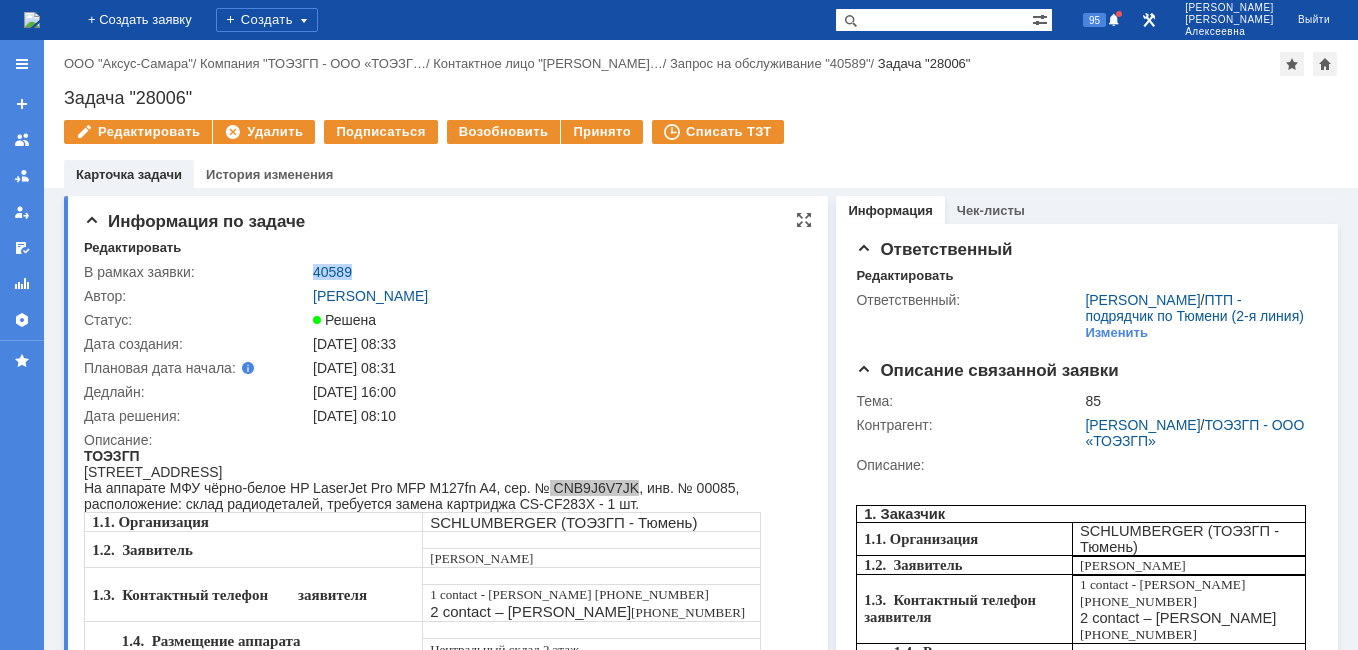 drag, startPoint x: 363, startPoint y: 269, endPoint x: 299, endPoint y: 276, distance: 64.381676 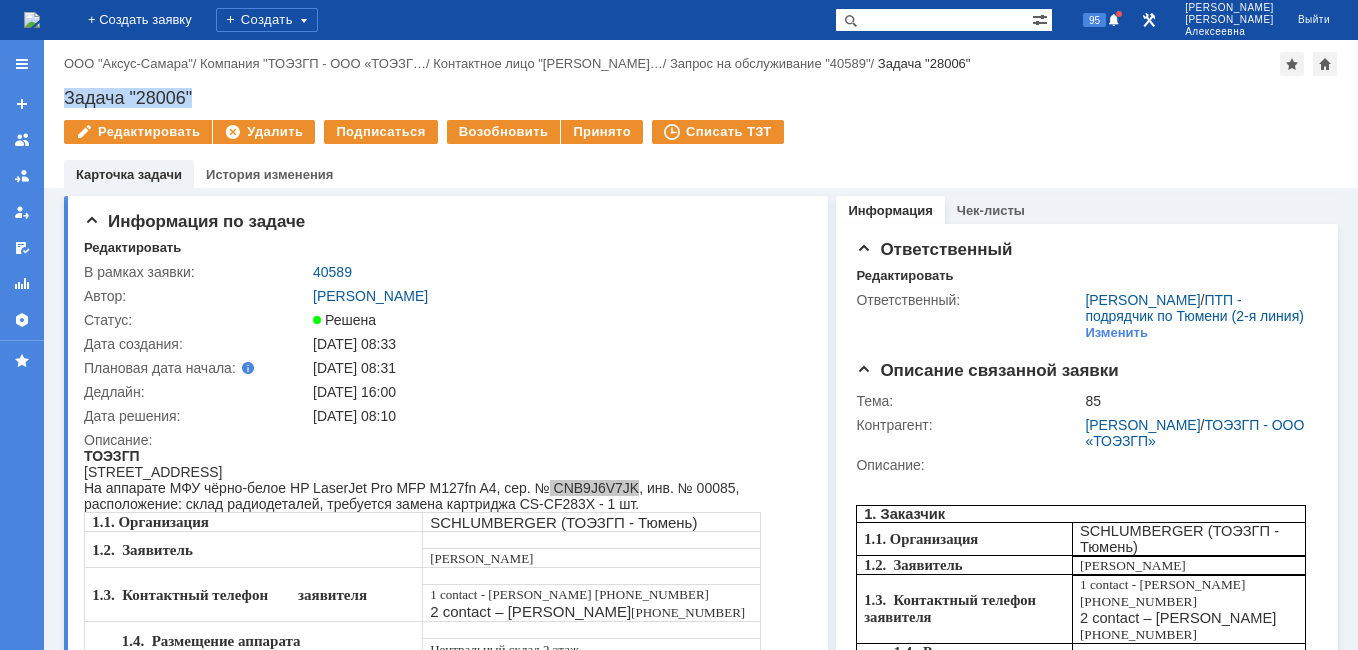 drag, startPoint x: 209, startPoint y: 98, endPoint x: 63, endPoint y: 106, distance: 146.21901 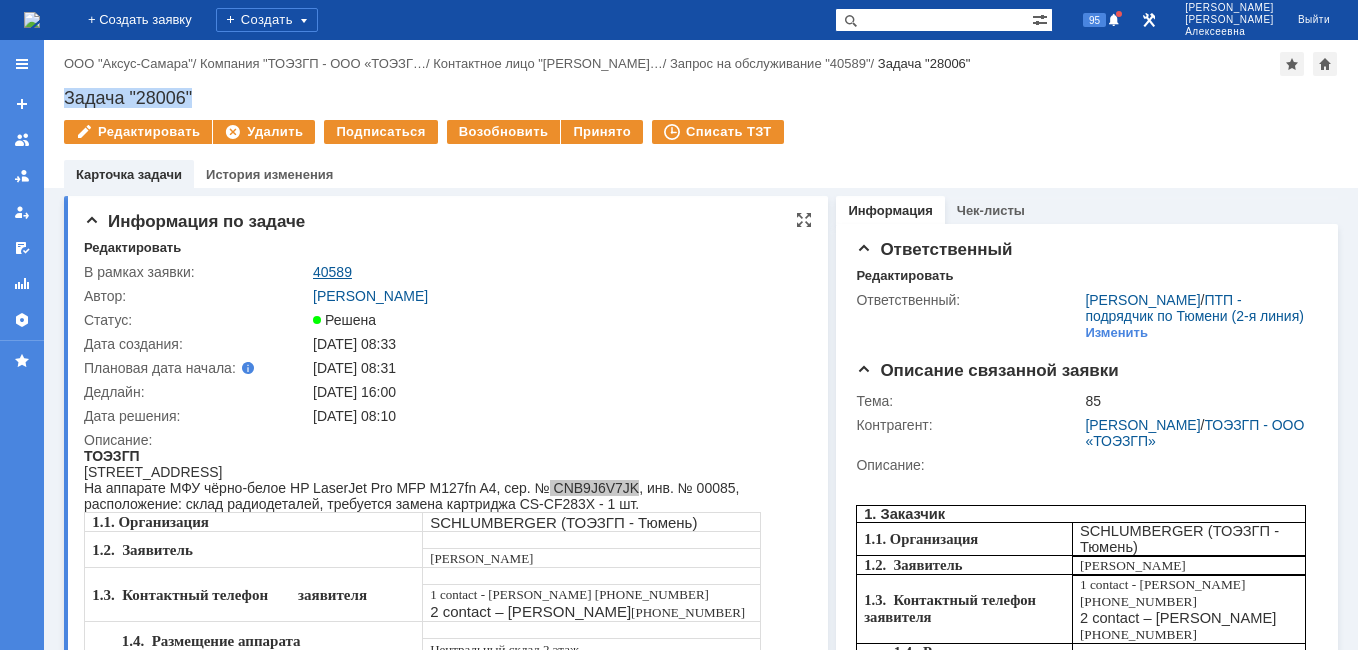 click on "40589" at bounding box center (332, 272) 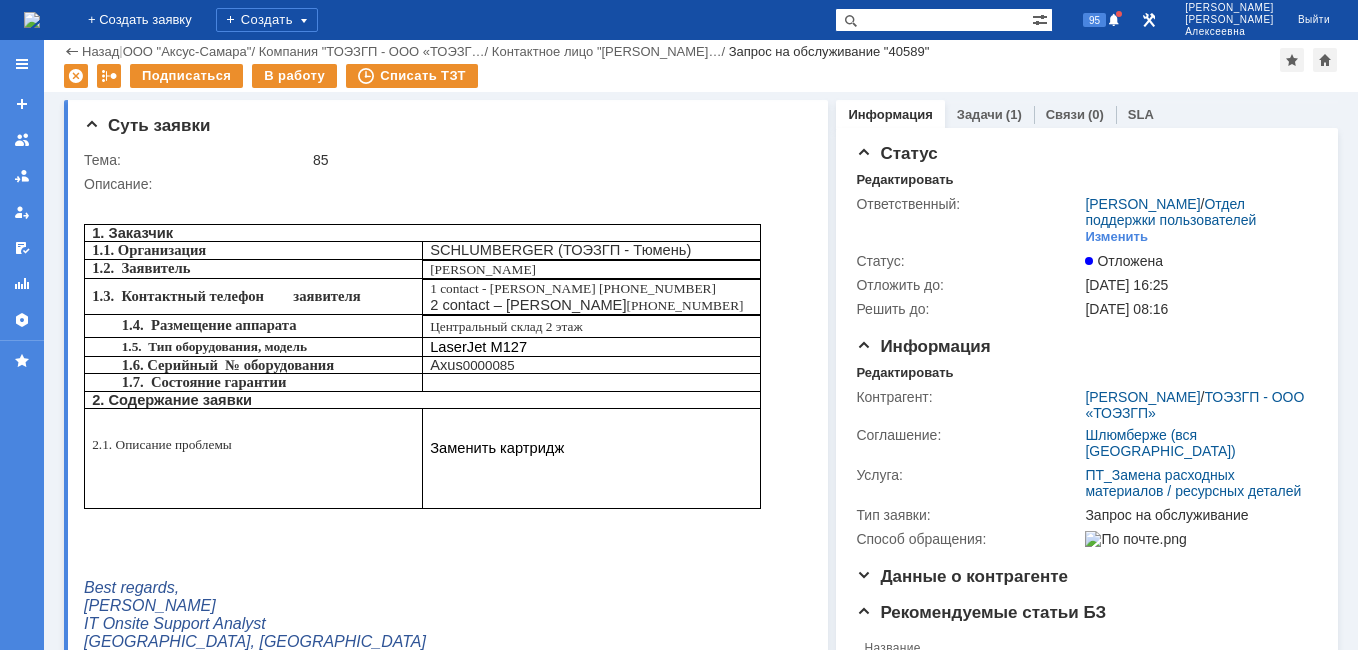 scroll, scrollTop: 300, scrollLeft: 0, axis: vertical 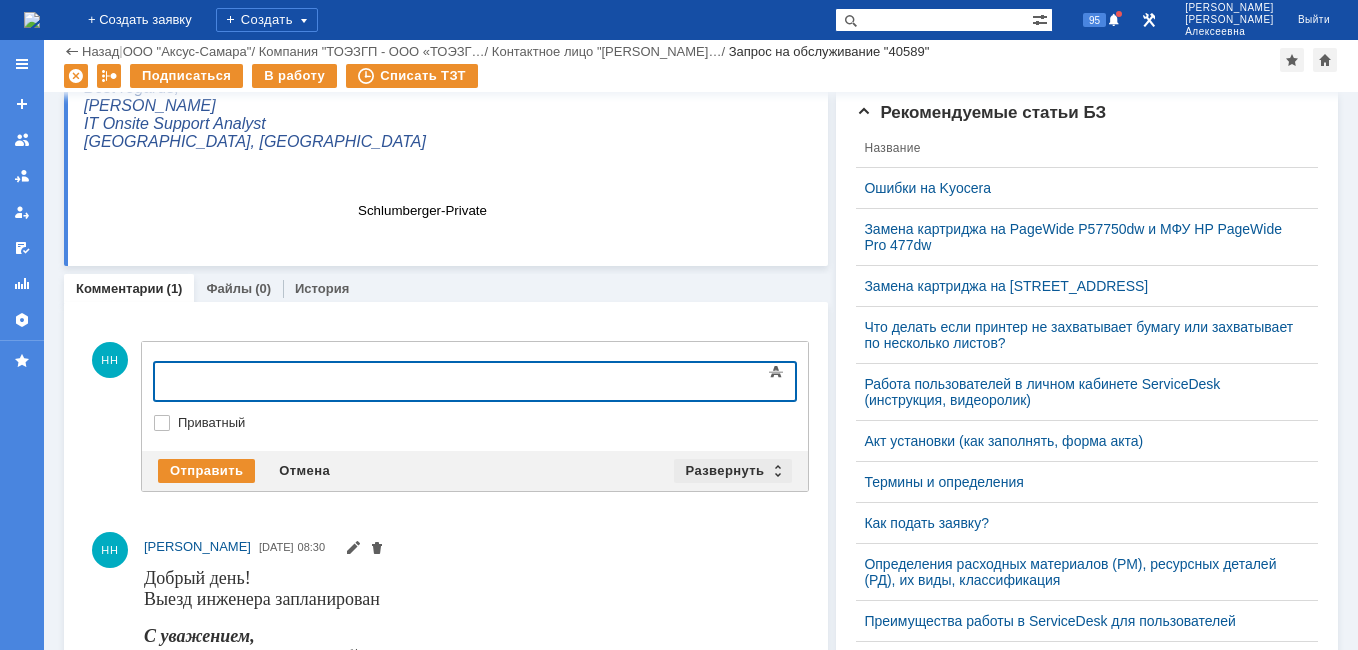 click on "Развернуть" at bounding box center (733, 471) 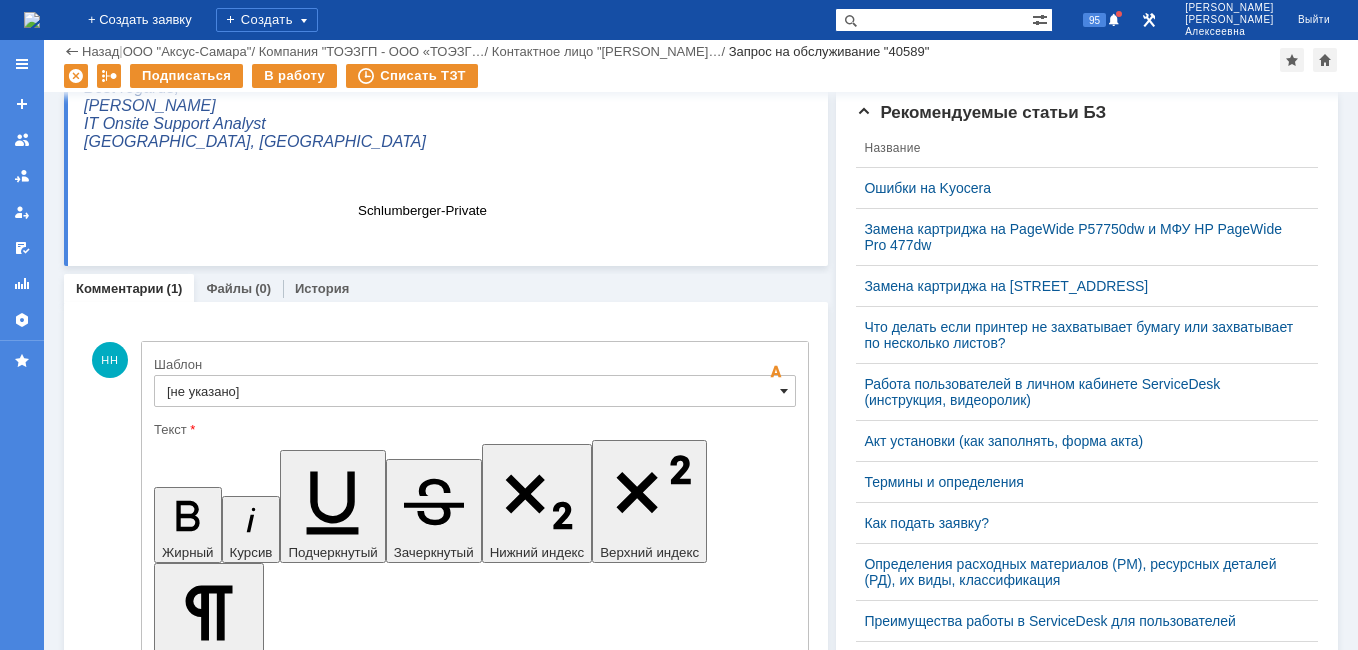 scroll, scrollTop: 0, scrollLeft: 0, axis: both 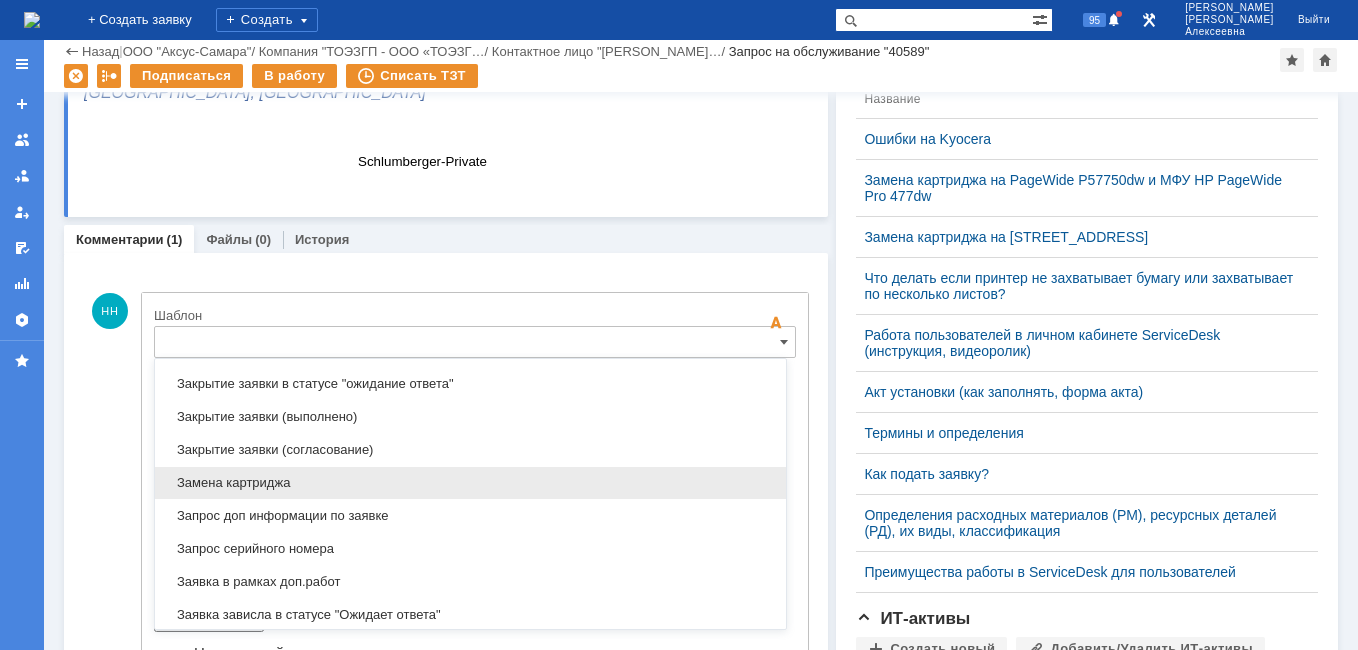 click on "Замена картриджа" at bounding box center [470, 483] 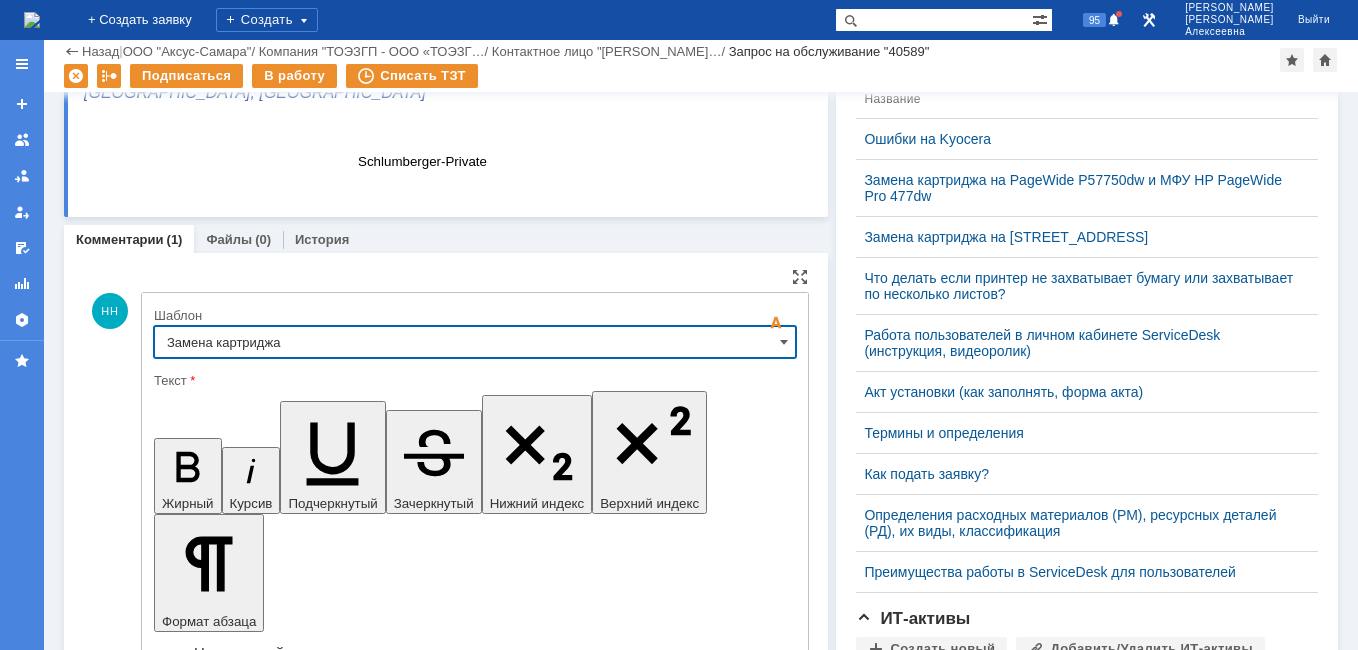 type on "Замена картриджа" 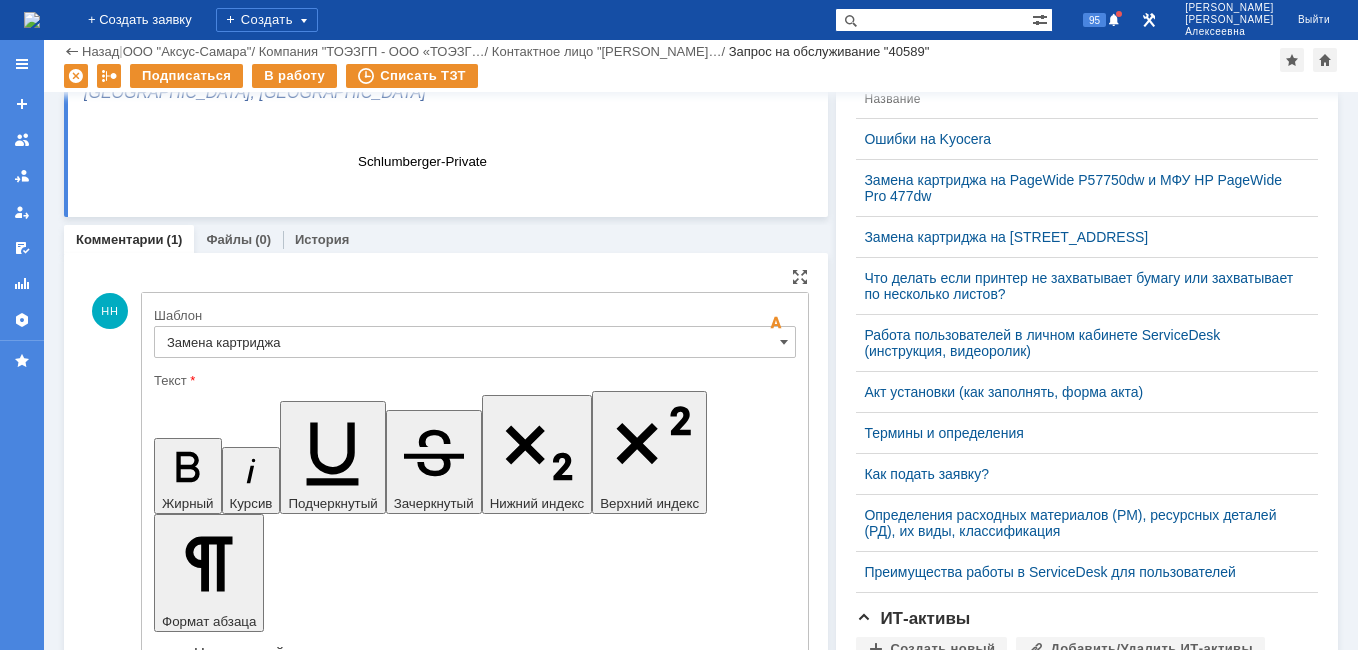 drag, startPoint x: 702, startPoint y: 5011, endPoint x: 439, endPoint y: 4988, distance: 264.00378 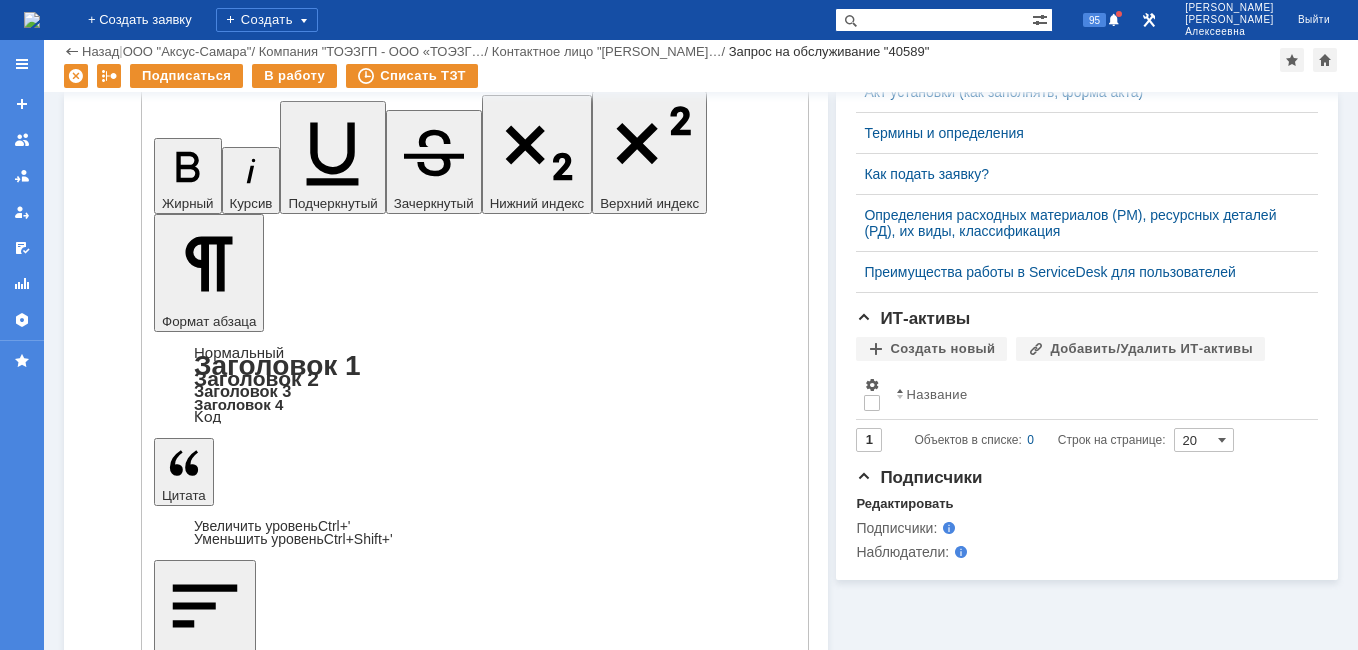 click on "Отправить" at bounding box center [206, 4950] 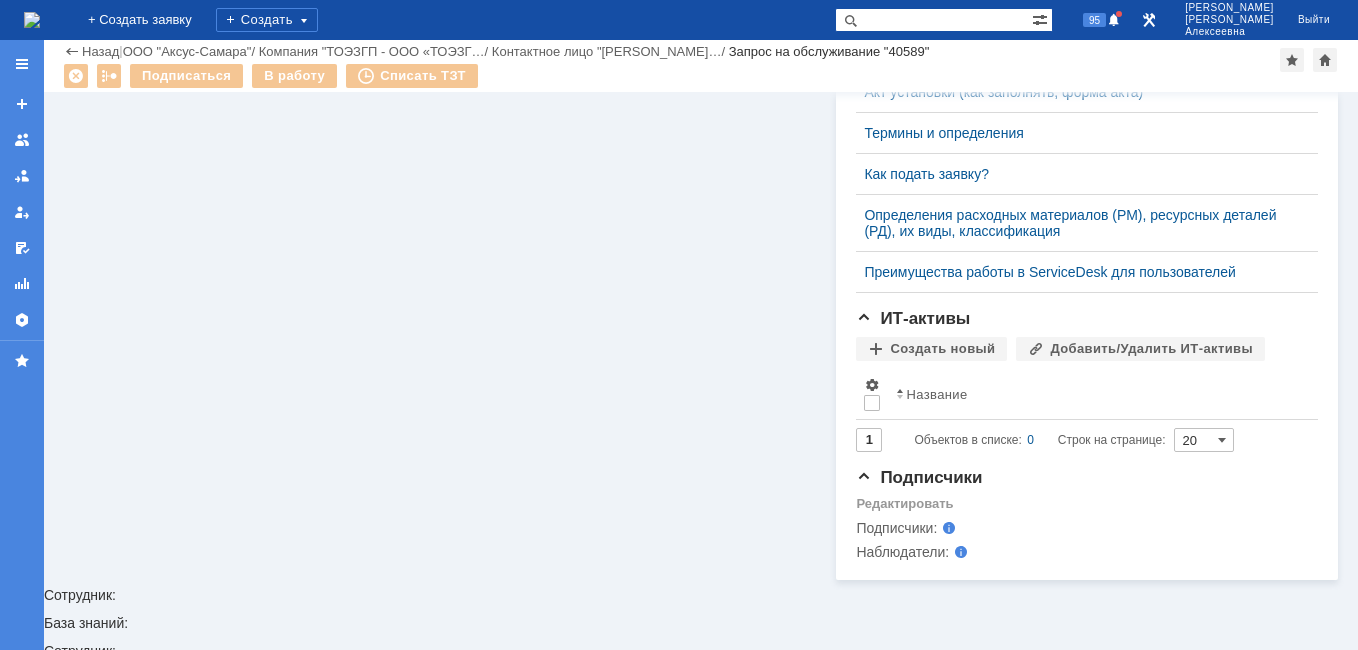 scroll, scrollTop: 816, scrollLeft: 0, axis: vertical 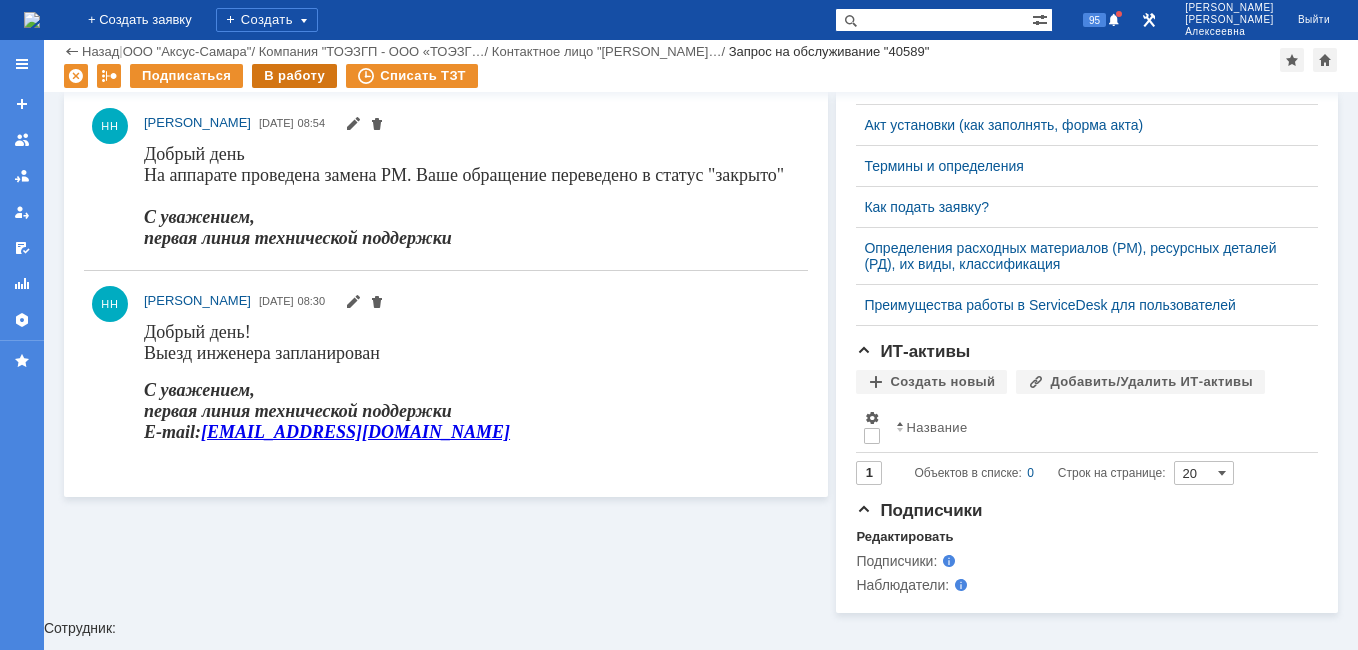 click on "В работу" at bounding box center [294, 76] 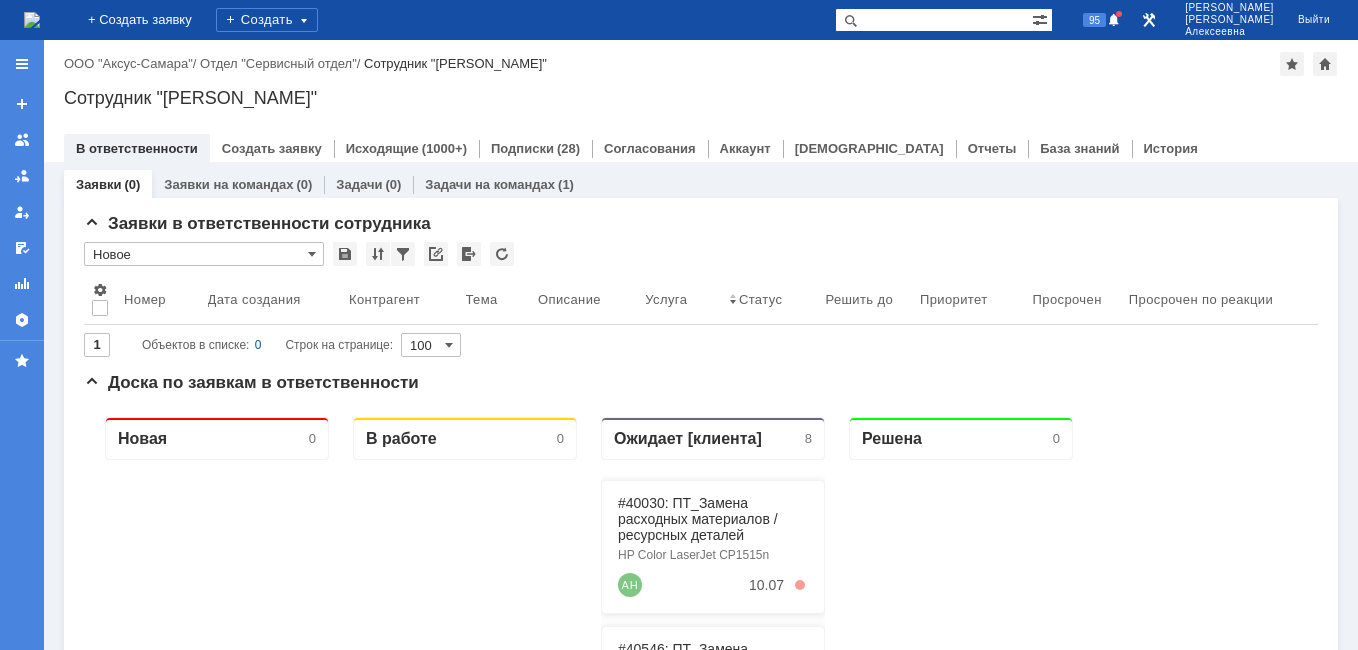 scroll, scrollTop: 0, scrollLeft: 0, axis: both 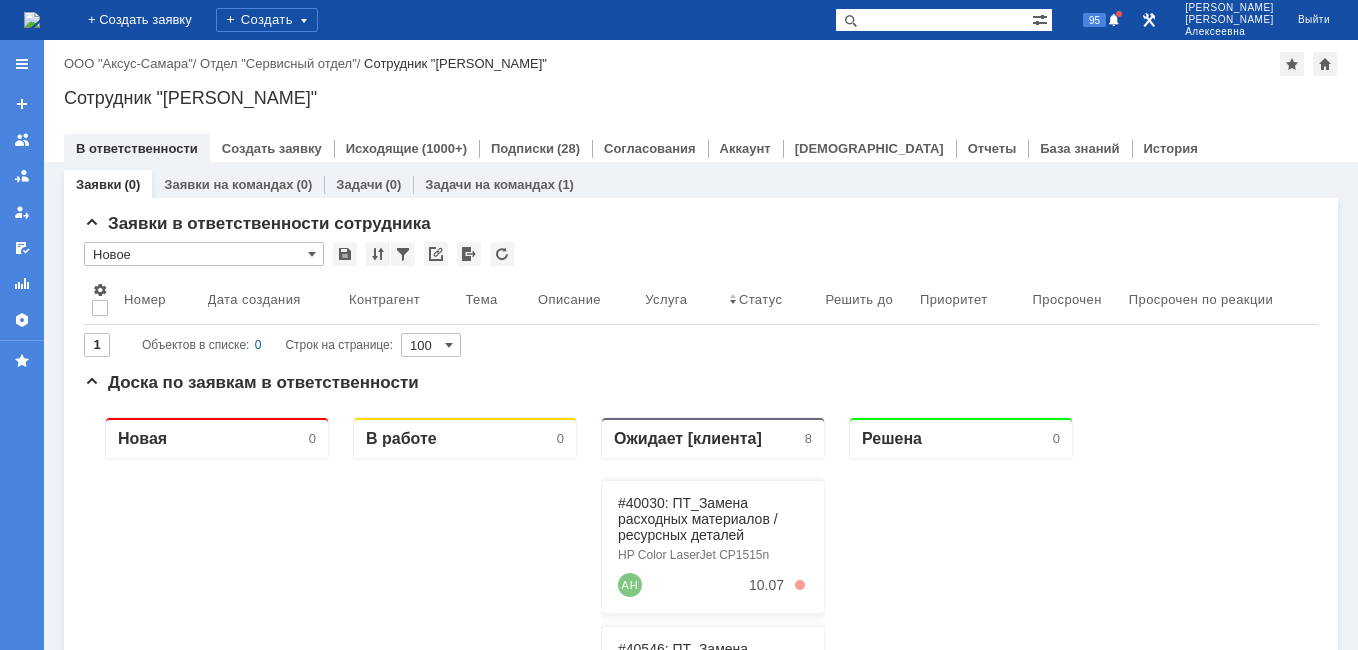 click at bounding box center (933, 20) 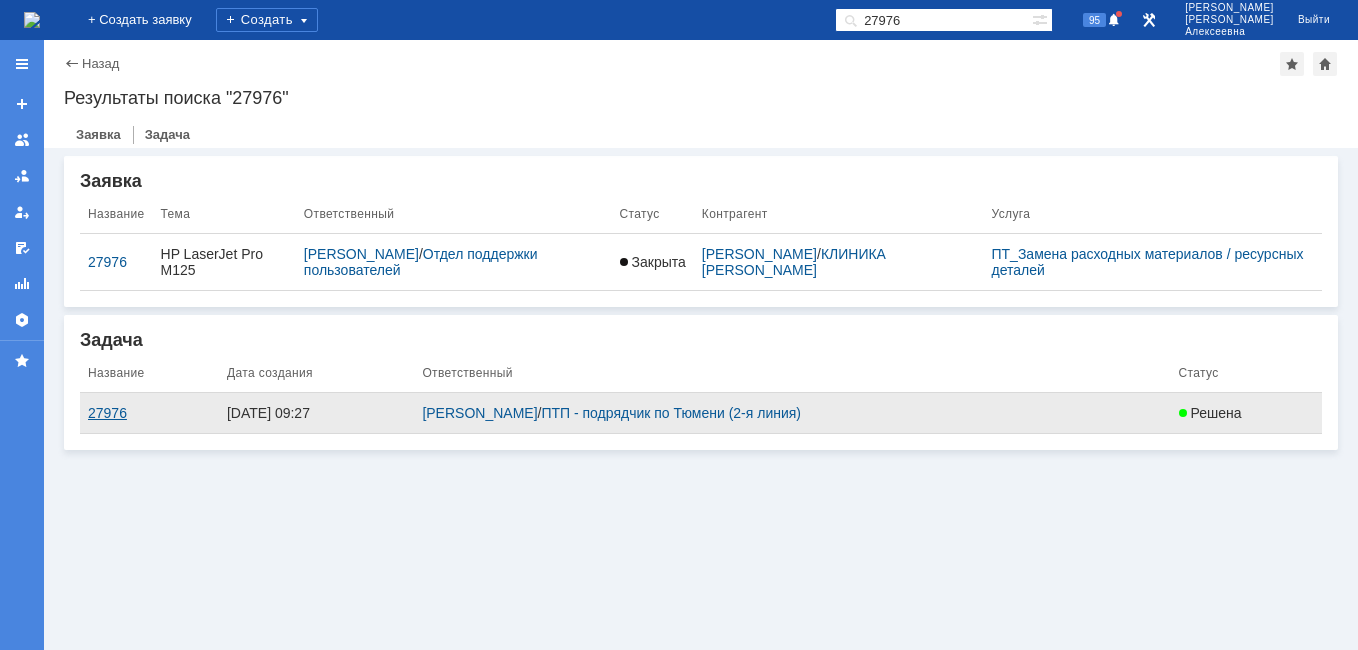 click on "27976" at bounding box center [149, 413] 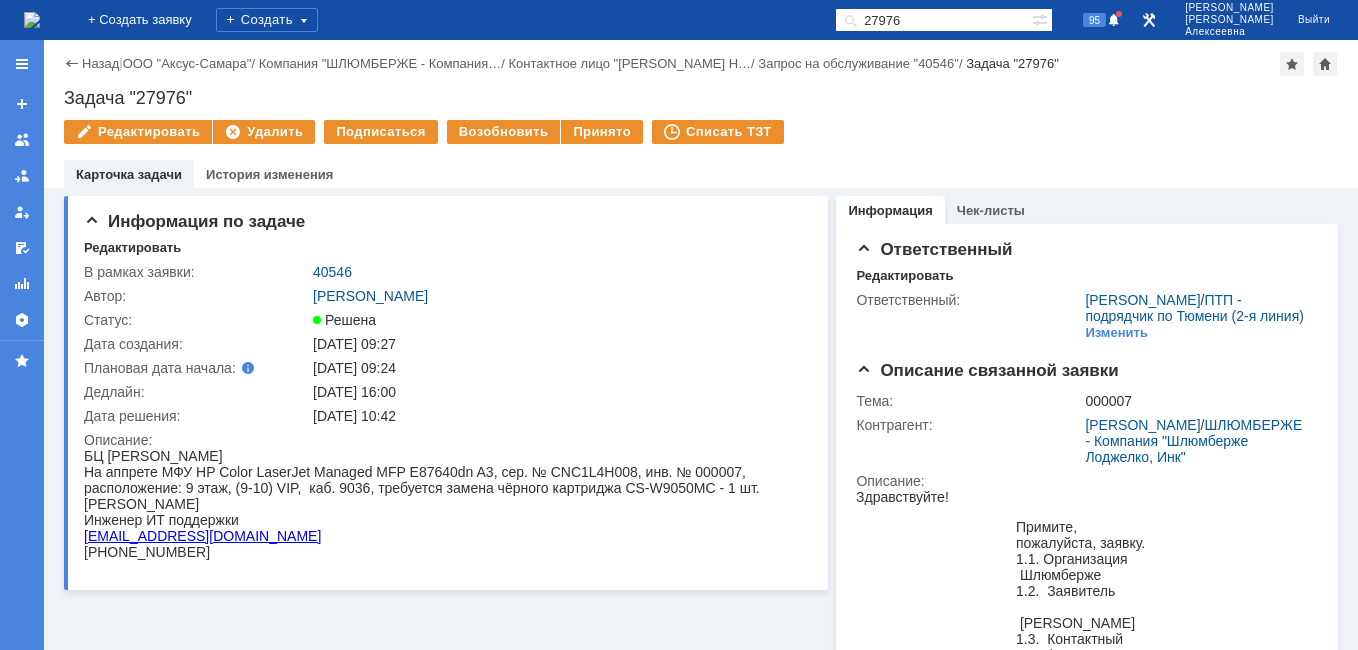 scroll, scrollTop: 0, scrollLeft: 0, axis: both 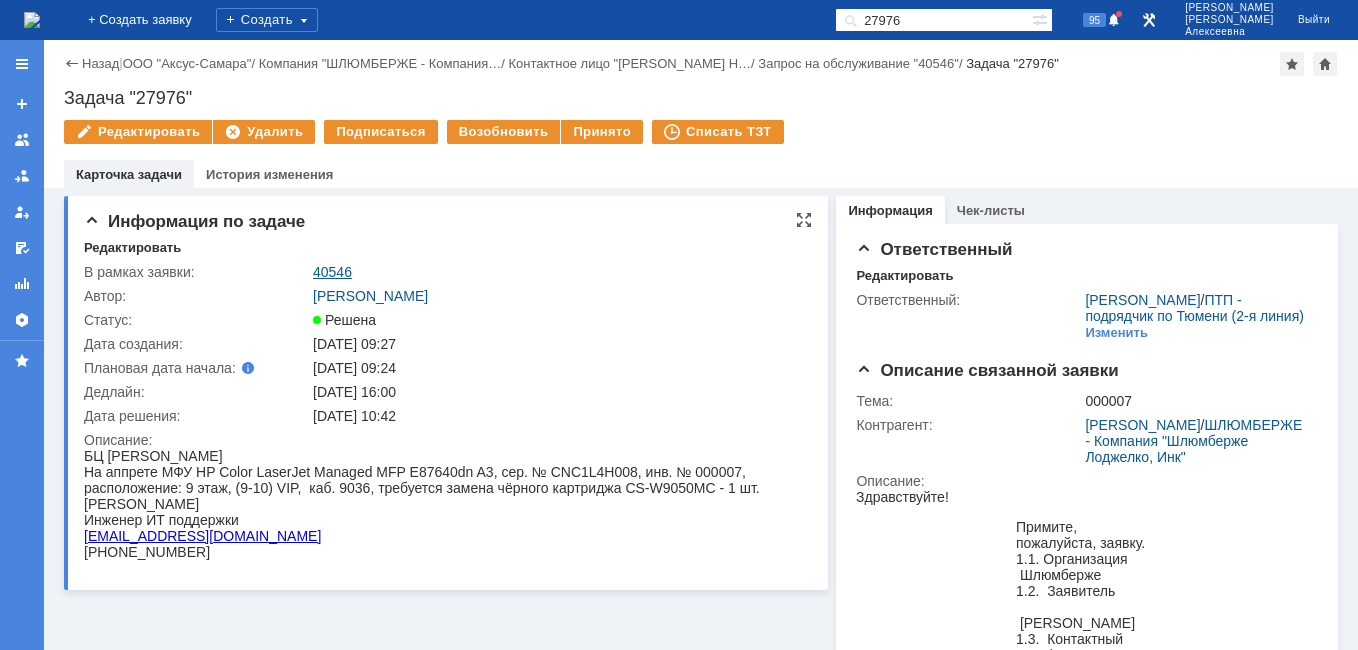 click on "40546" at bounding box center [332, 272] 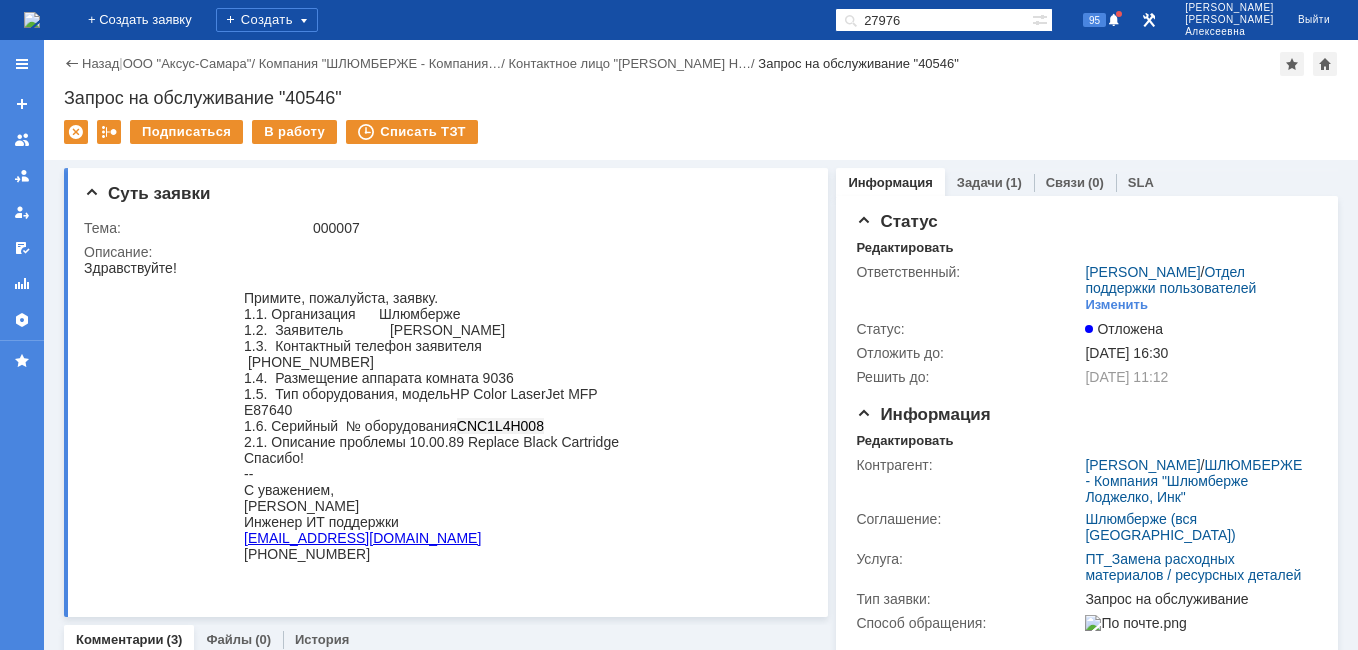 scroll, scrollTop: 0, scrollLeft: 0, axis: both 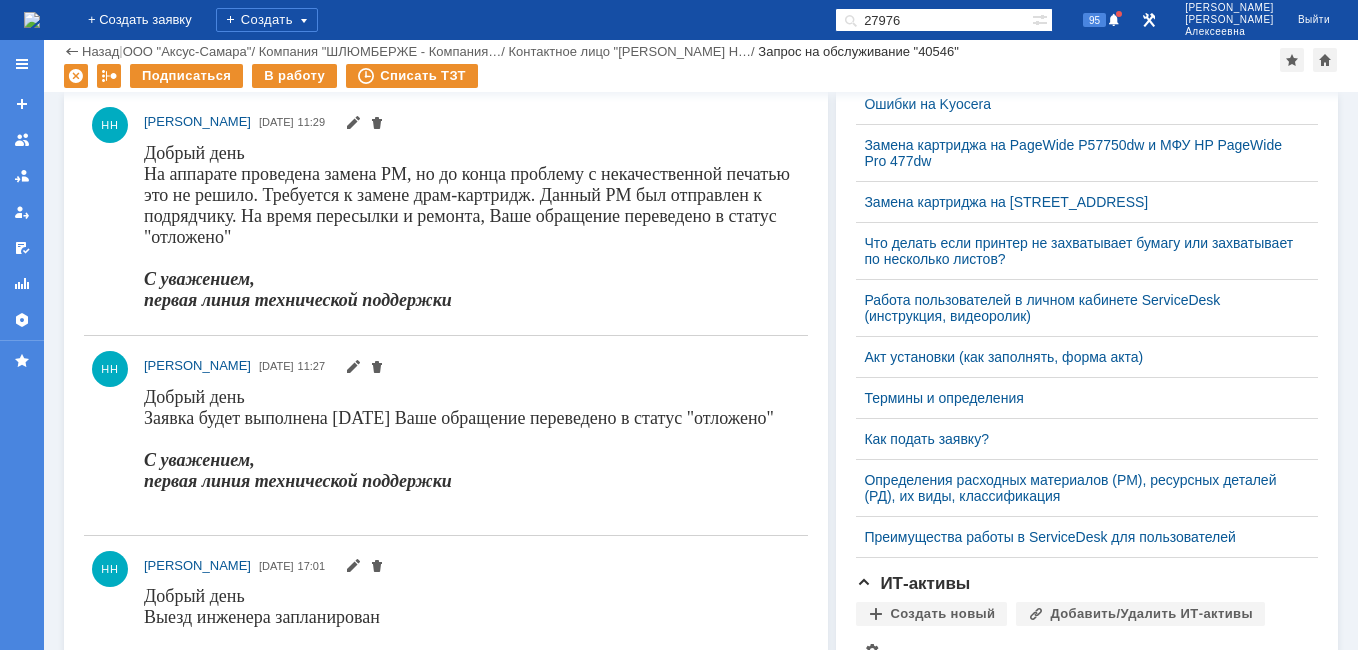drag, startPoint x: 964, startPoint y: 17, endPoint x: 774, endPoint y: 28, distance: 190.31816 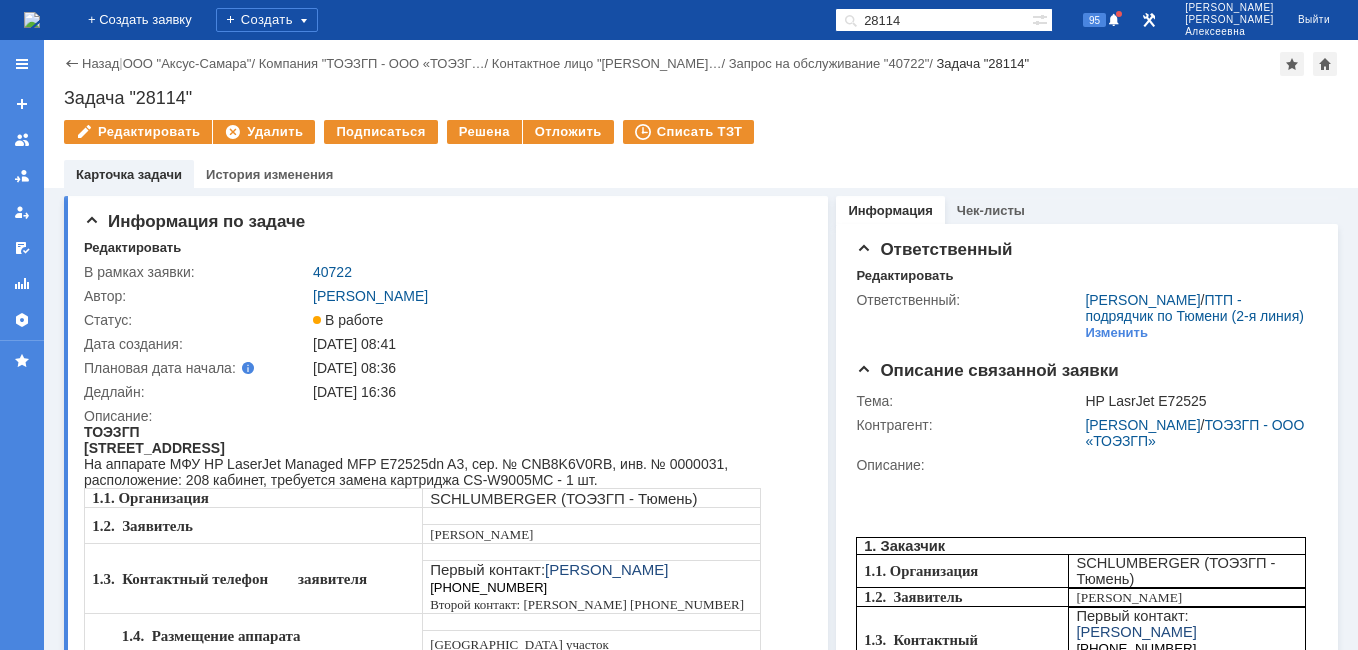 scroll, scrollTop: 0, scrollLeft: 0, axis: both 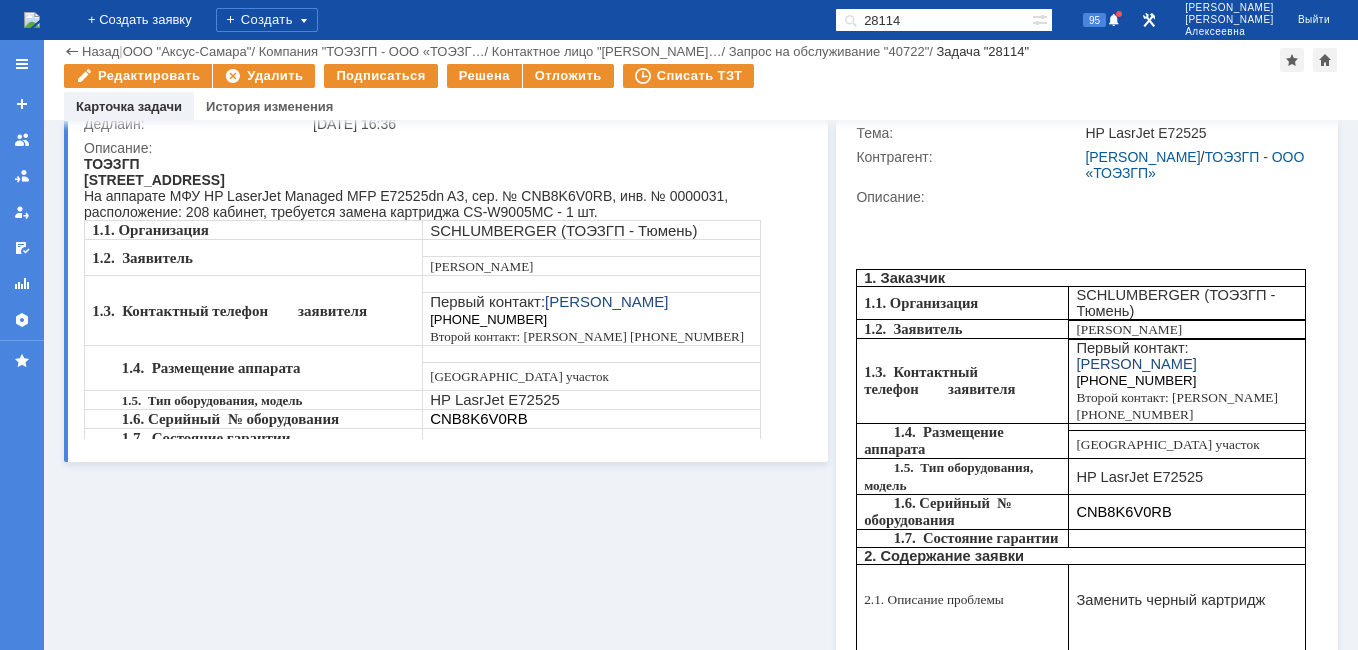 click at bounding box center (32, 20) 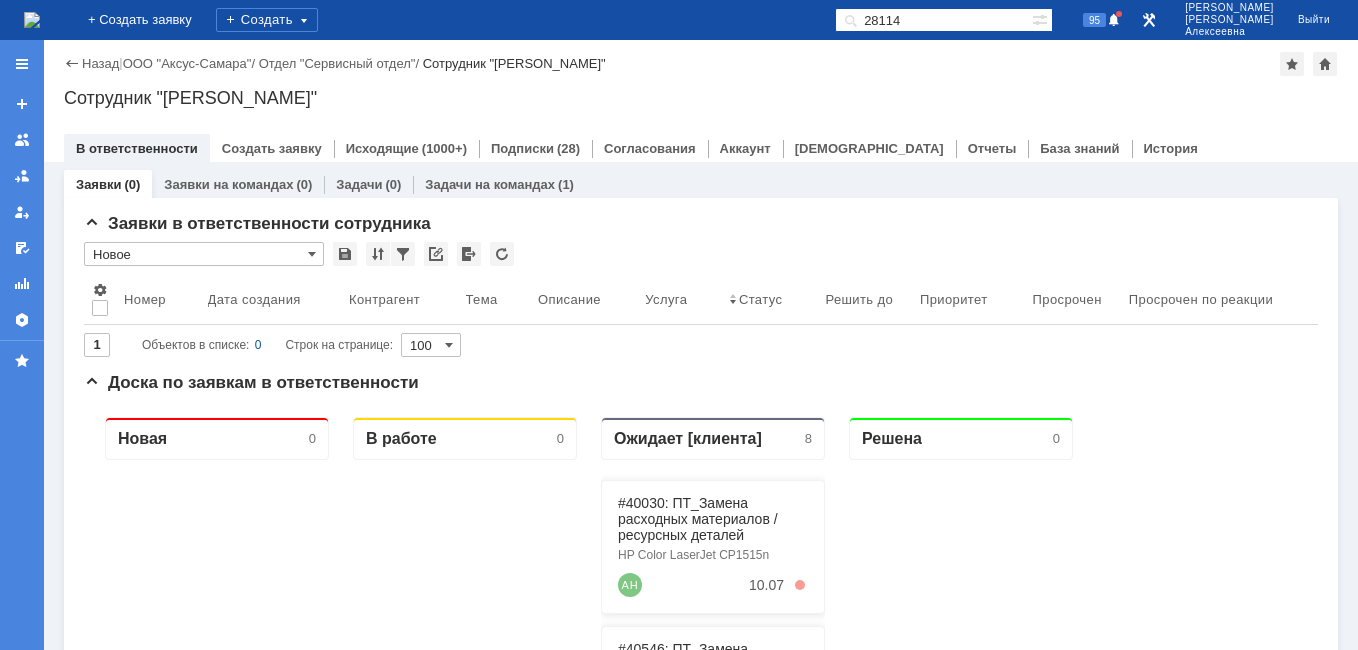 scroll, scrollTop: 0, scrollLeft: 0, axis: both 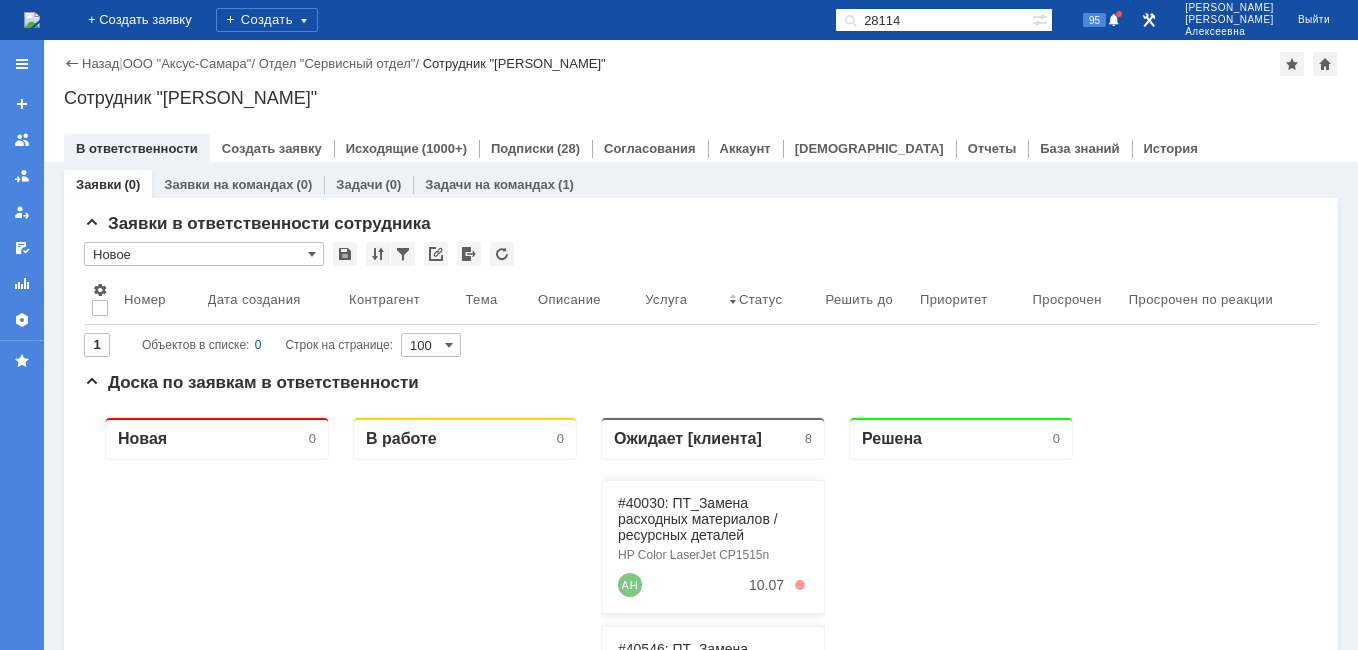drag, startPoint x: 972, startPoint y: 16, endPoint x: 809, endPoint y: 13, distance: 163.0276 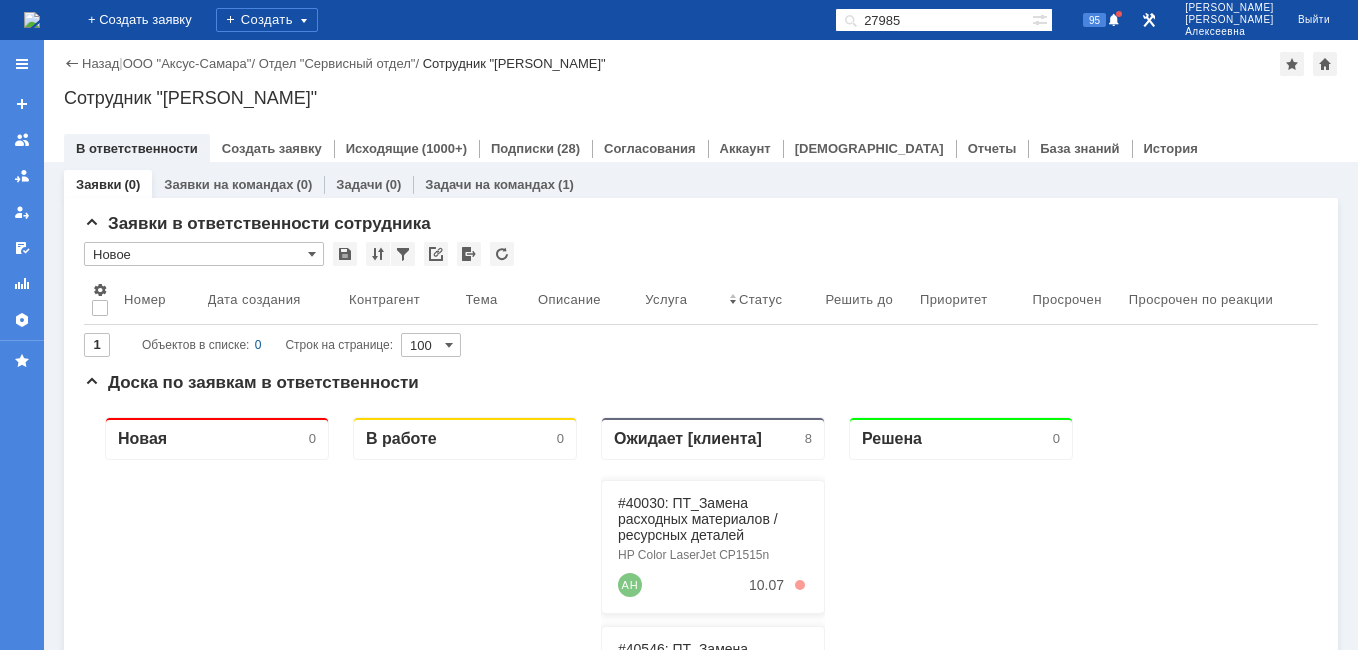 type on "27985" 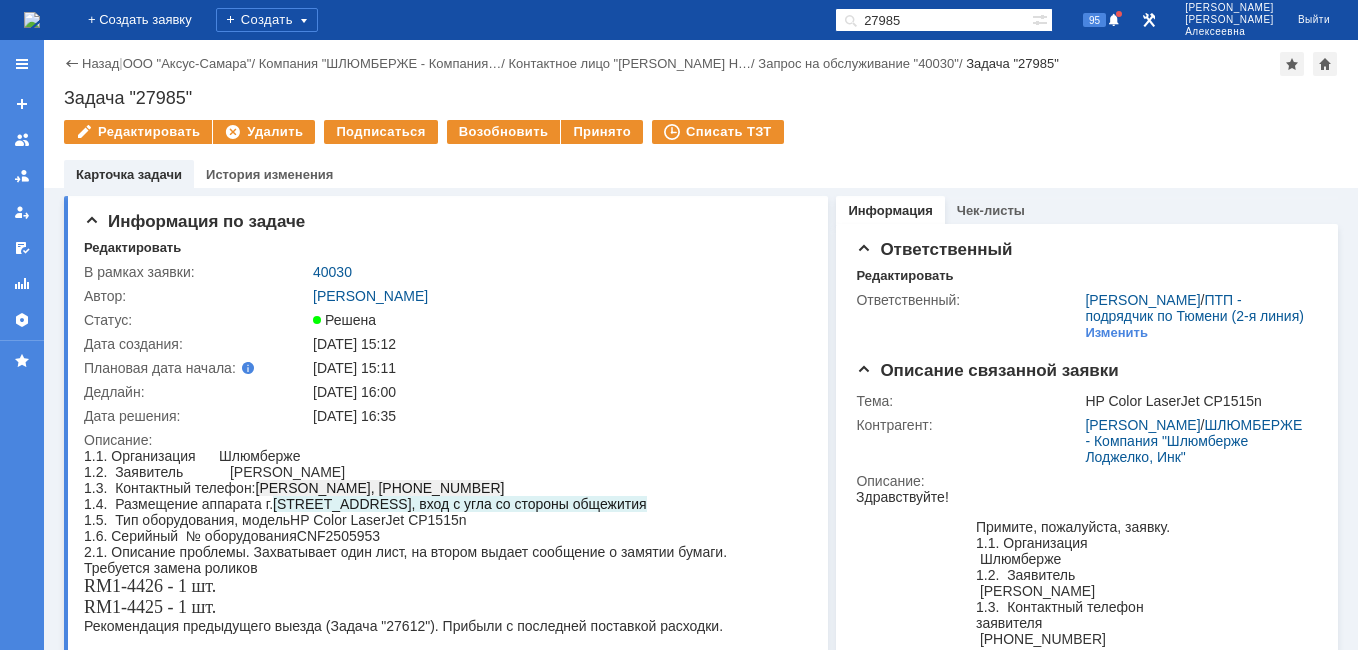 scroll, scrollTop: 0, scrollLeft: 0, axis: both 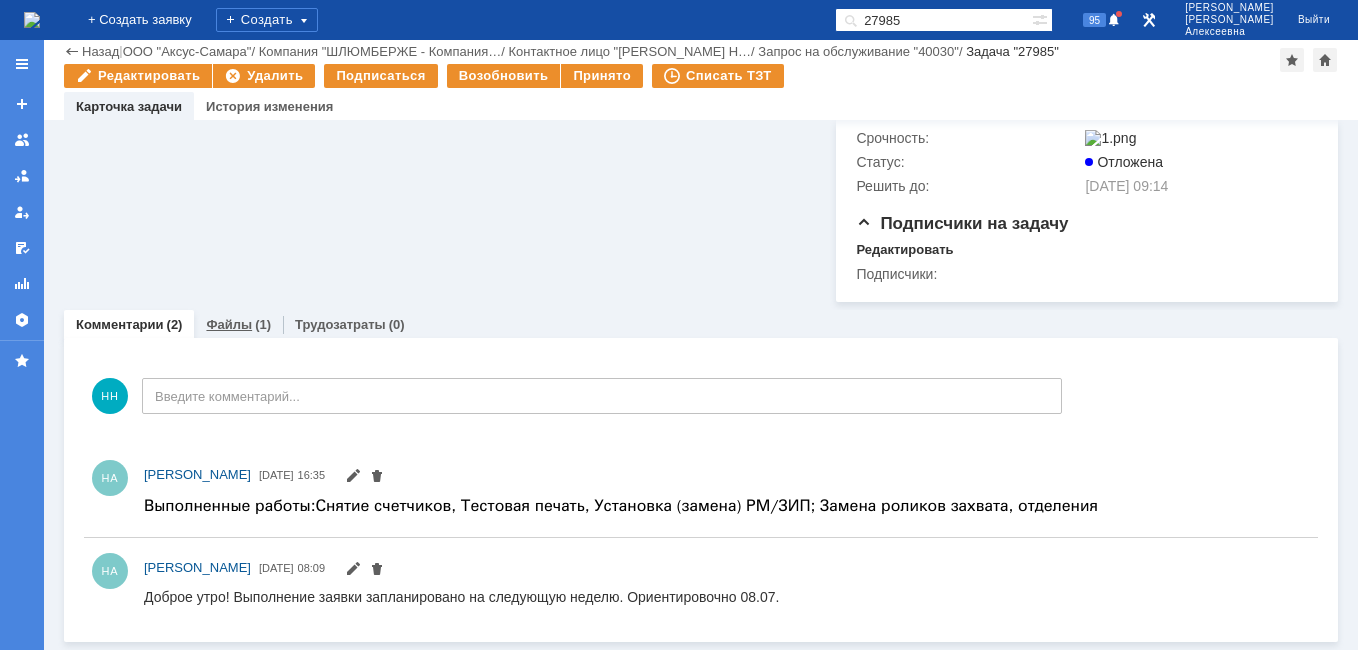 click on "Файлы" at bounding box center [229, 324] 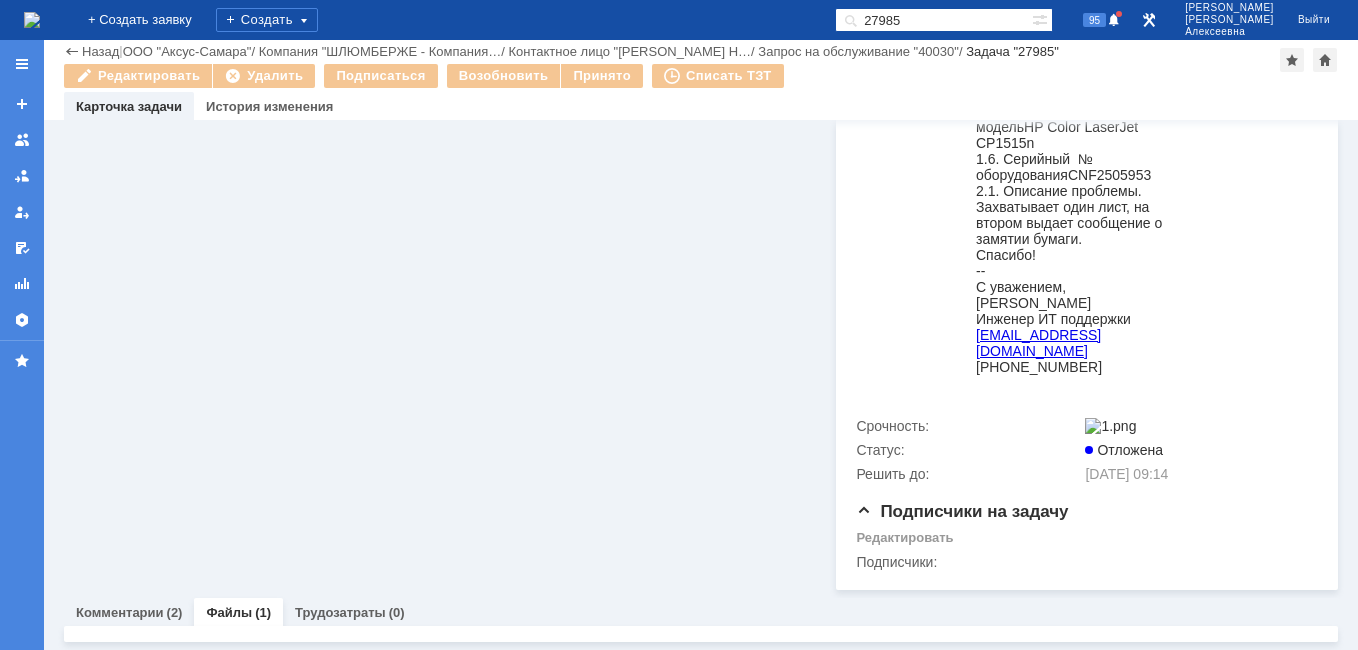 scroll, scrollTop: 702, scrollLeft: 0, axis: vertical 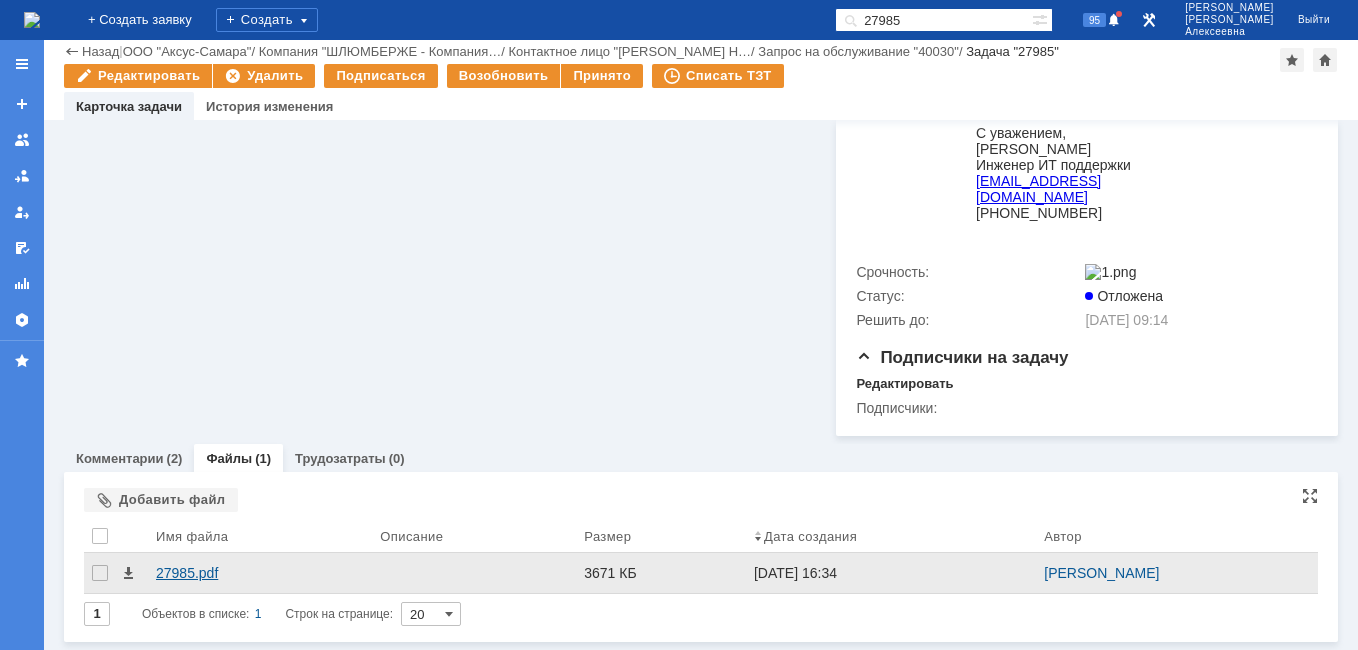 click on "27985.pdf" at bounding box center [260, 573] 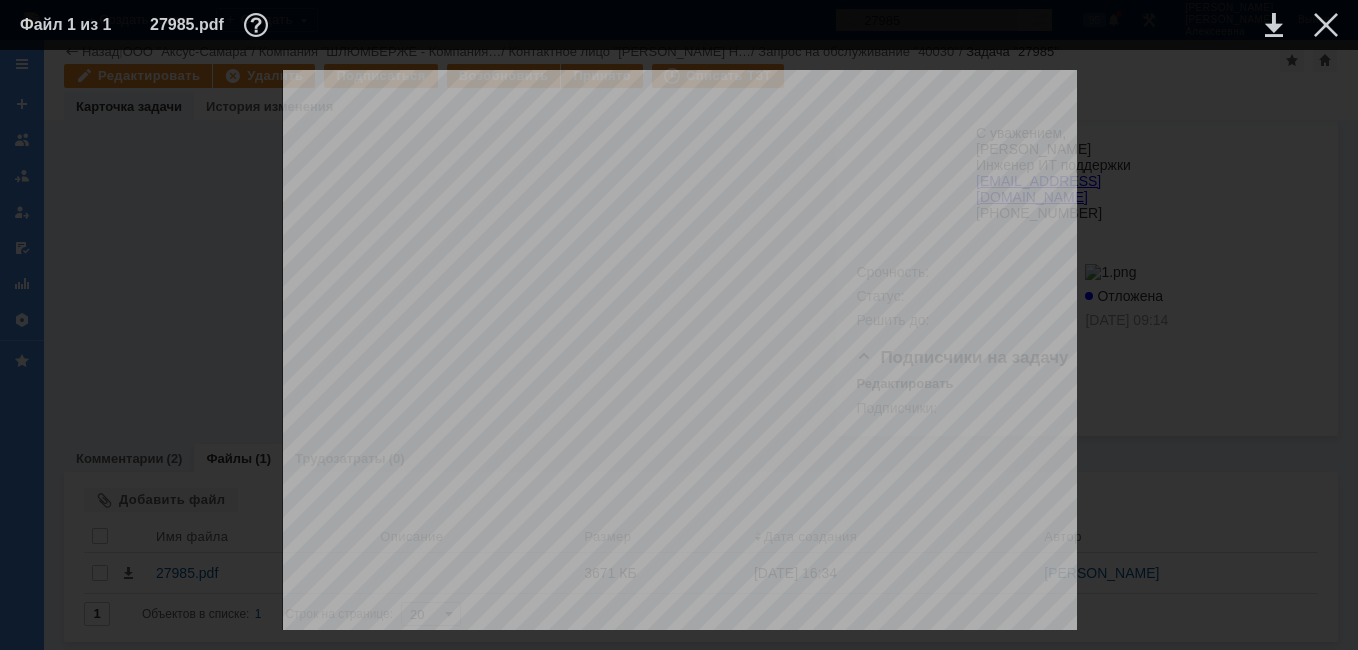 scroll, scrollTop: 1698, scrollLeft: 0, axis: vertical 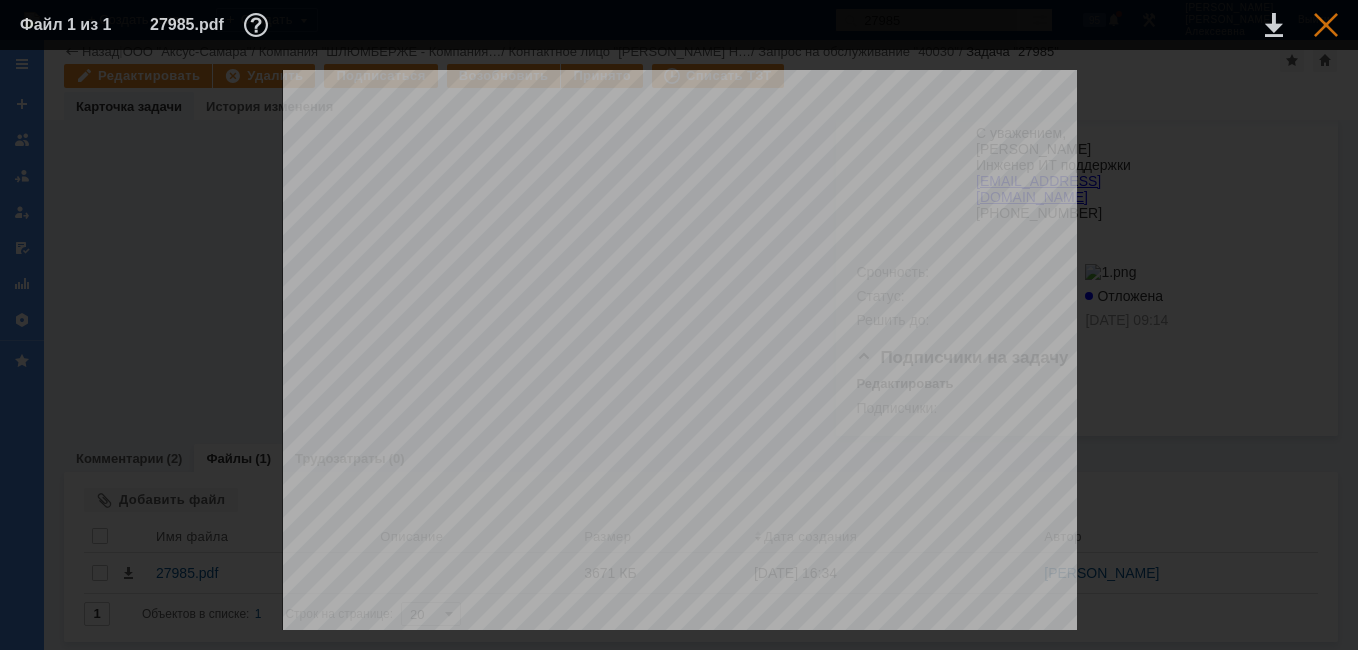 click at bounding box center [1326, 25] 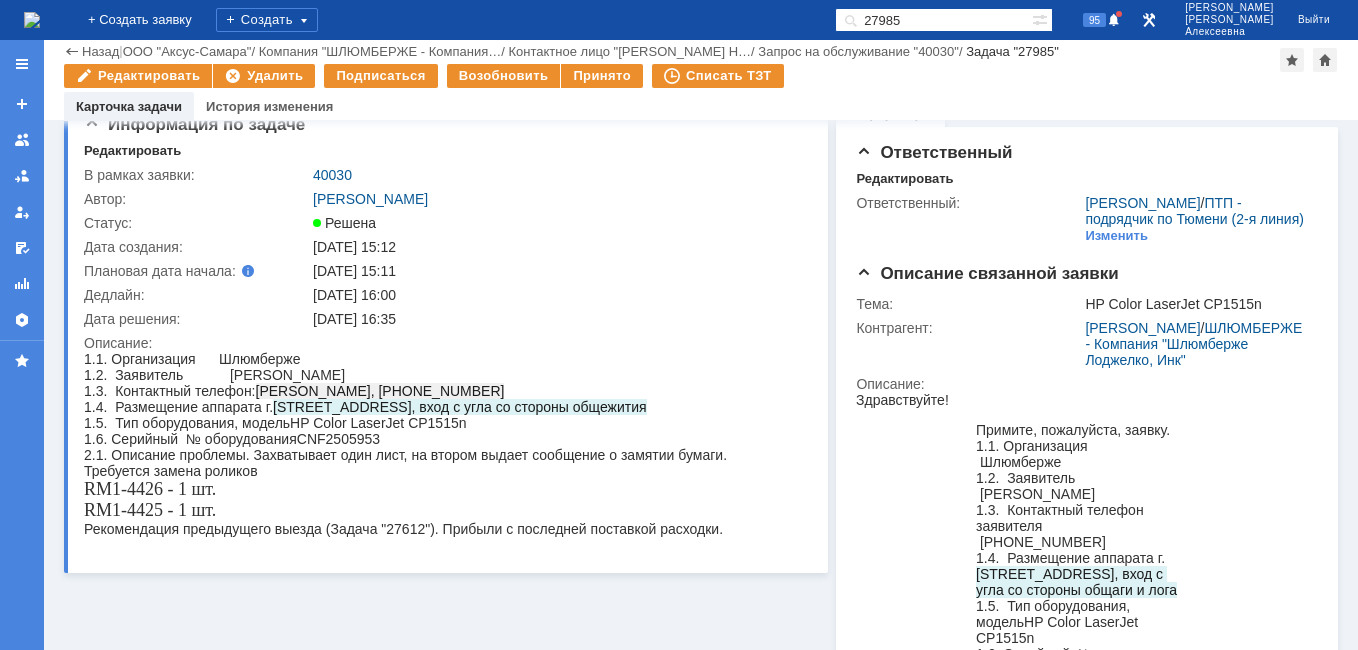 scroll, scrollTop: 2, scrollLeft: 0, axis: vertical 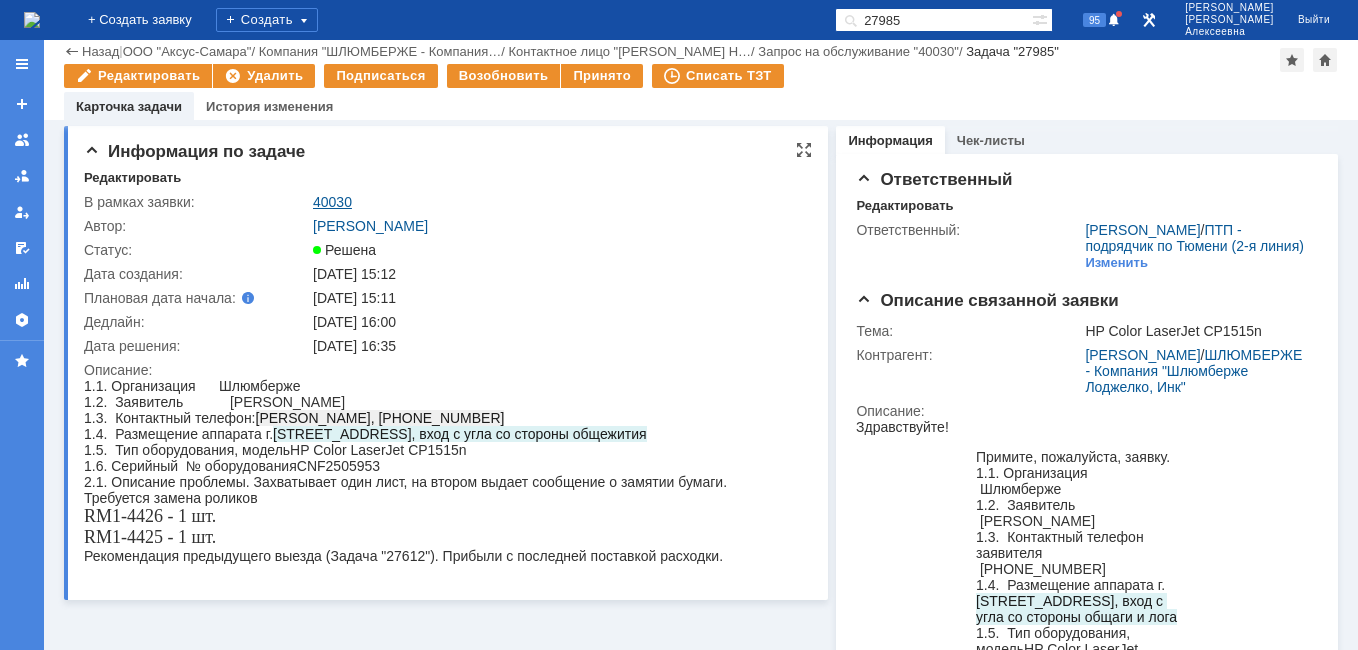 click on "40030" at bounding box center [332, 202] 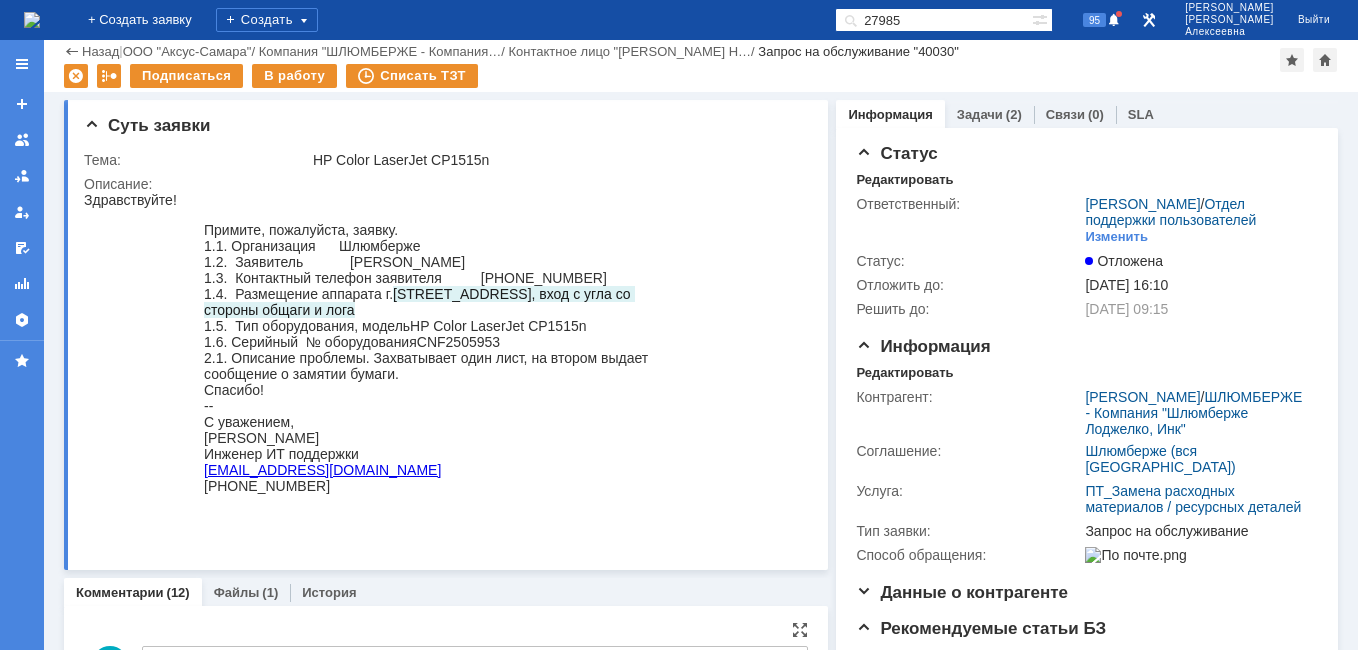 scroll, scrollTop: 300, scrollLeft: 0, axis: vertical 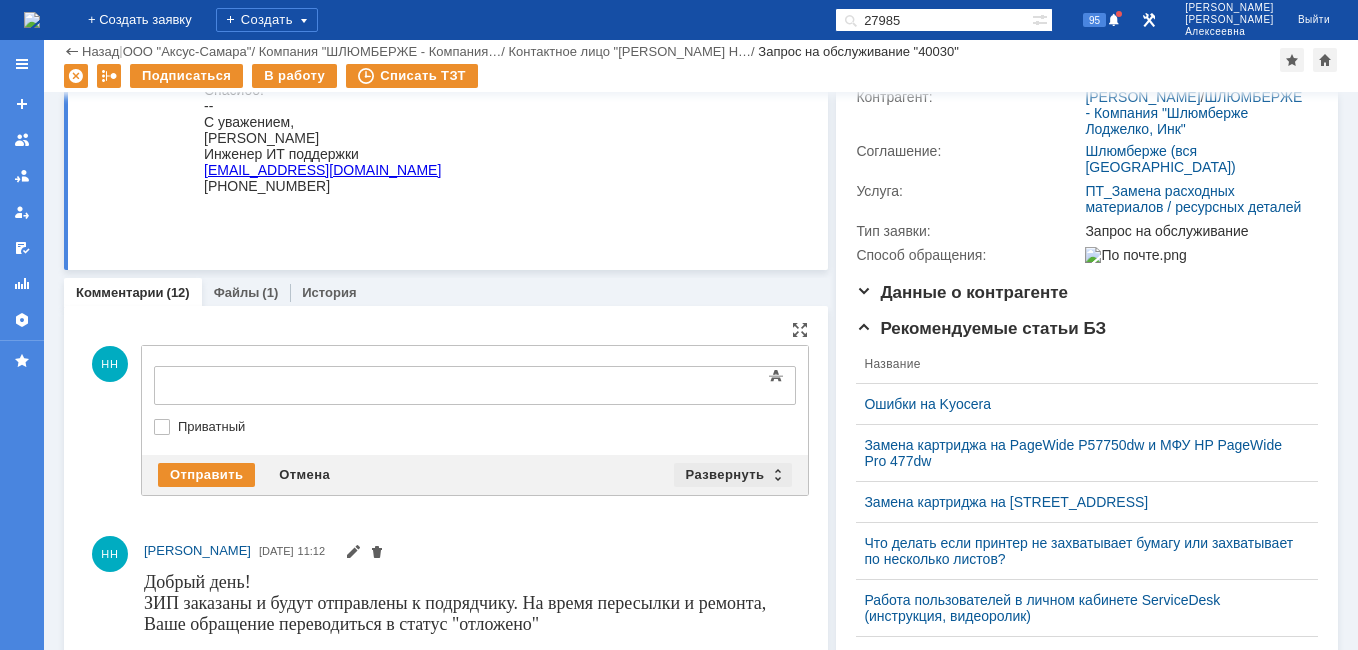 click on "Развернуть" at bounding box center [733, 475] 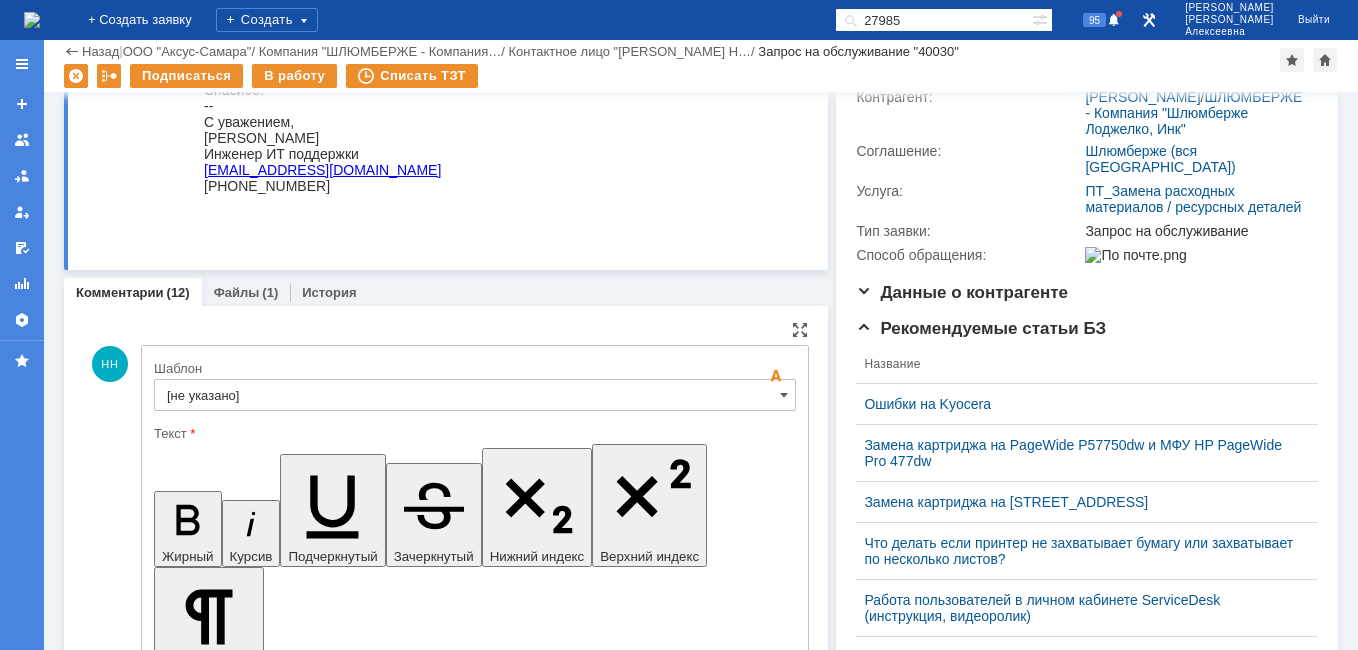 scroll, scrollTop: 0, scrollLeft: 0, axis: both 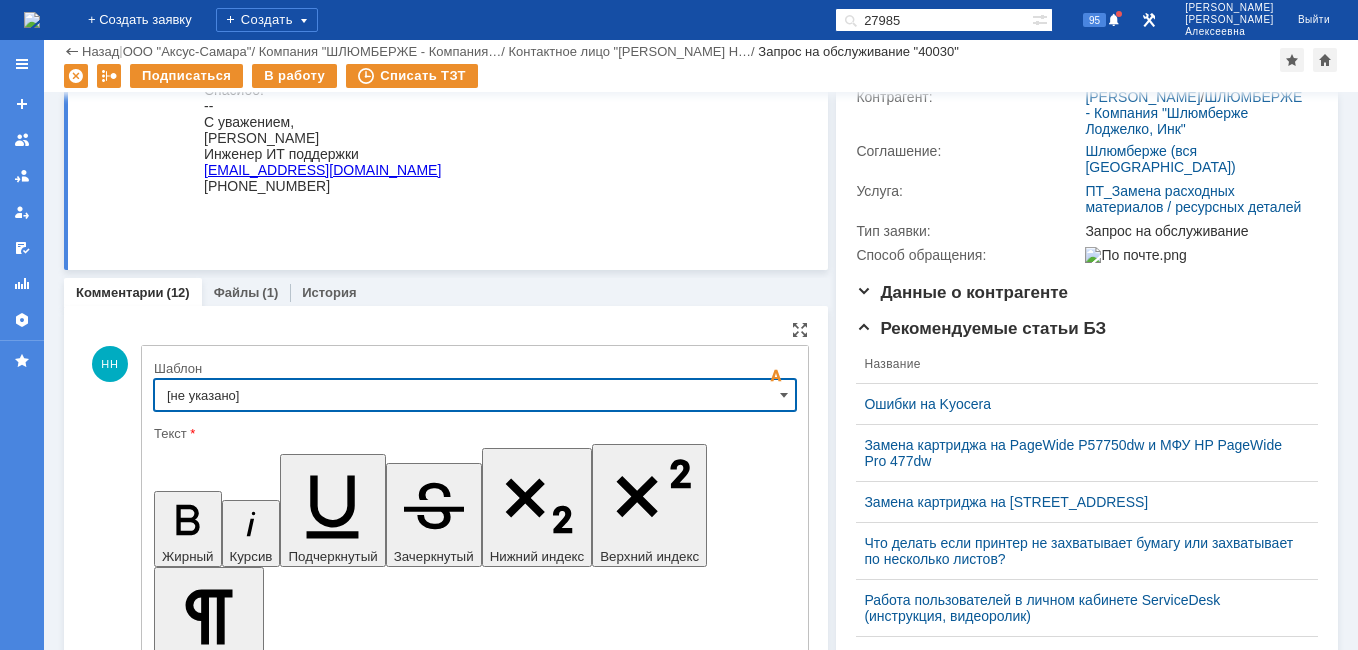 click on "[не указано]" at bounding box center (475, 395) 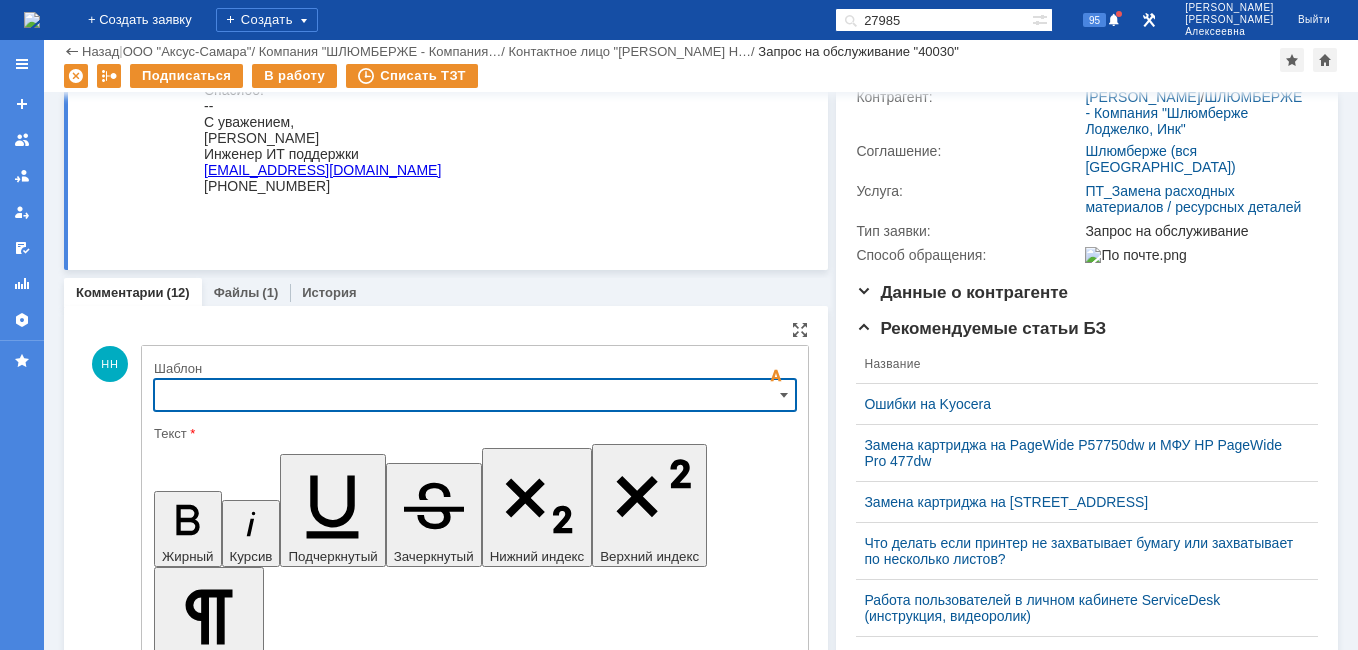 scroll, scrollTop: 353, scrollLeft: 0, axis: vertical 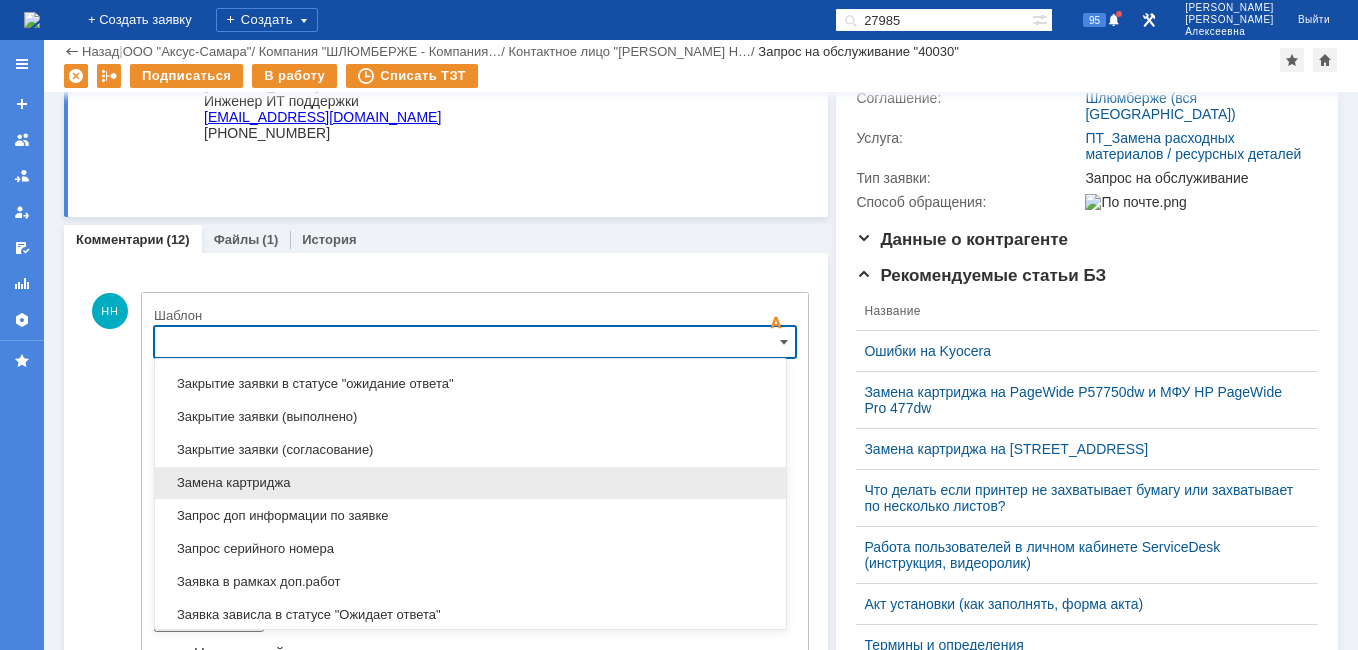 click on "Замена картриджа" at bounding box center [470, 483] 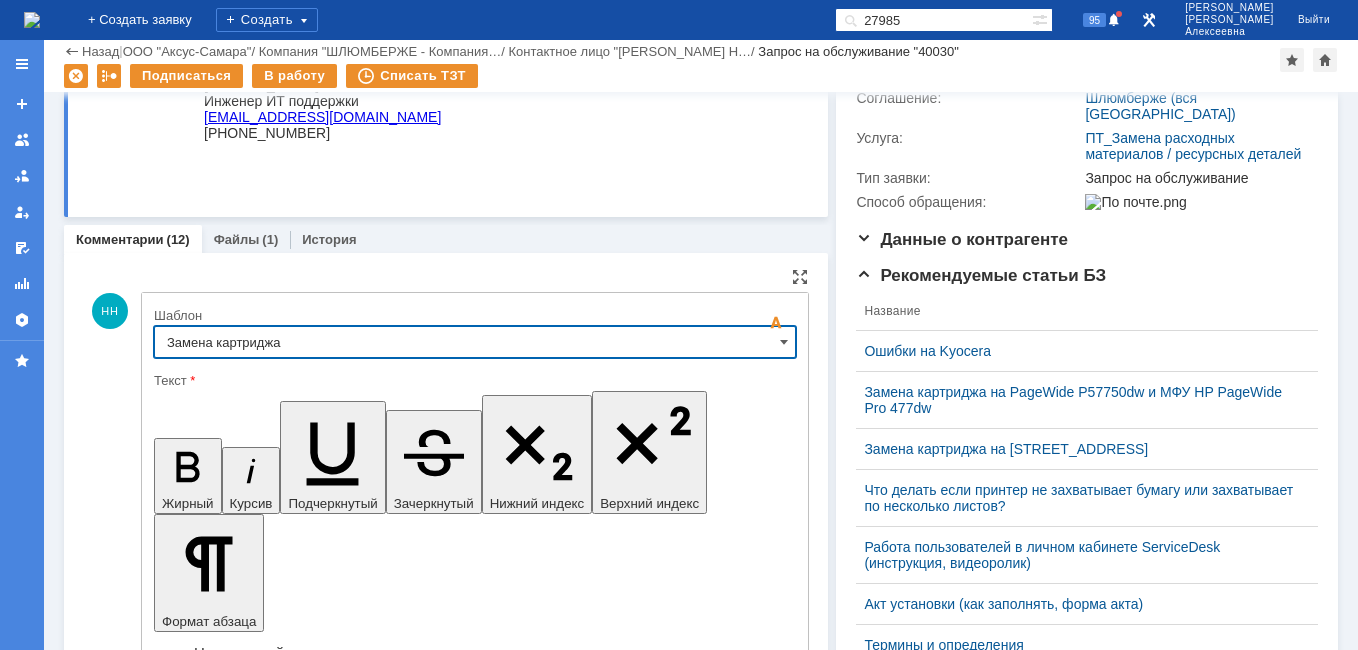 type on "Замена картриджа" 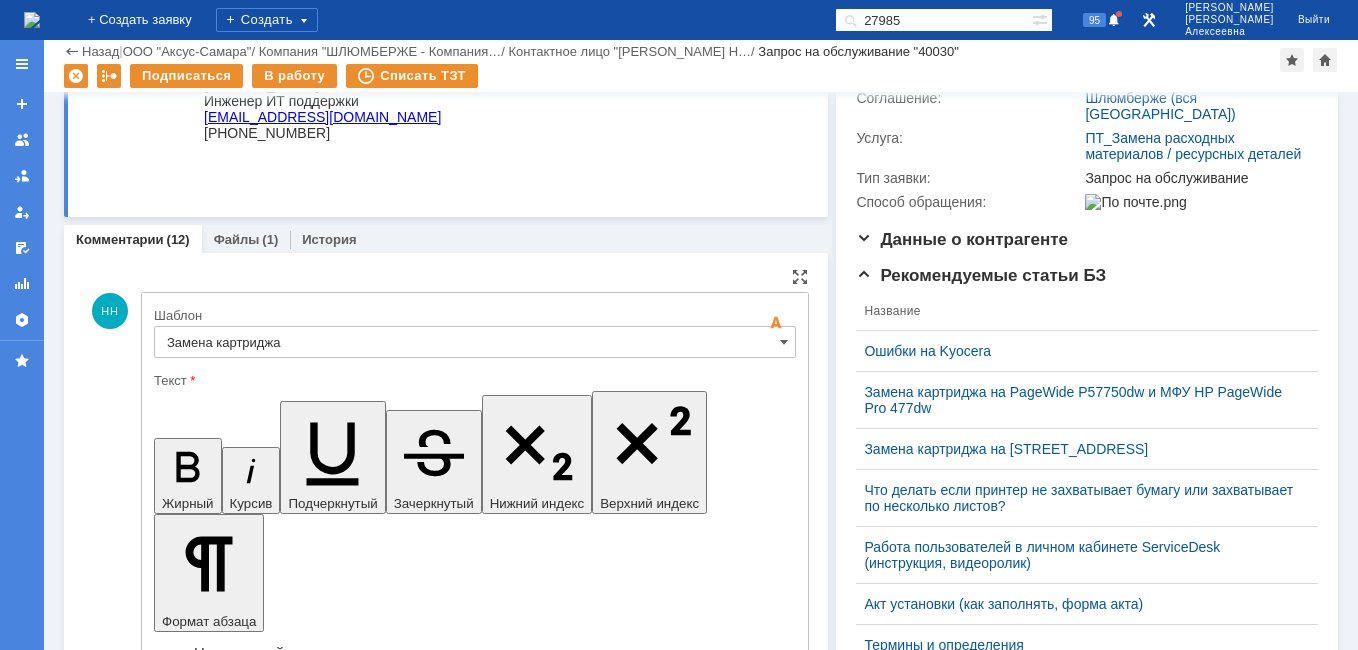 drag, startPoint x: 714, startPoint y: 5015, endPoint x: 436, endPoint y: 4985, distance: 279.614 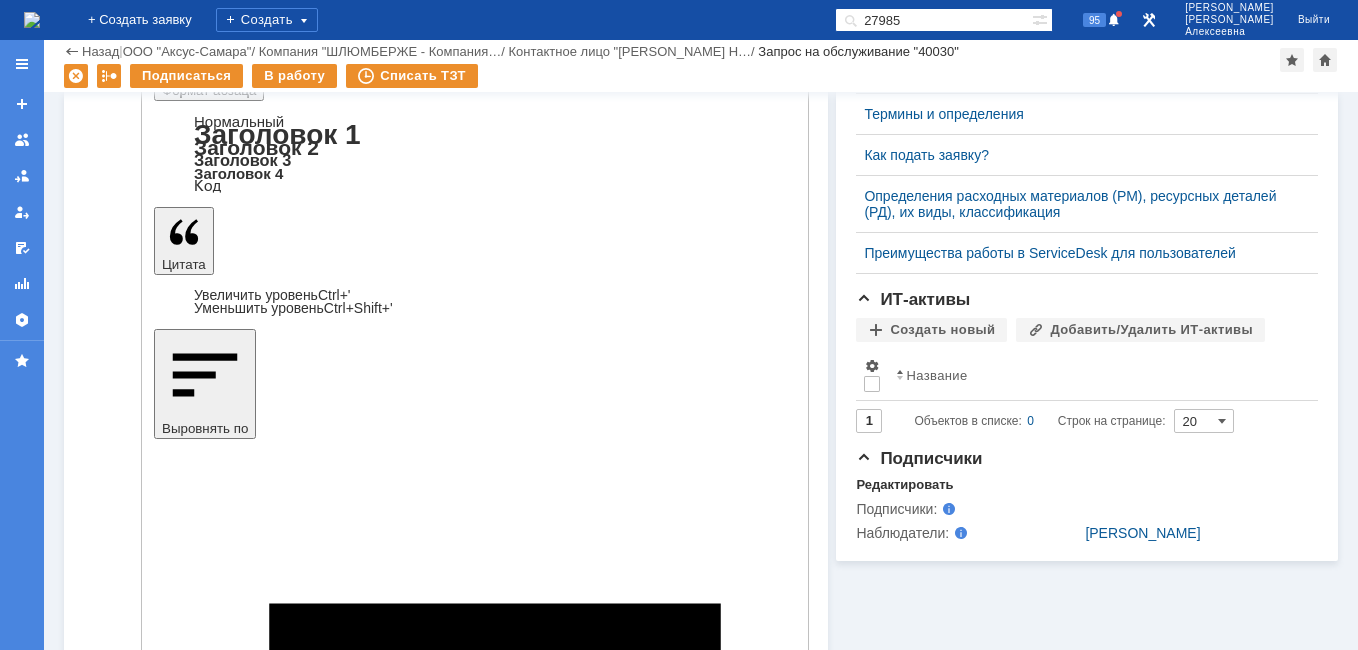 scroll, scrollTop: 800, scrollLeft: 0, axis: vertical 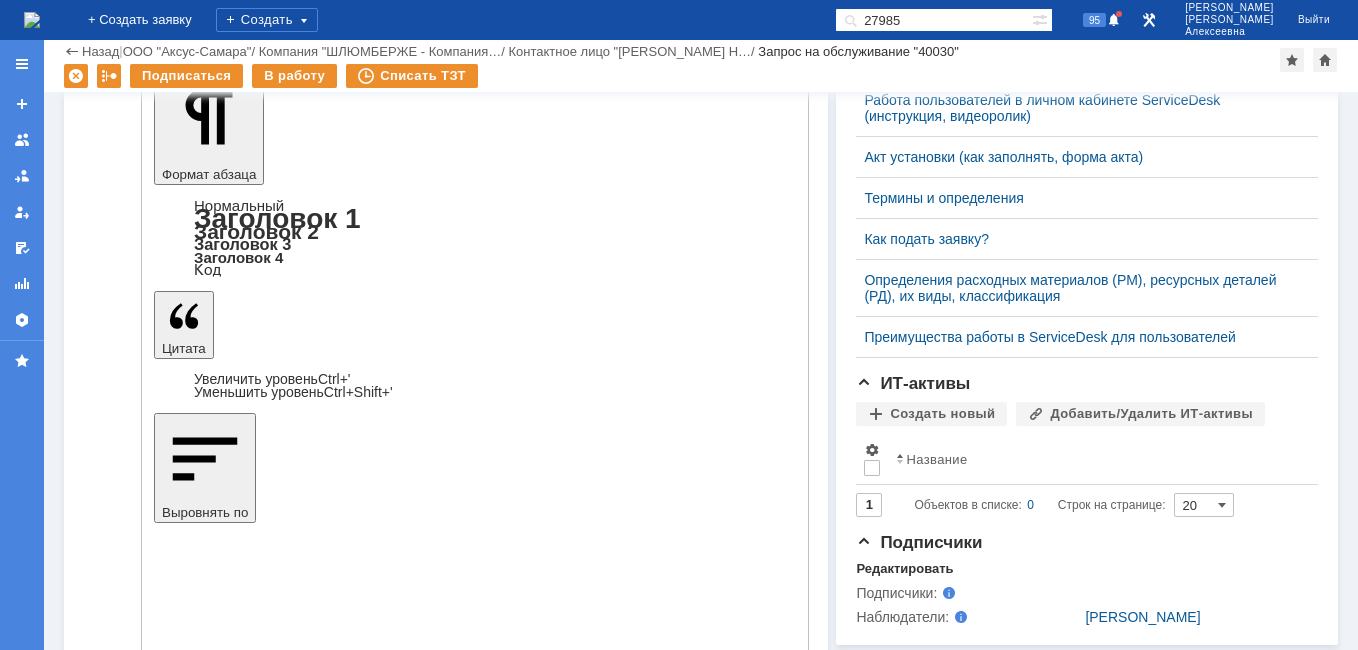 click on "Отправить" at bounding box center (206, 4820) 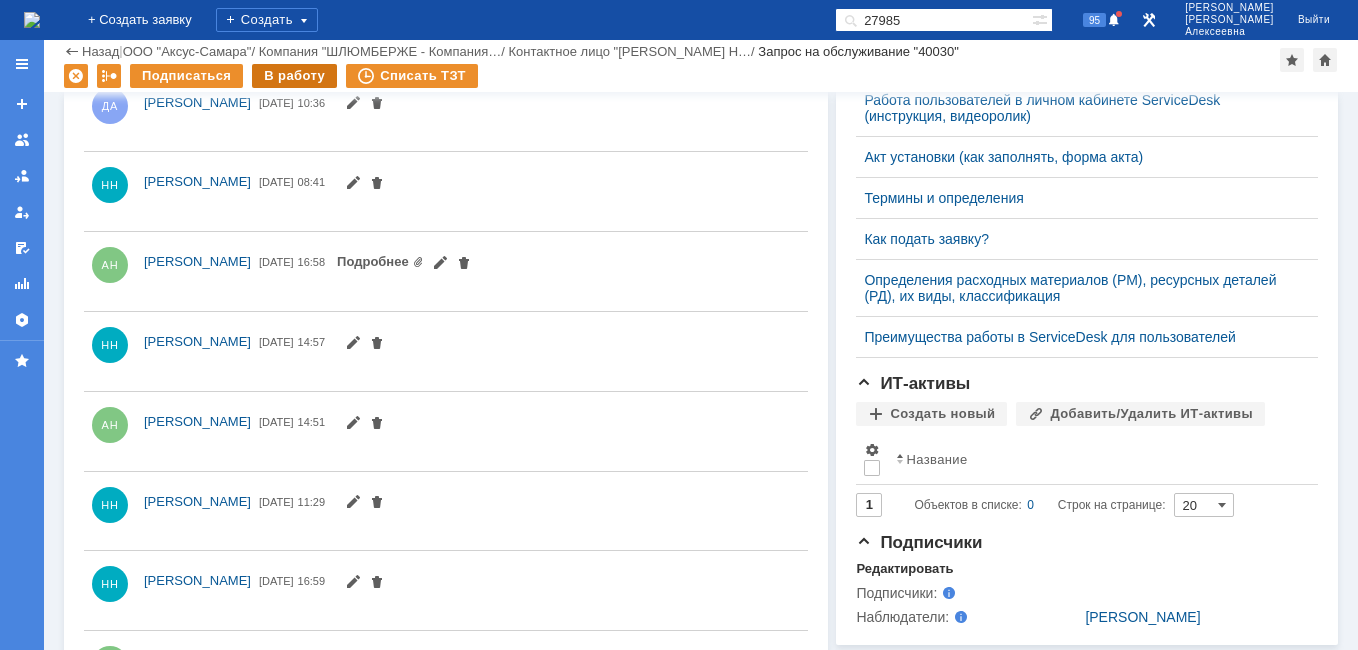 scroll, scrollTop: 0, scrollLeft: 0, axis: both 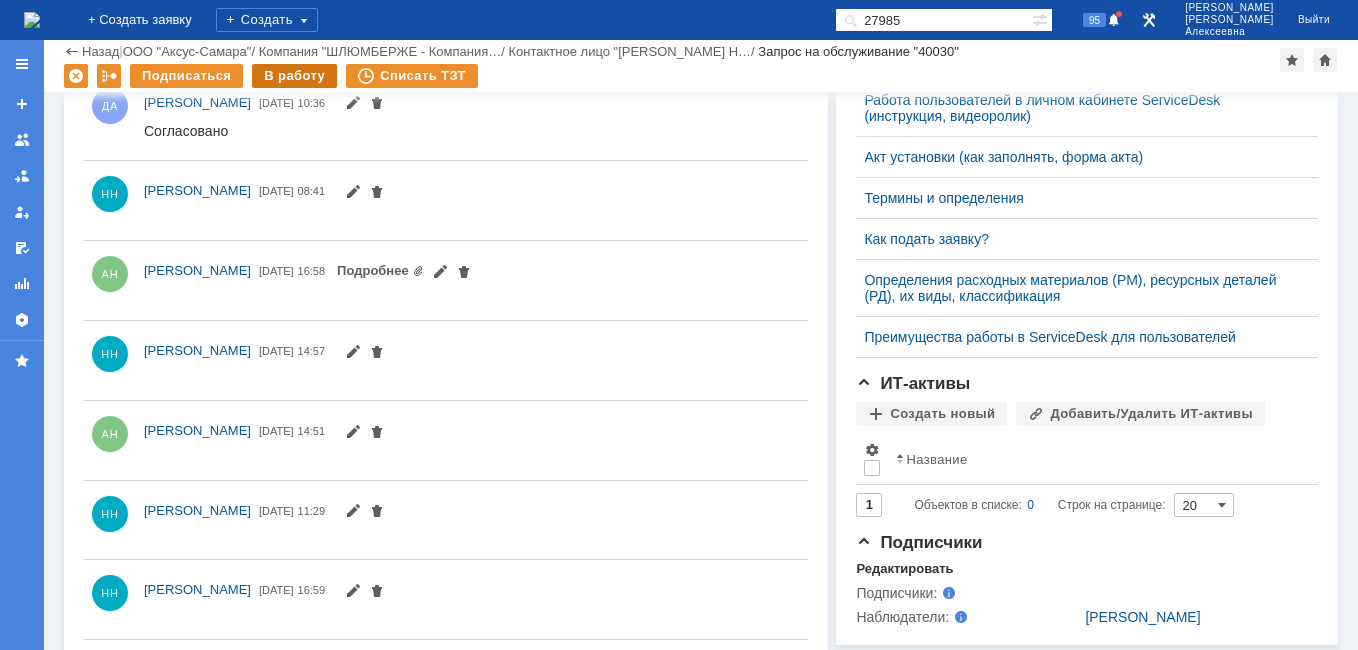 click on "В работу" at bounding box center (294, 76) 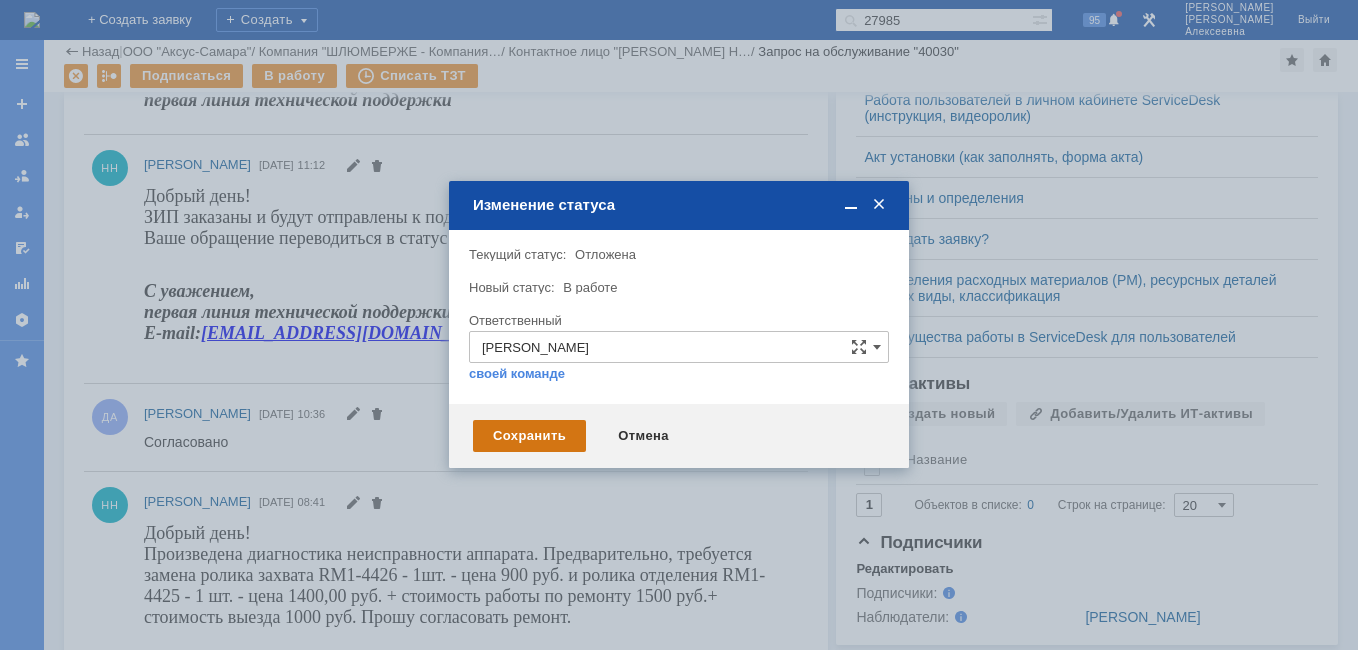 click on "Сохранить" at bounding box center [529, 436] 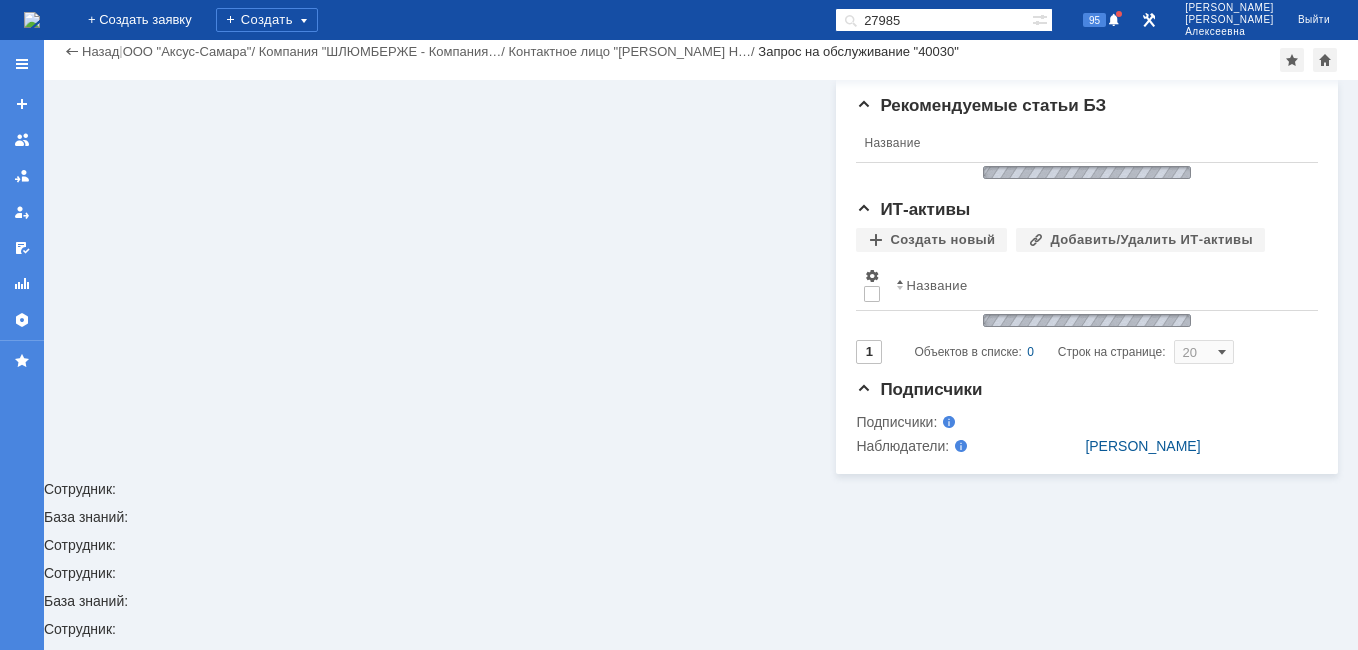 scroll, scrollTop: 382, scrollLeft: 0, axis: vertical 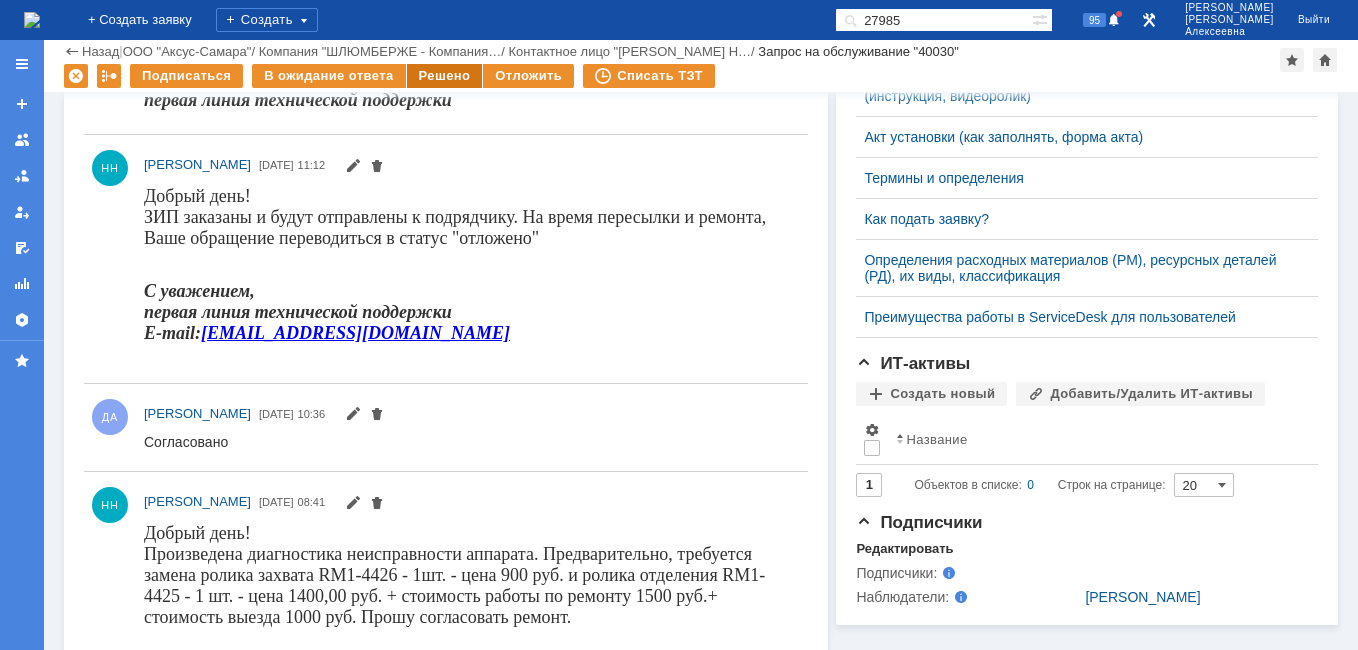 click on "Решено" at bounding box center [445, 76] 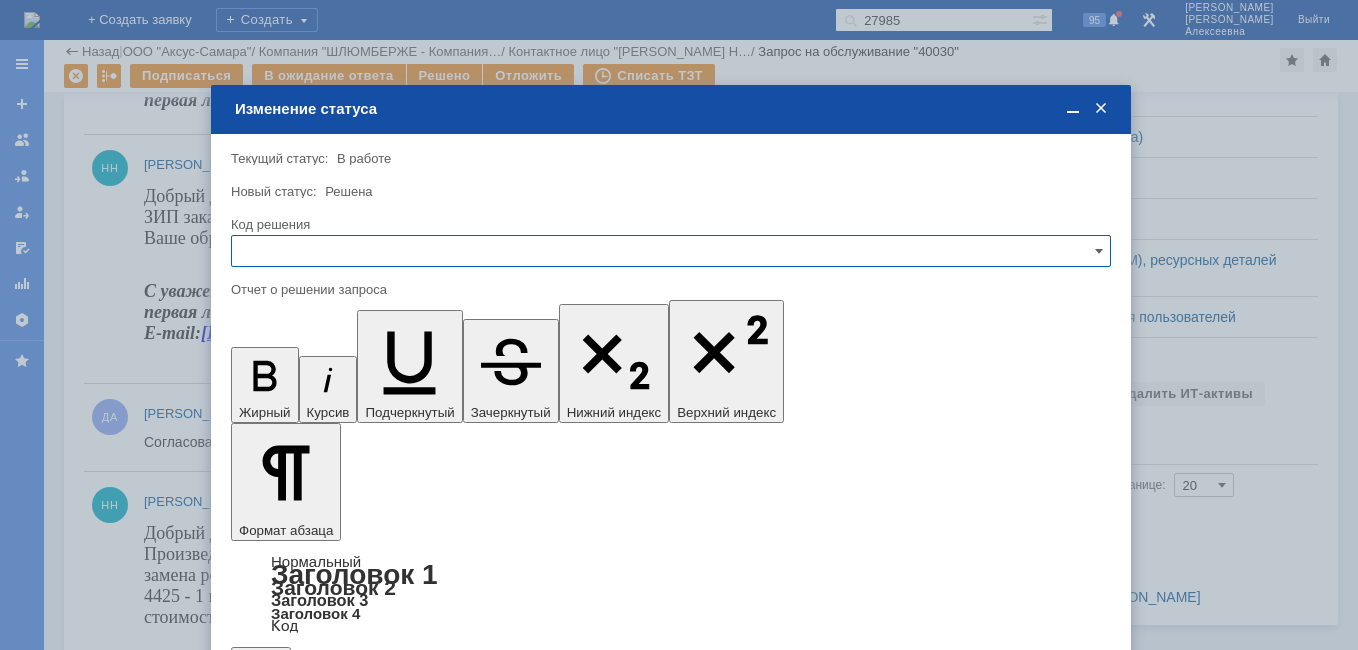 click at bounding box center (671, 251) 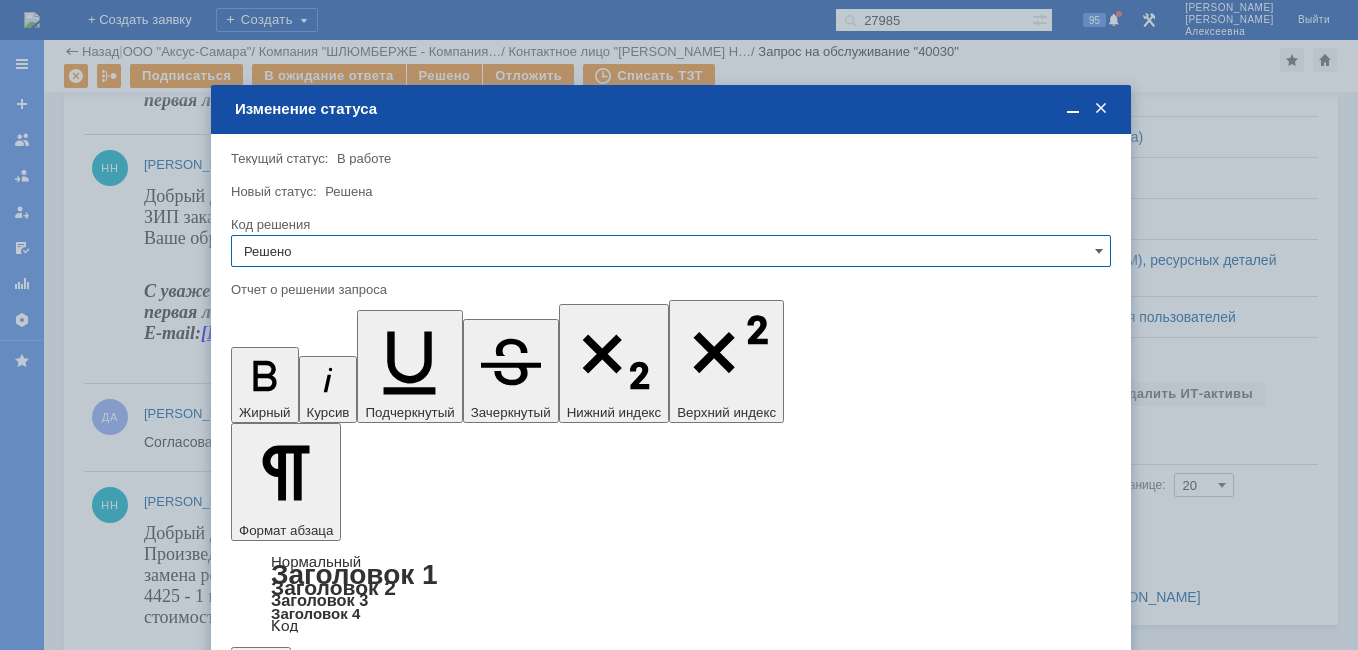 type on "Решено" 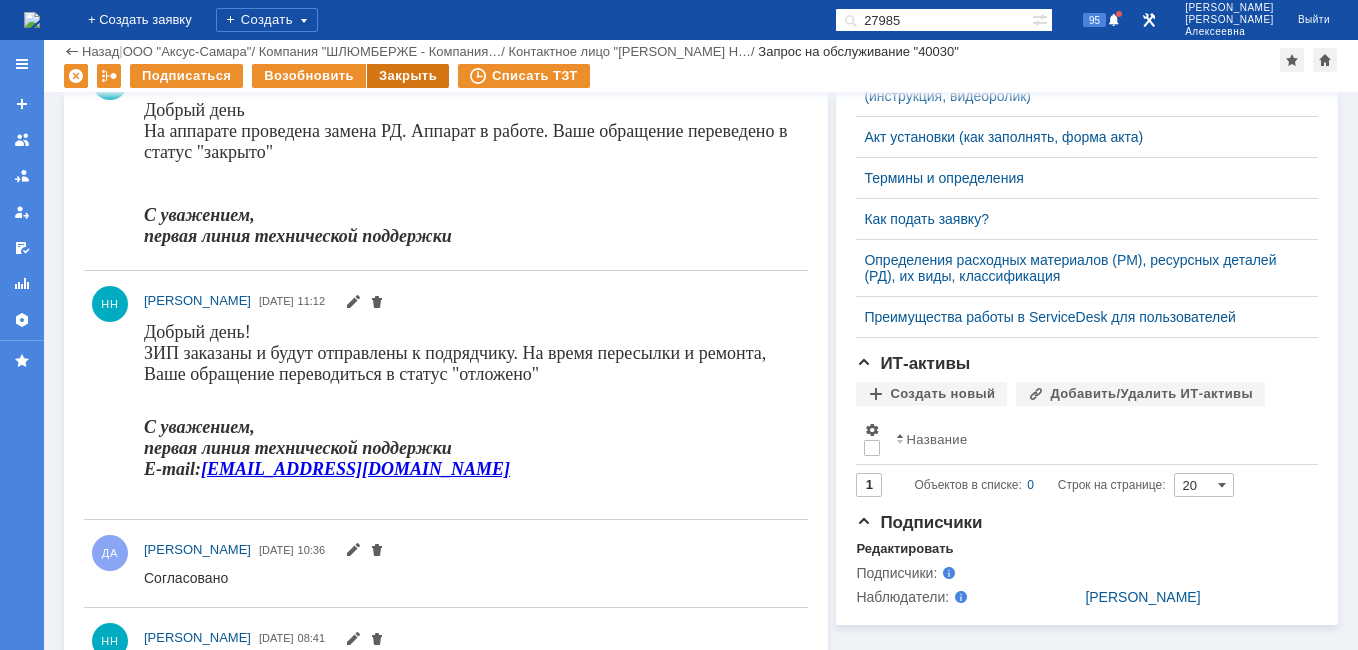click on "Закрыть" at bounding box center [408, 76] 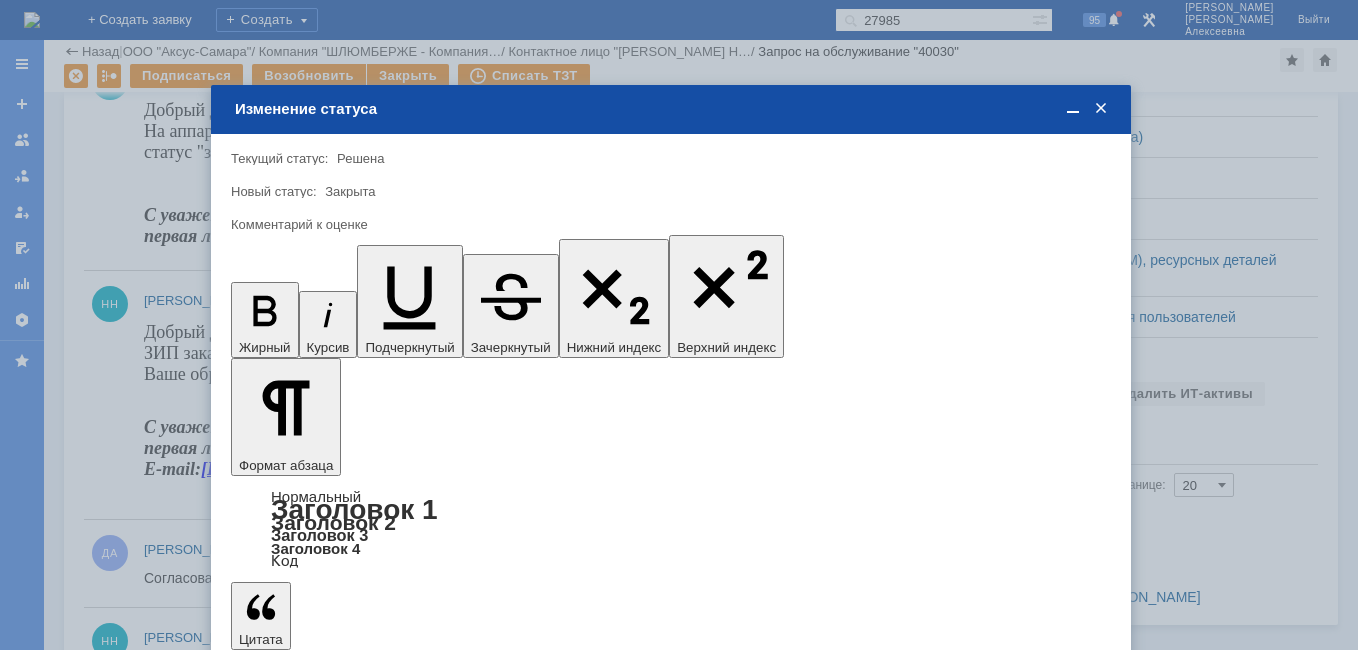 click on "Сохранить" at bounding box center (291, 688) 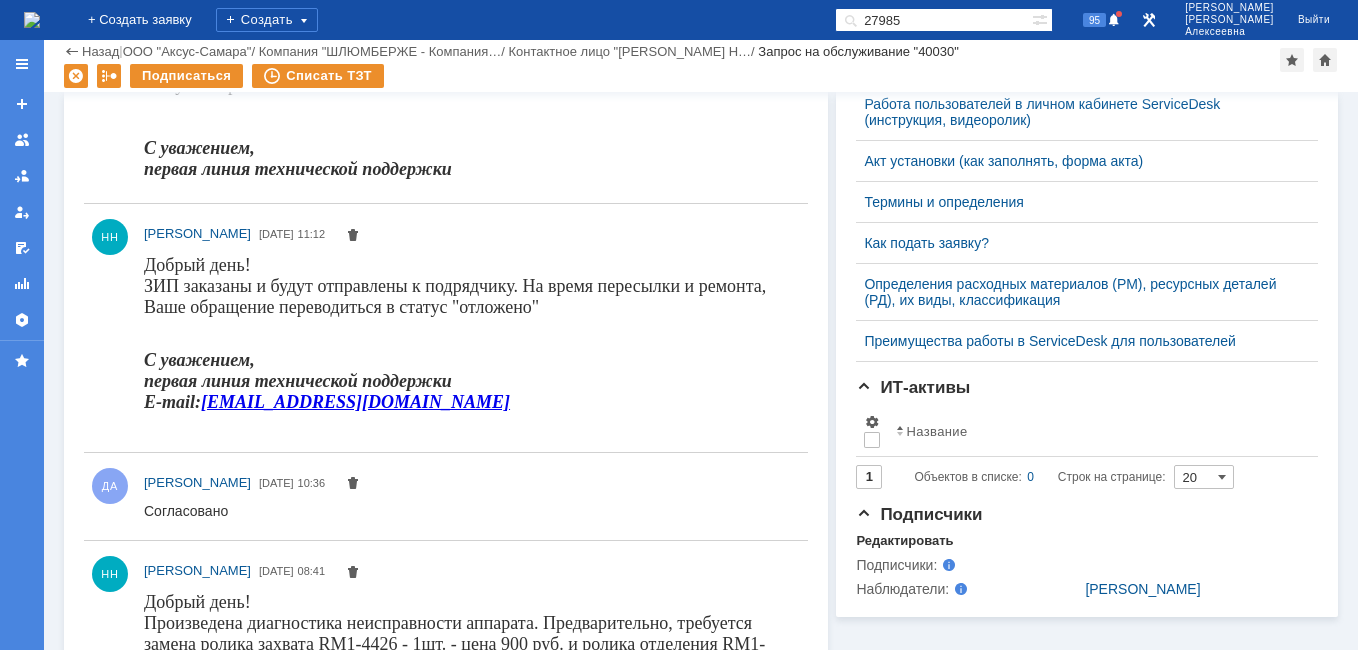click at bounding box center (32, 20) 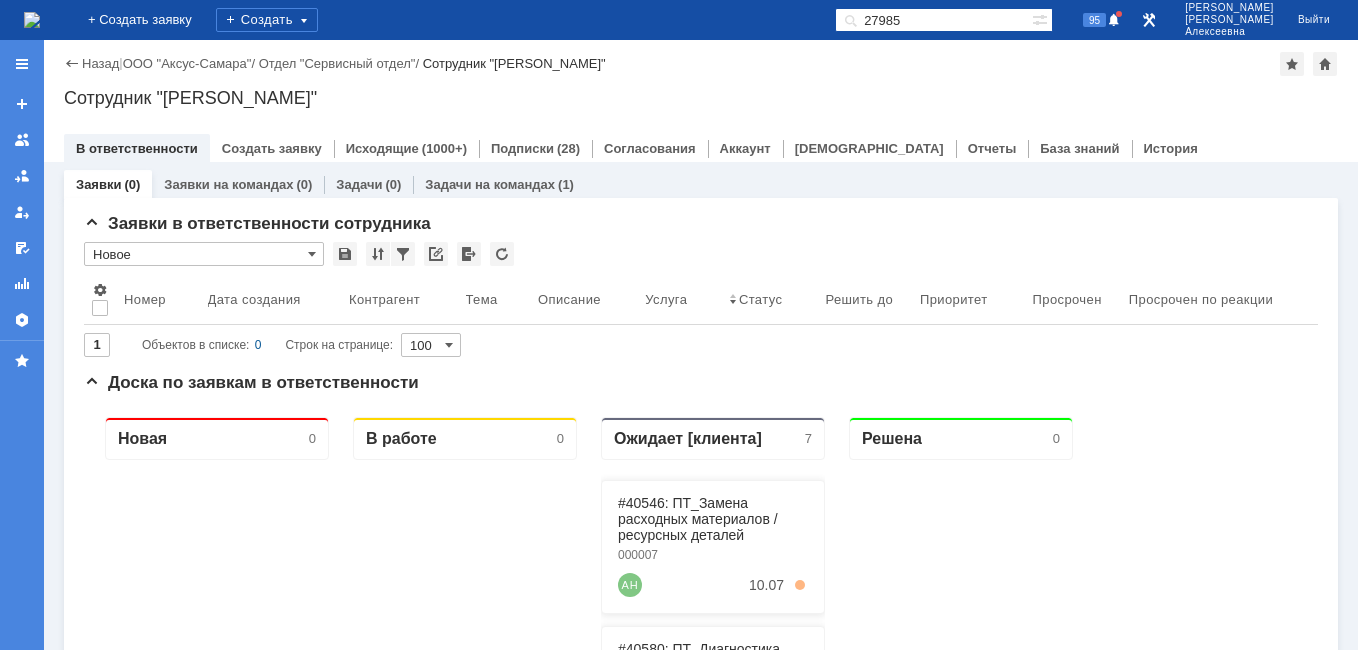 scroll, scrollTop: 0, scrollLeft: 0, axis: both 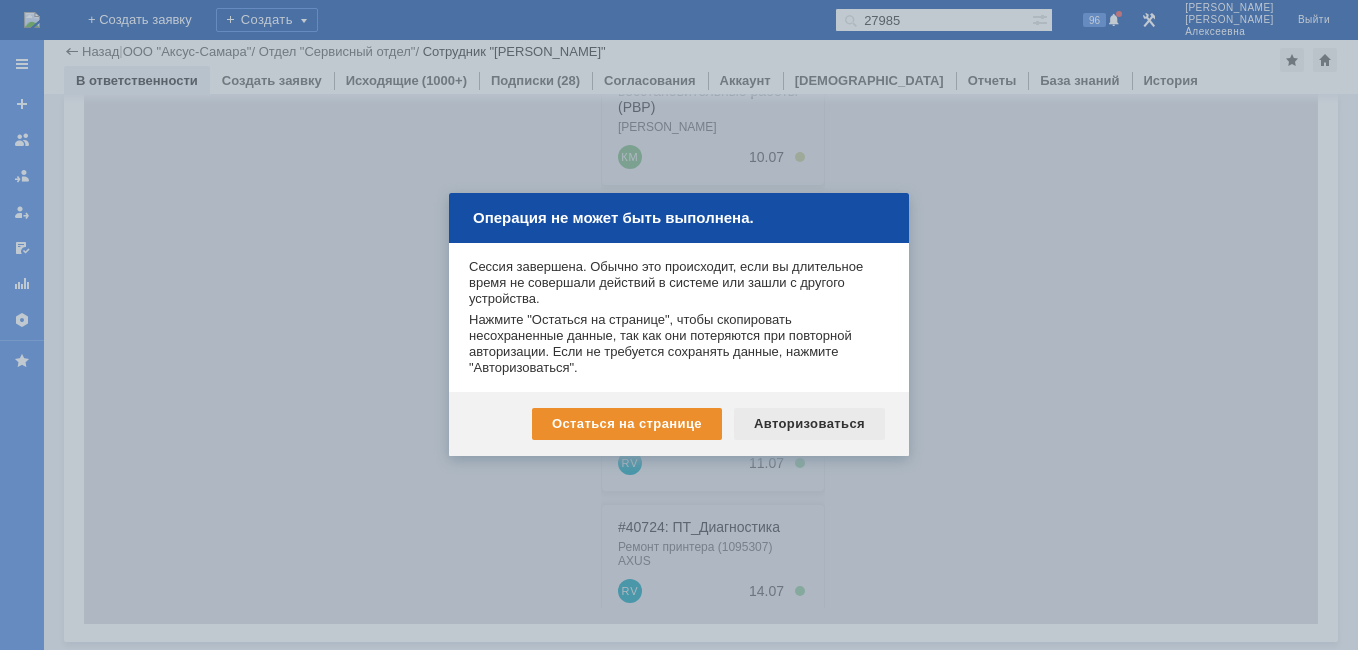 click on "Авторизоваться" at bounding box center [809, 424] 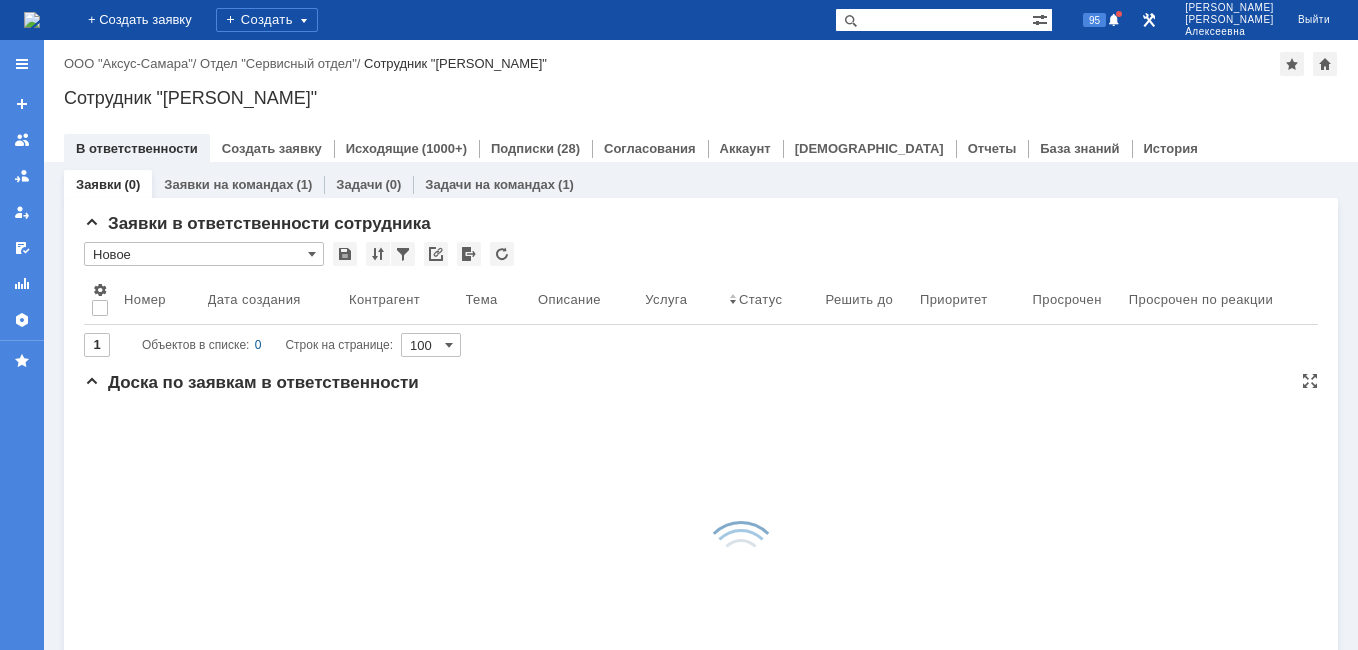 scroll, scrollTop: 0, scrollLeft: 0, axis: both 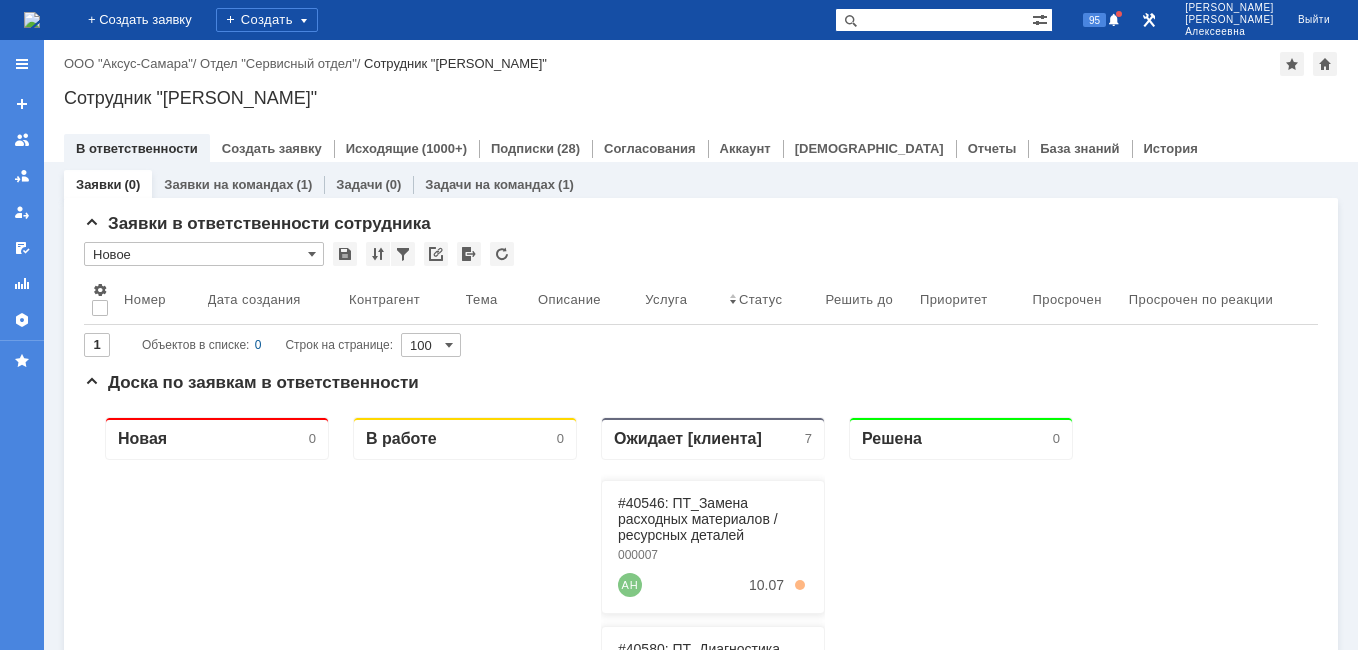 click at bounding box center [933, 20] 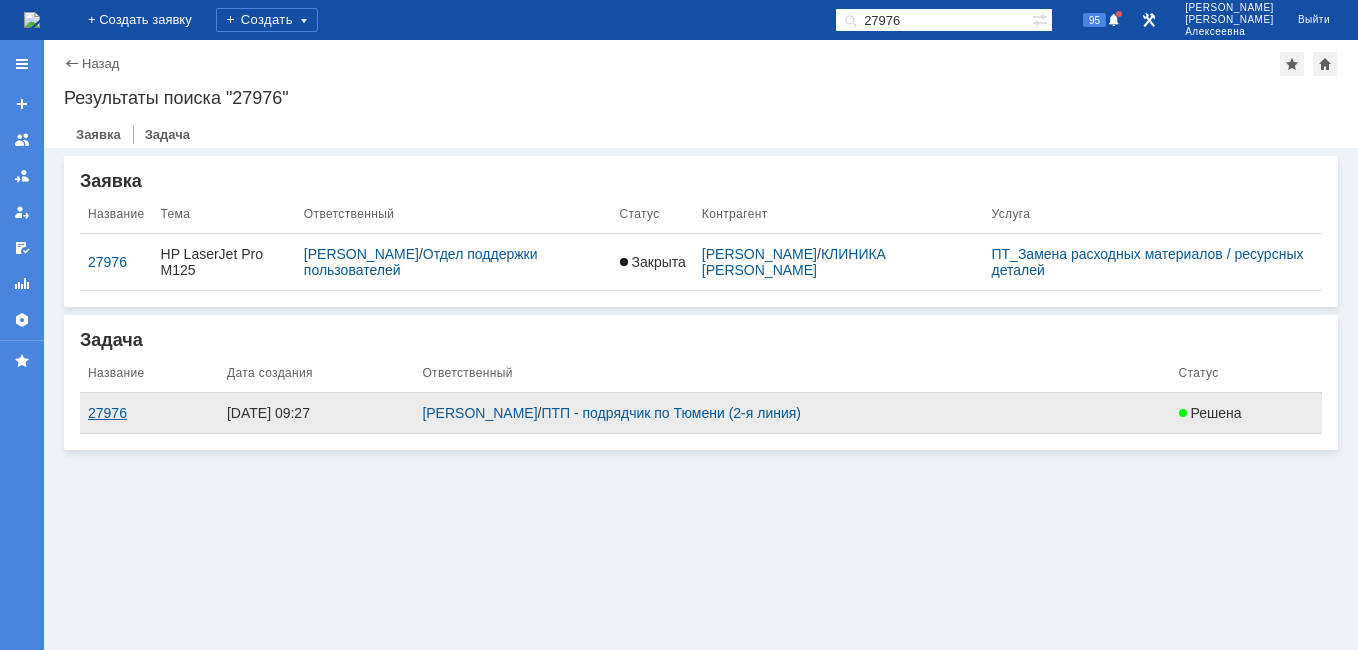 click on "27976" at bounding box center [149, 413] 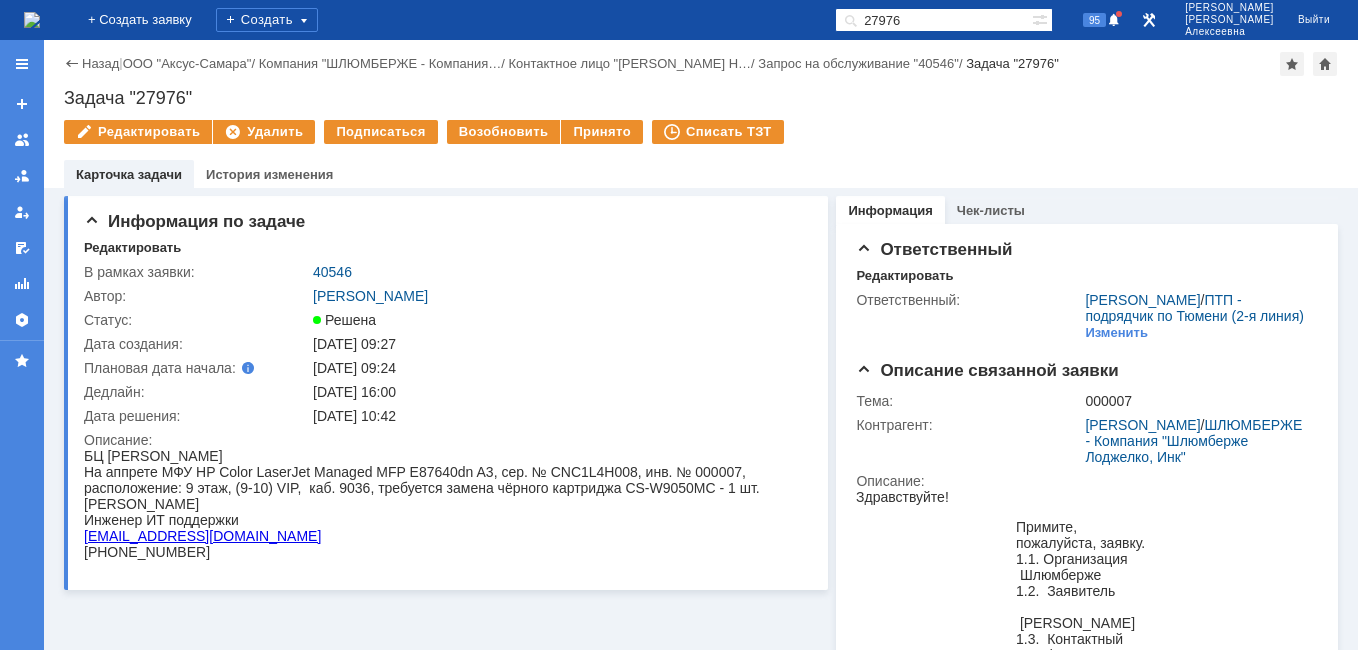 scroll, scrollTop: 0, scrollLeft: 0, axis: both 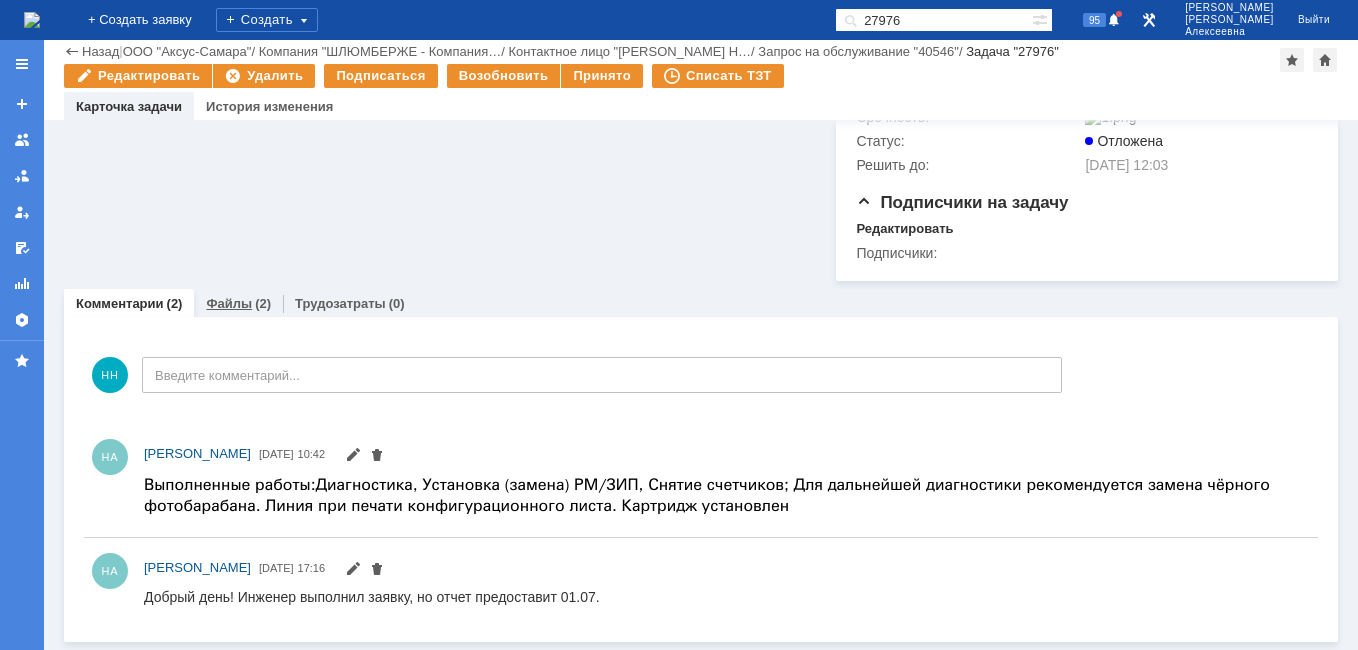 click on "Файлы" at bounding box center [229, 303] 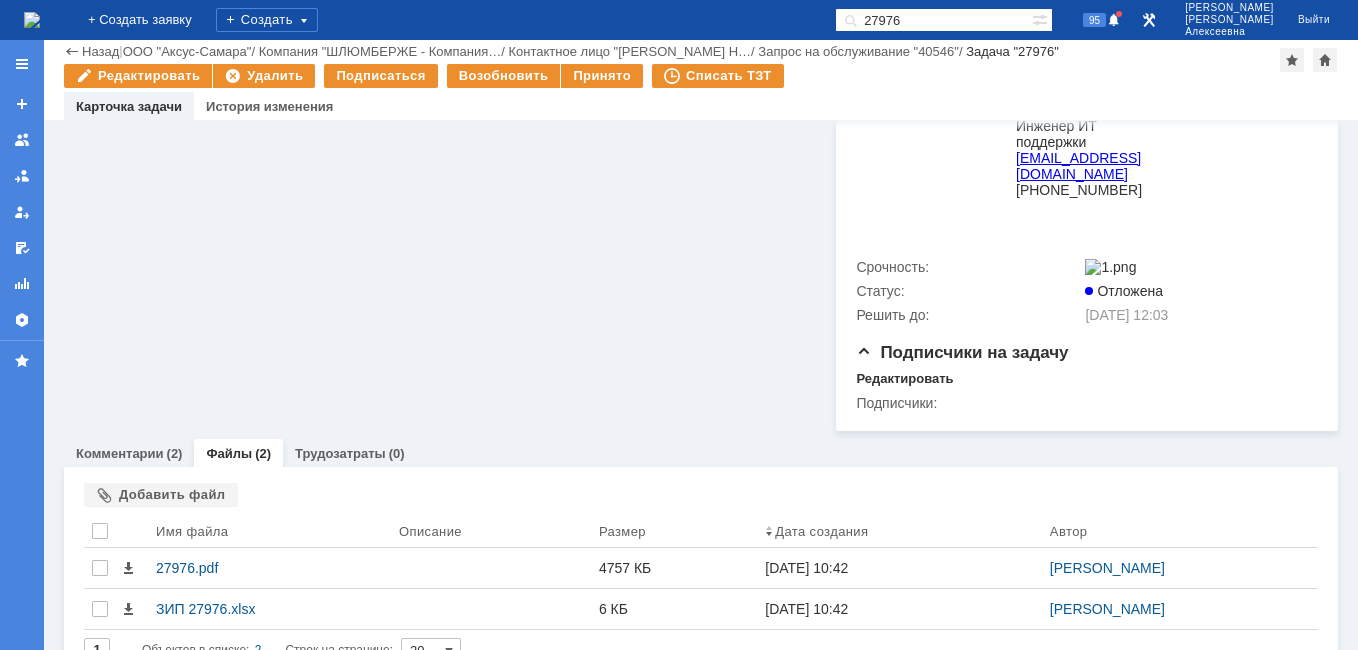 scroll, scrollTop: 873, scrollLeft: 0, axis: vertical 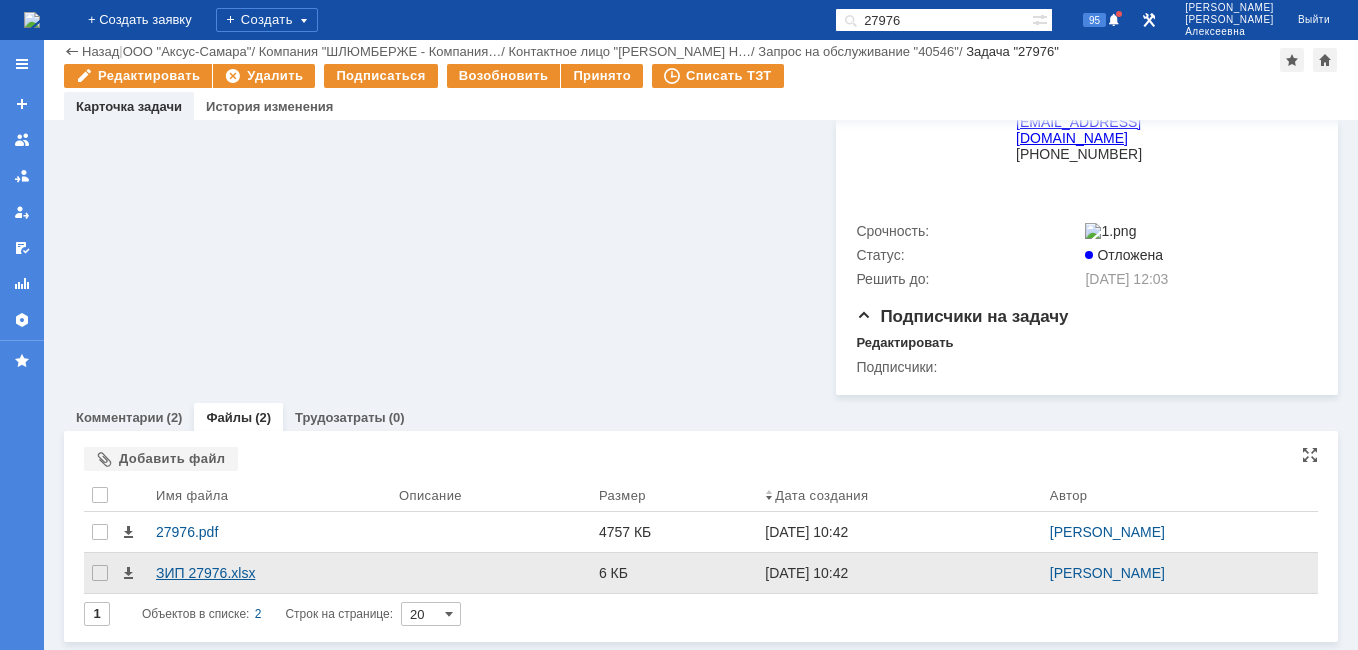 click on "ЗИП 27976.xlsx" at bounding box center [269, 573] 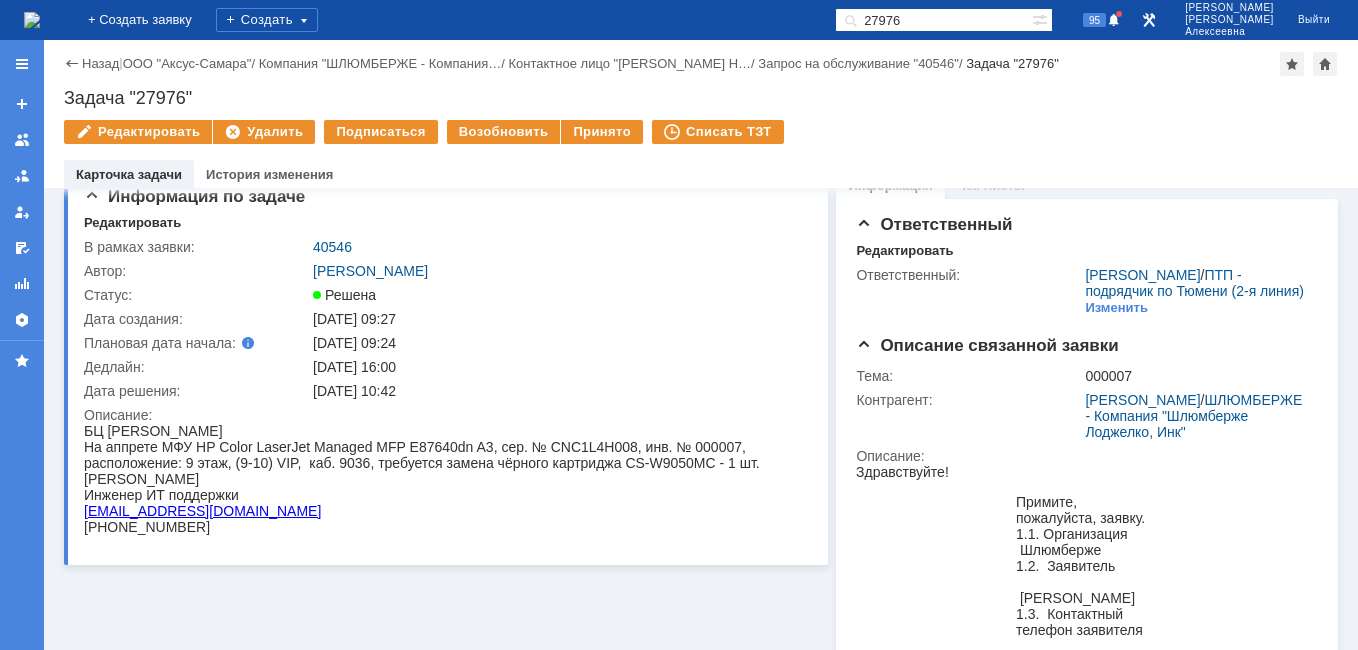 scroll, scrollTop: 0, scrollLeft: 0, axis: both 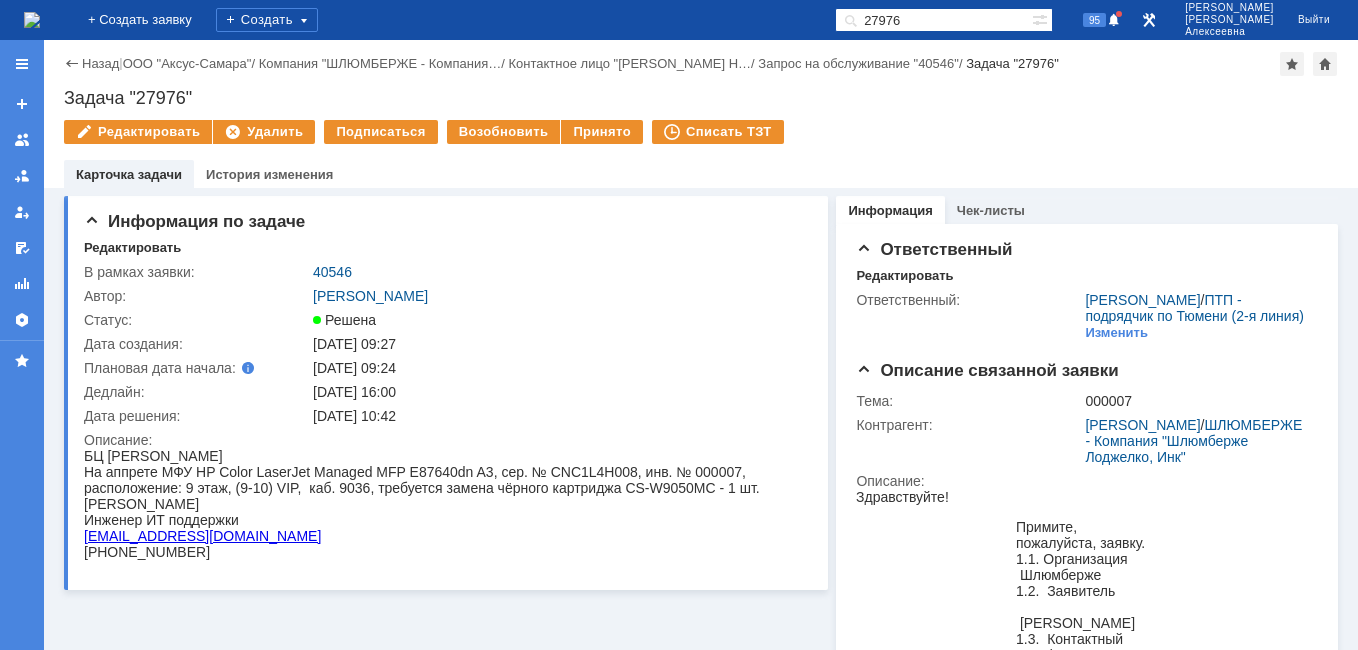 click at bounding box center [32, 20] 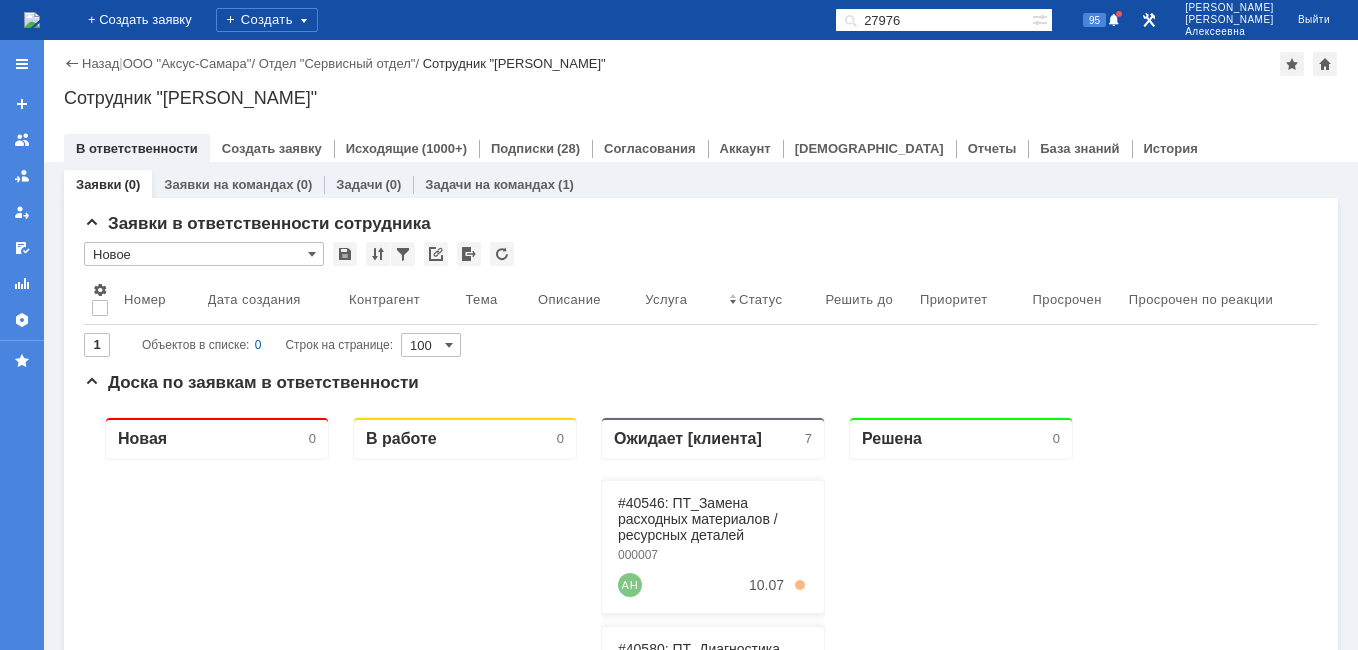 scroll, scrollTop: 0, scrollLeft: 0, axis: both 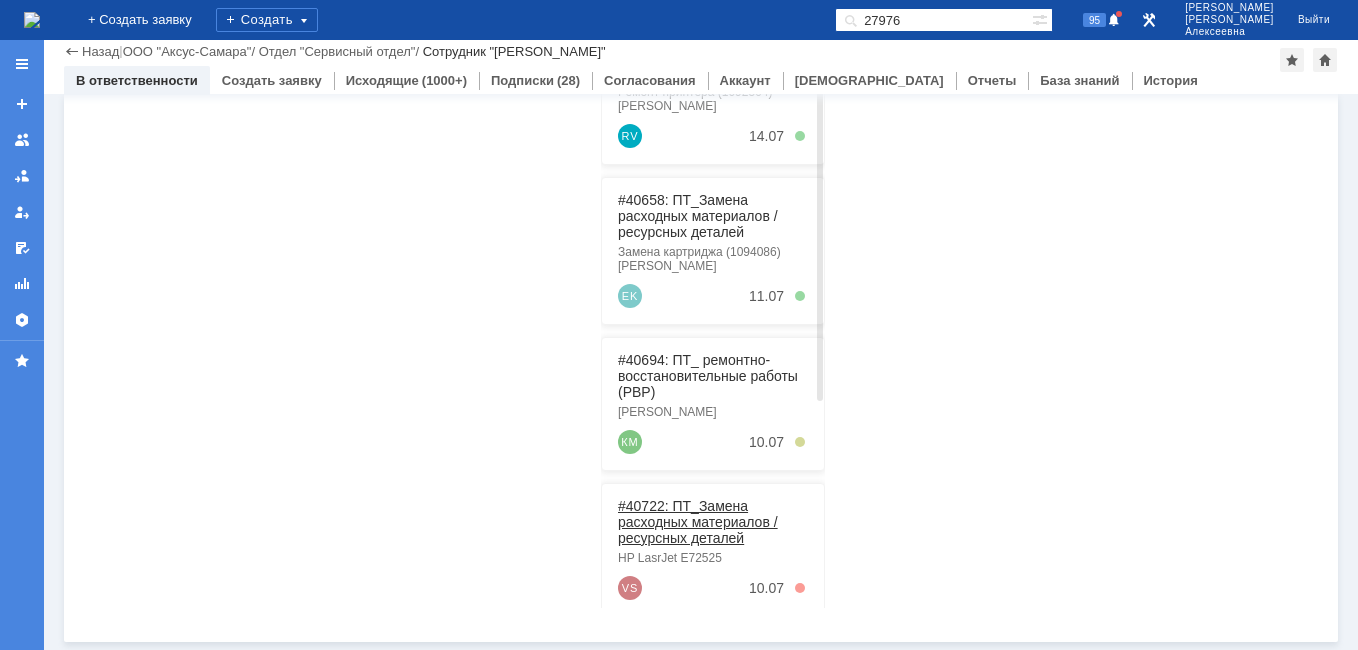 click on "#40722: ПТ_Замена расходных материалов / ресурсных деталей" at bounding box center [698, 522] 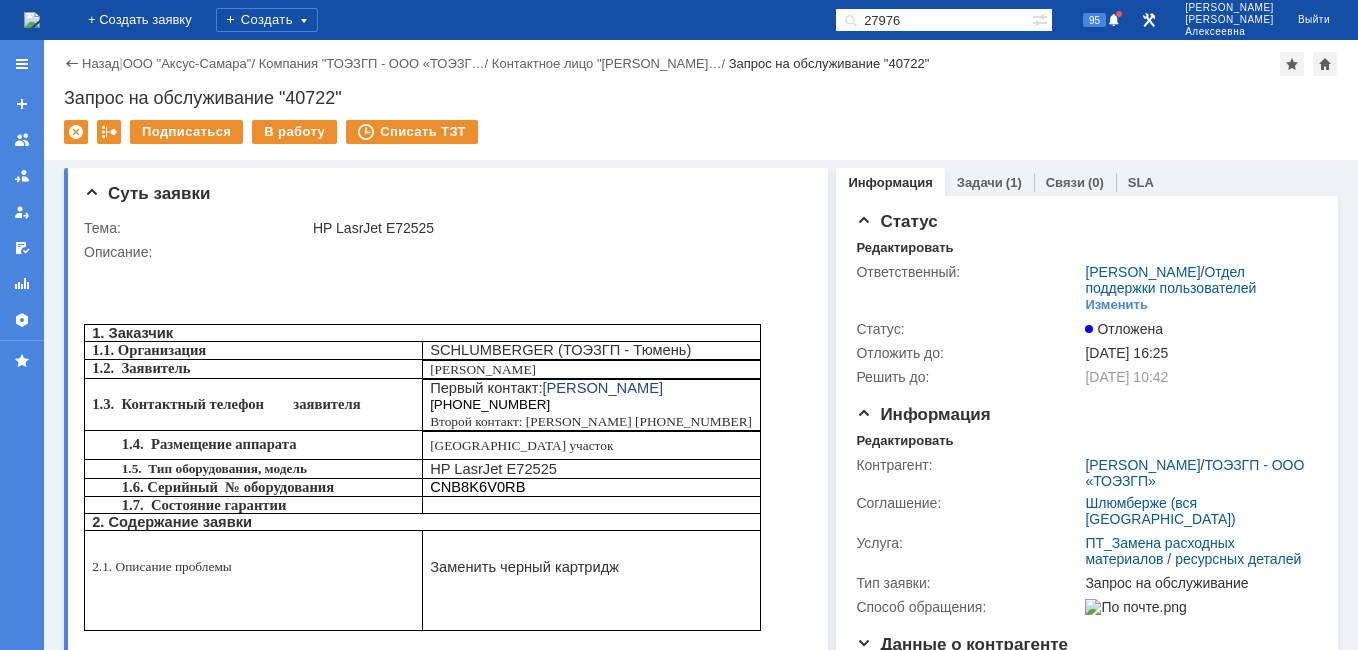 scroll, scrollTop: 0, scrollLeft: 0, axis: both 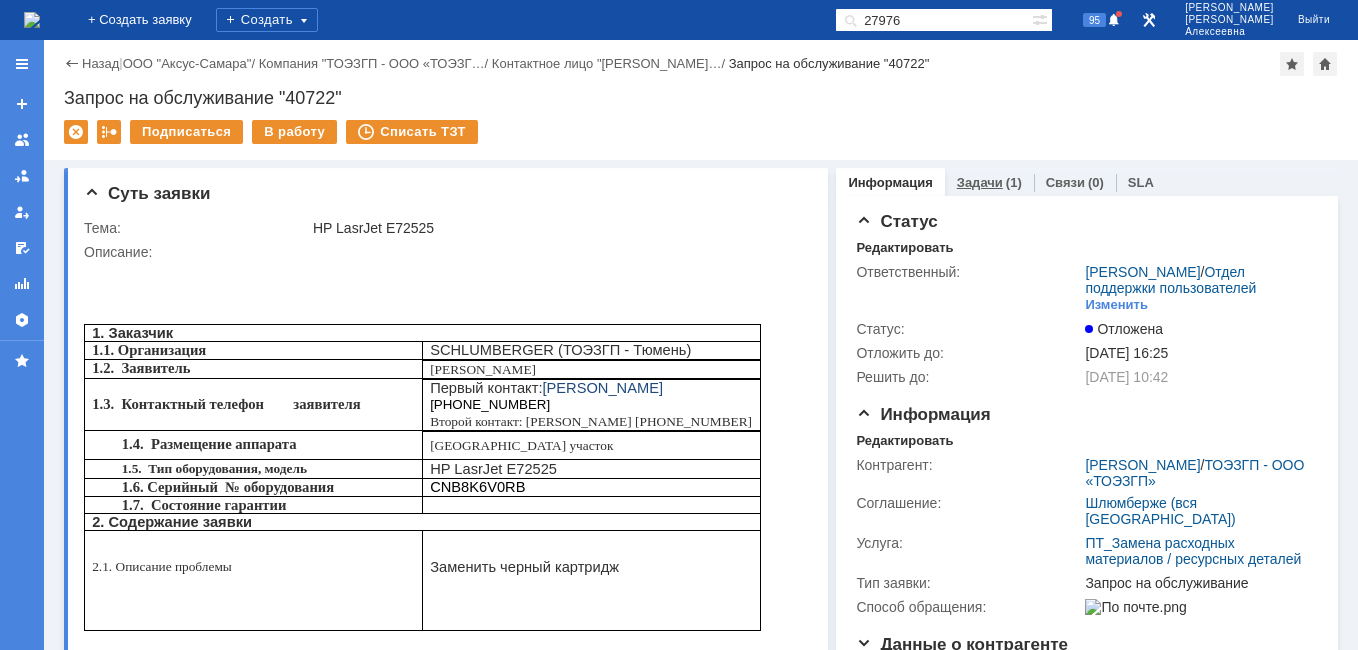 click on "Задачи" at bounding box center (980, 182) 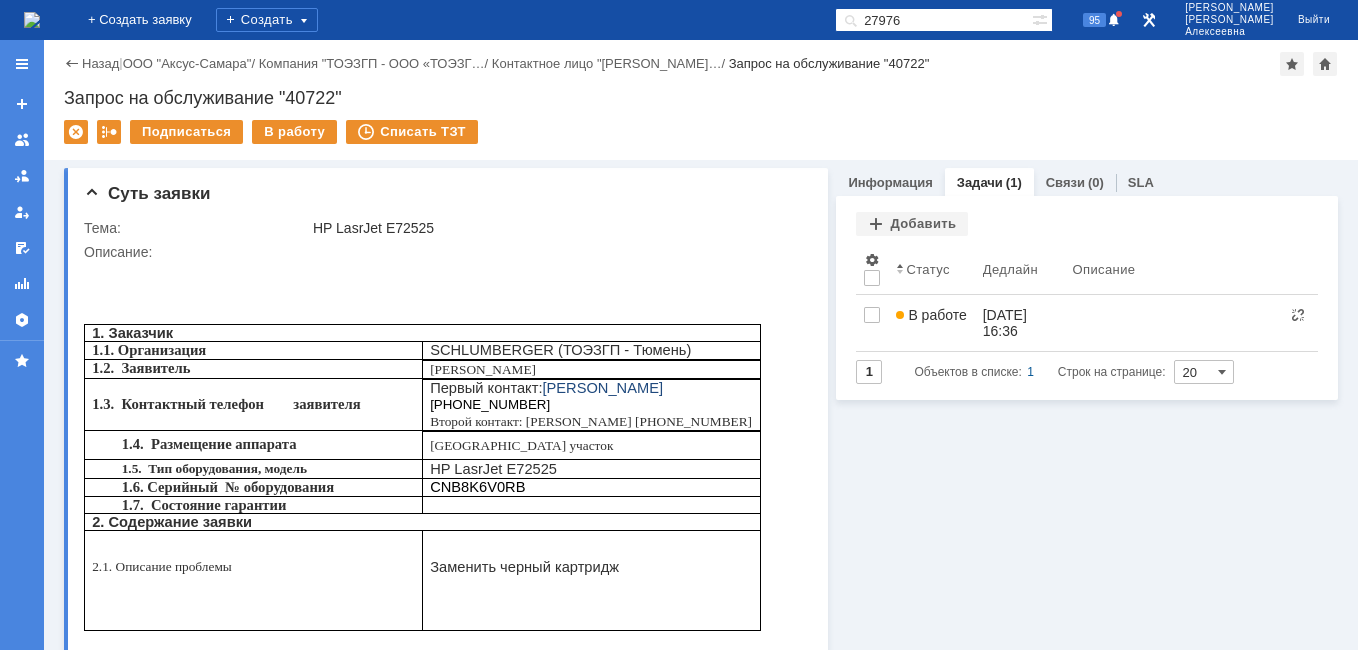 scroll, scrollTop: 0, scrollLeft: 0, axis: both 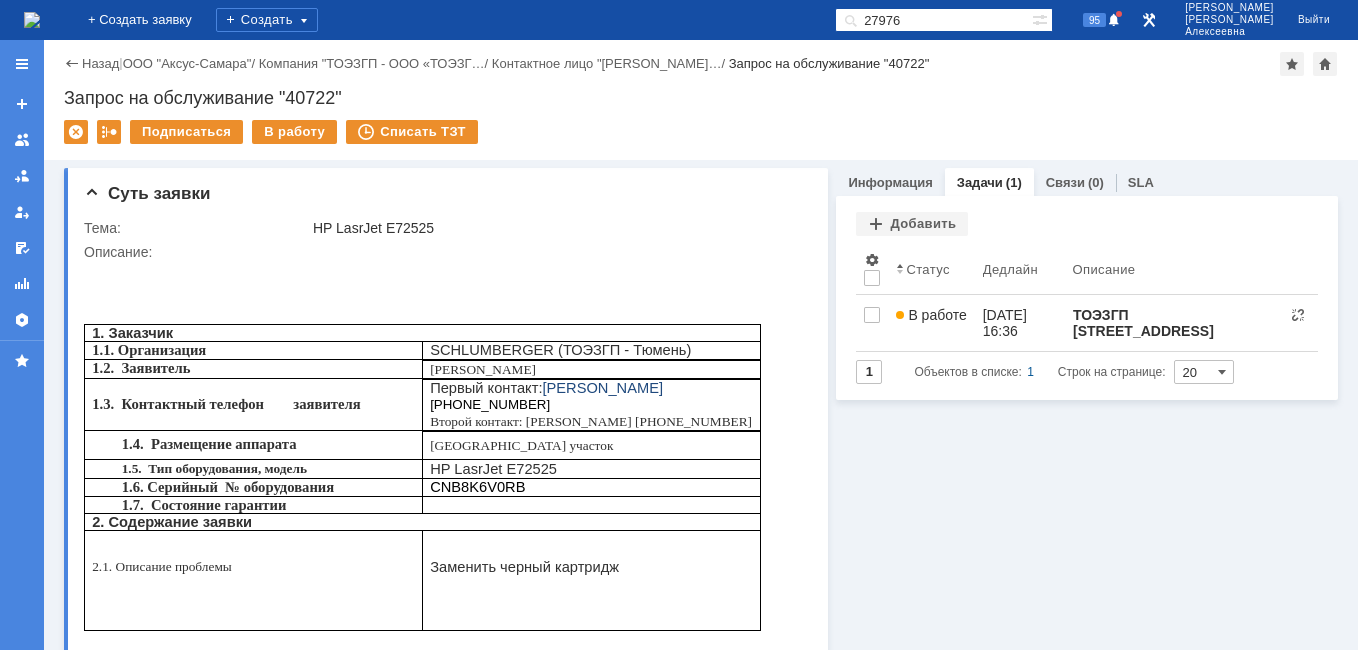 click at bounding box center [32, 20] 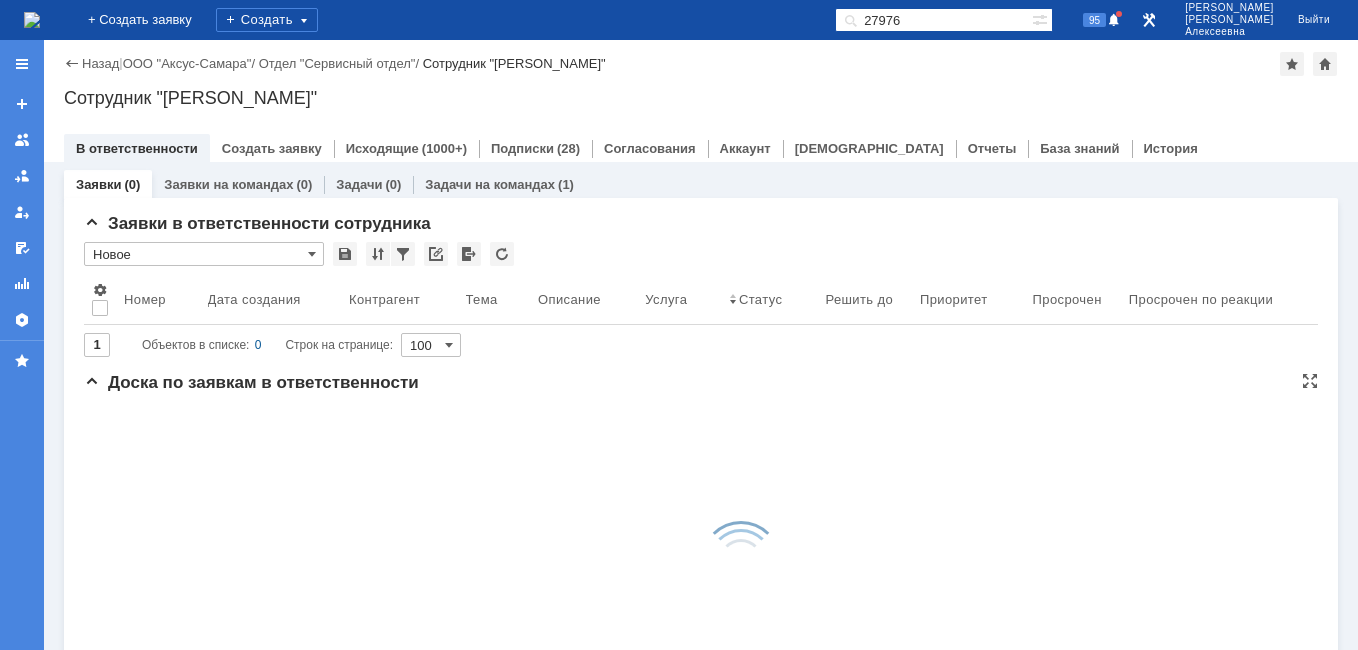 scroll, scrollTop: 0, scrollLeft: 0, axis: both 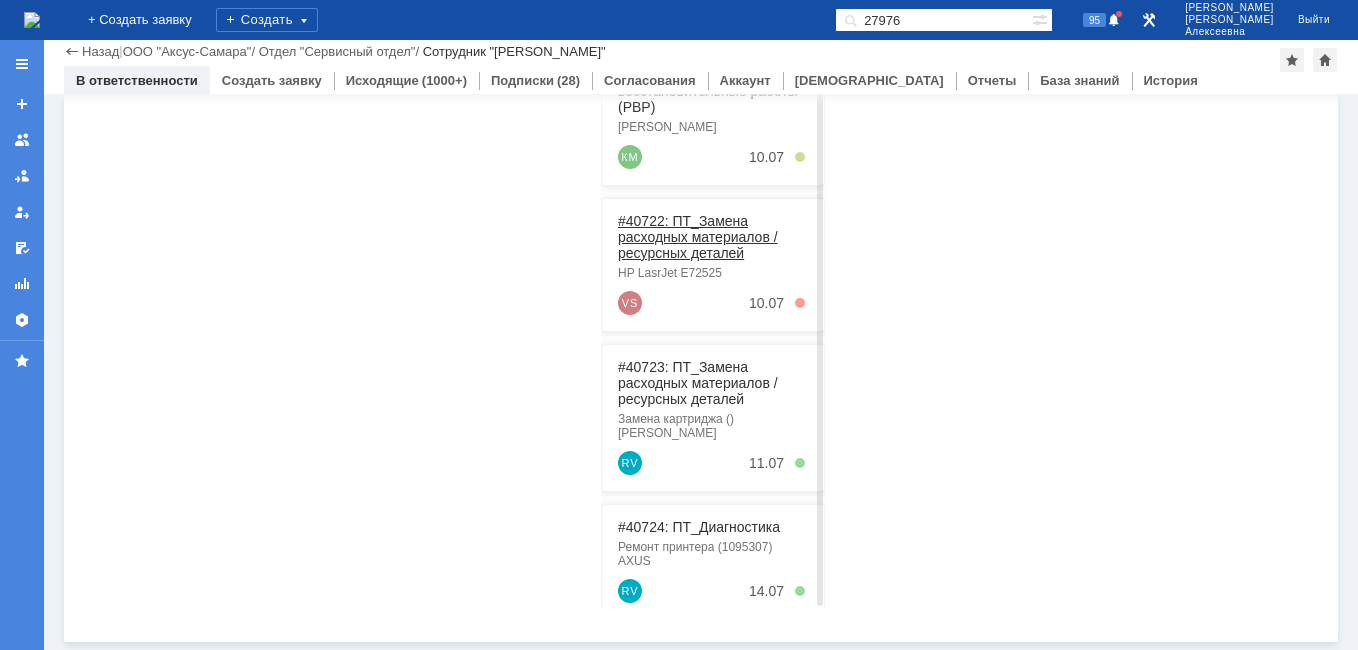 click on "#40722: ПТ_Замена расходных материалов / ресурсных деталей" at bounding box center (698, 237) 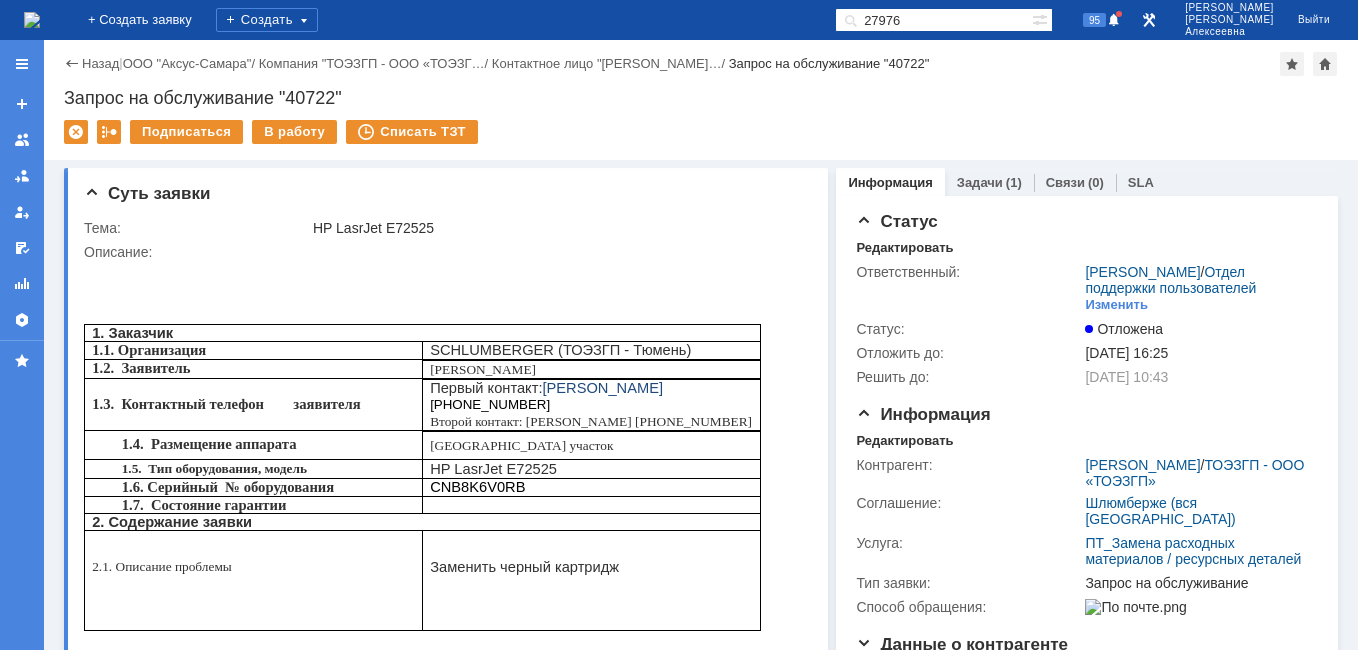 scroll, scrollTop: 0, scrollLeft: 0, axis: both 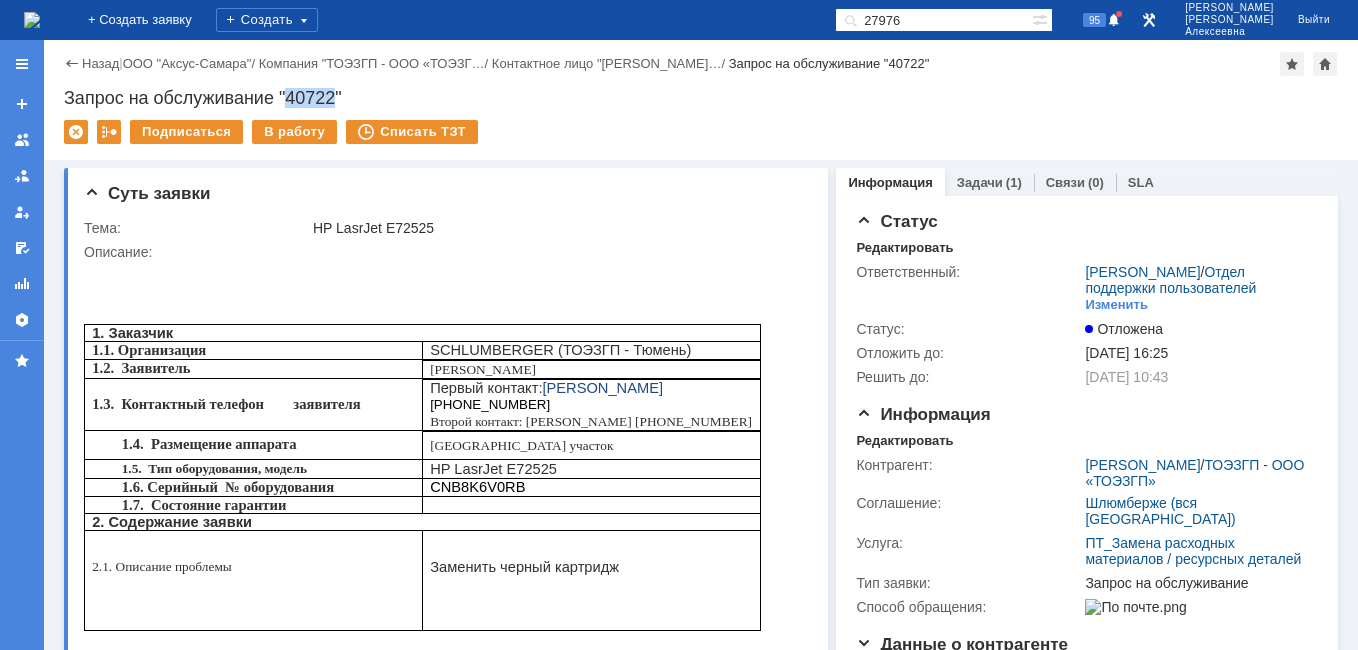 drag, startPoint x: 338, startPoint y: 95, endPoint x: 289, endPoint y: 100, distance: 49.25444 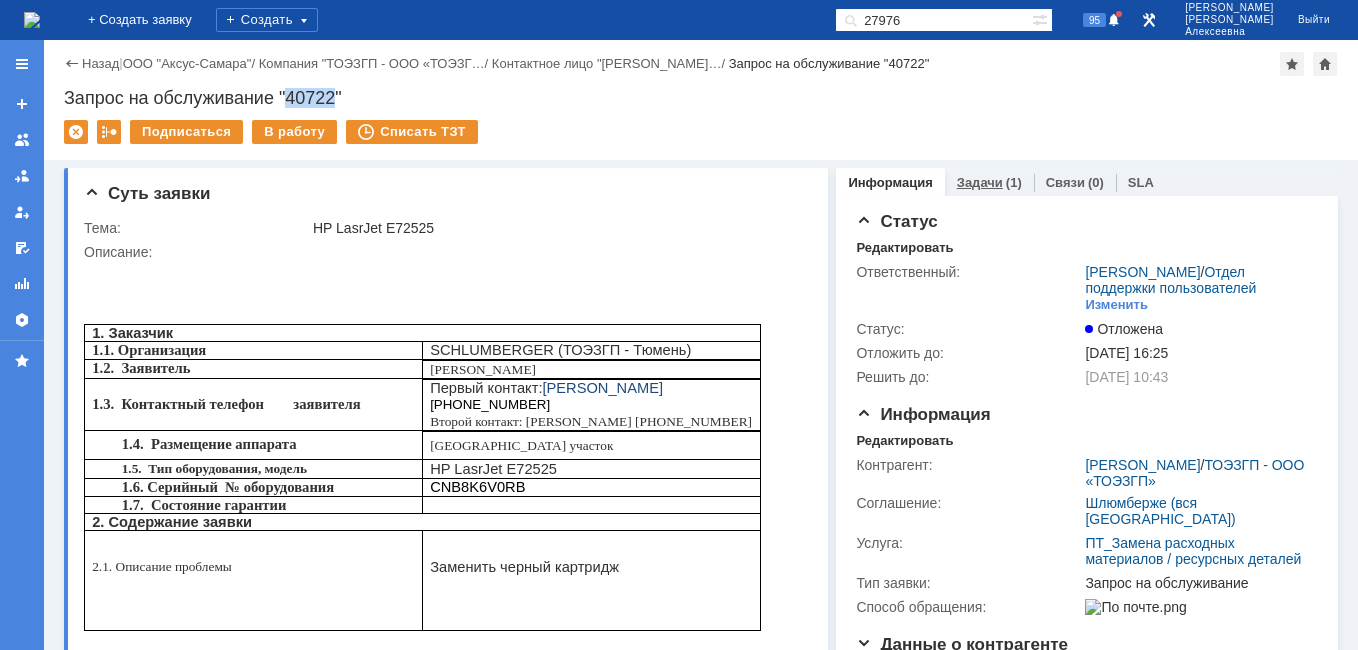 click on "Задачи" at bounding box center [980, 182] 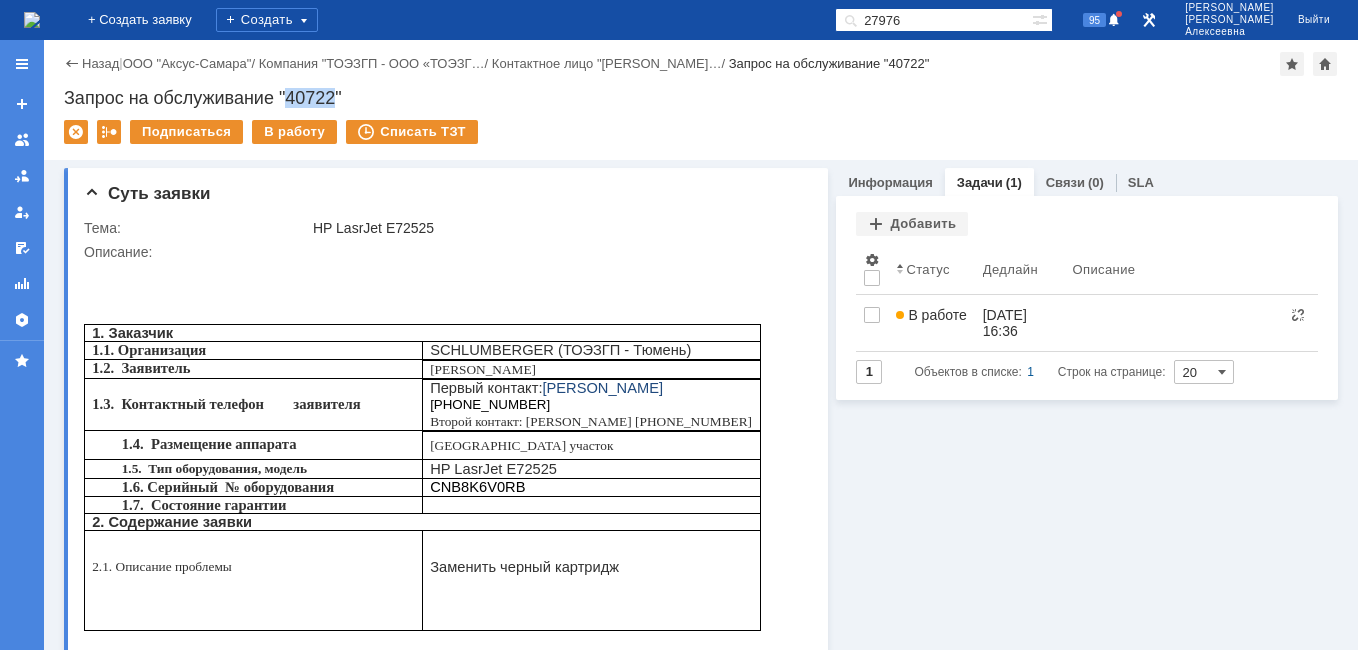 scroll, scrollTop: 0, scrollLeft: 0, axis: both 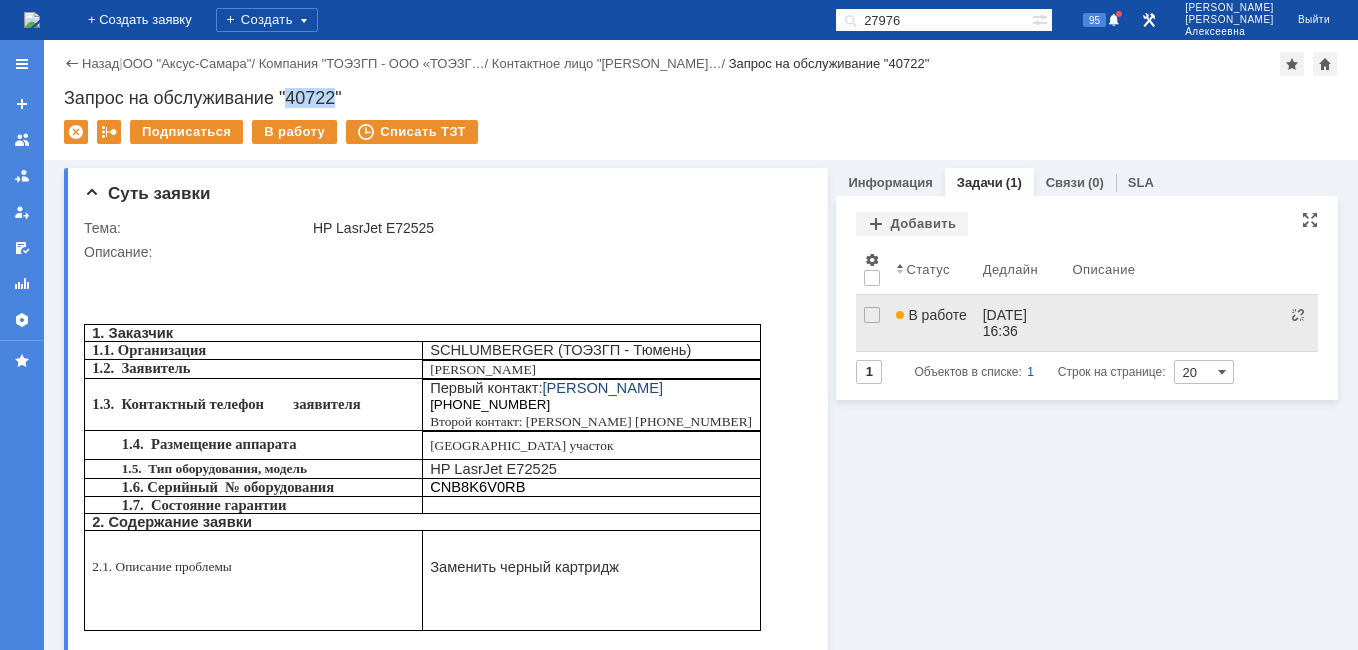 click on "[DATE] 16:36" at bounding box center [1020, 323] 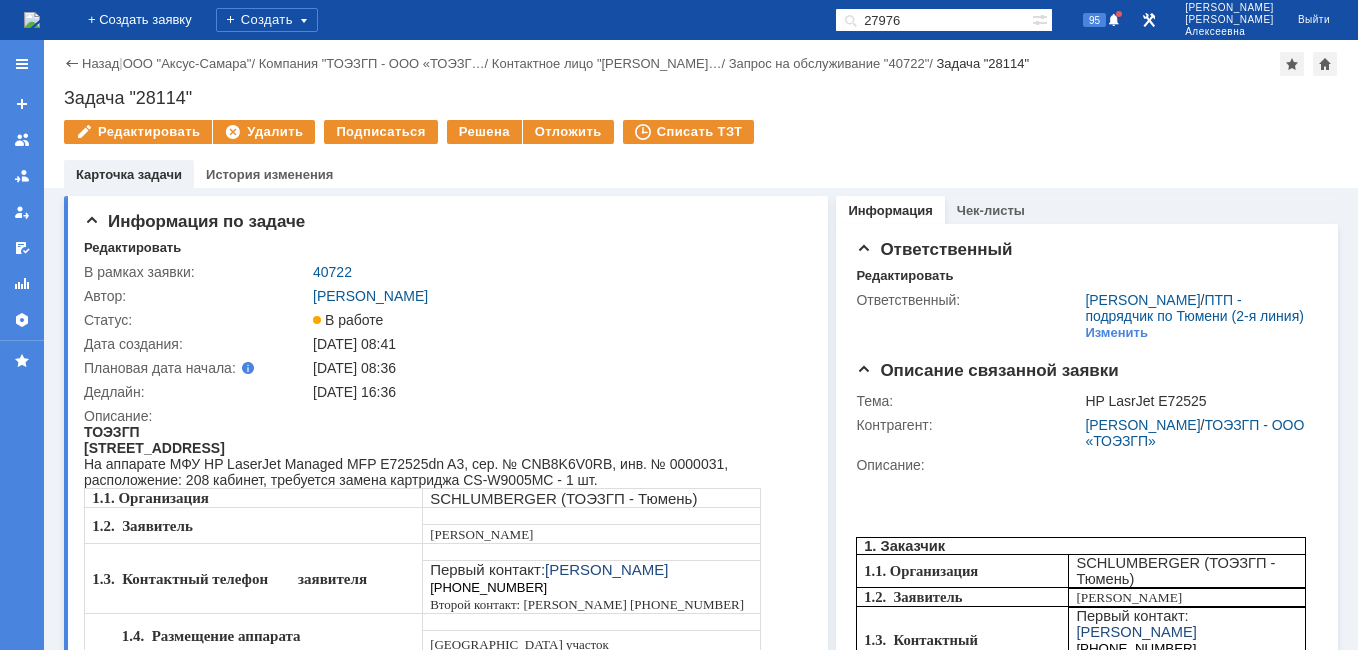 scroll, scrollTop: 0, scrollLeft: 0, axis: both 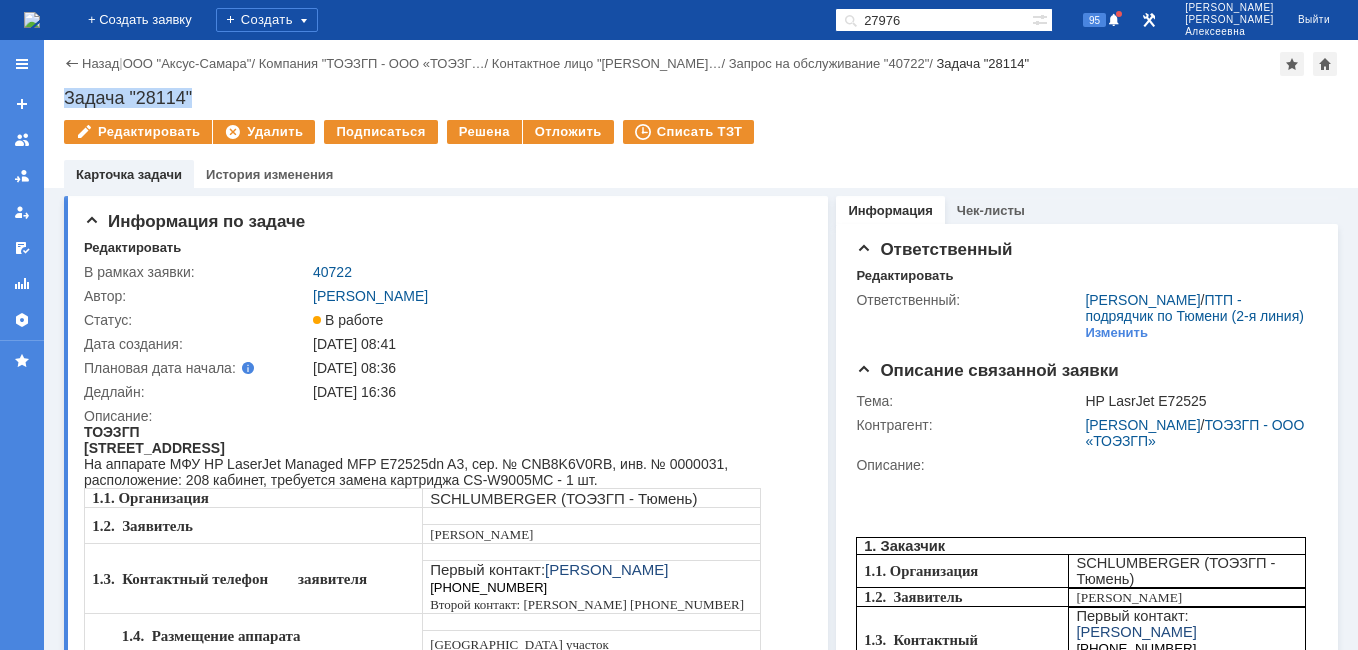 drag, startPoint x: 222, startPoint y: 89, endPoint x: 61, endPoint y: 83, distance: 161.11176 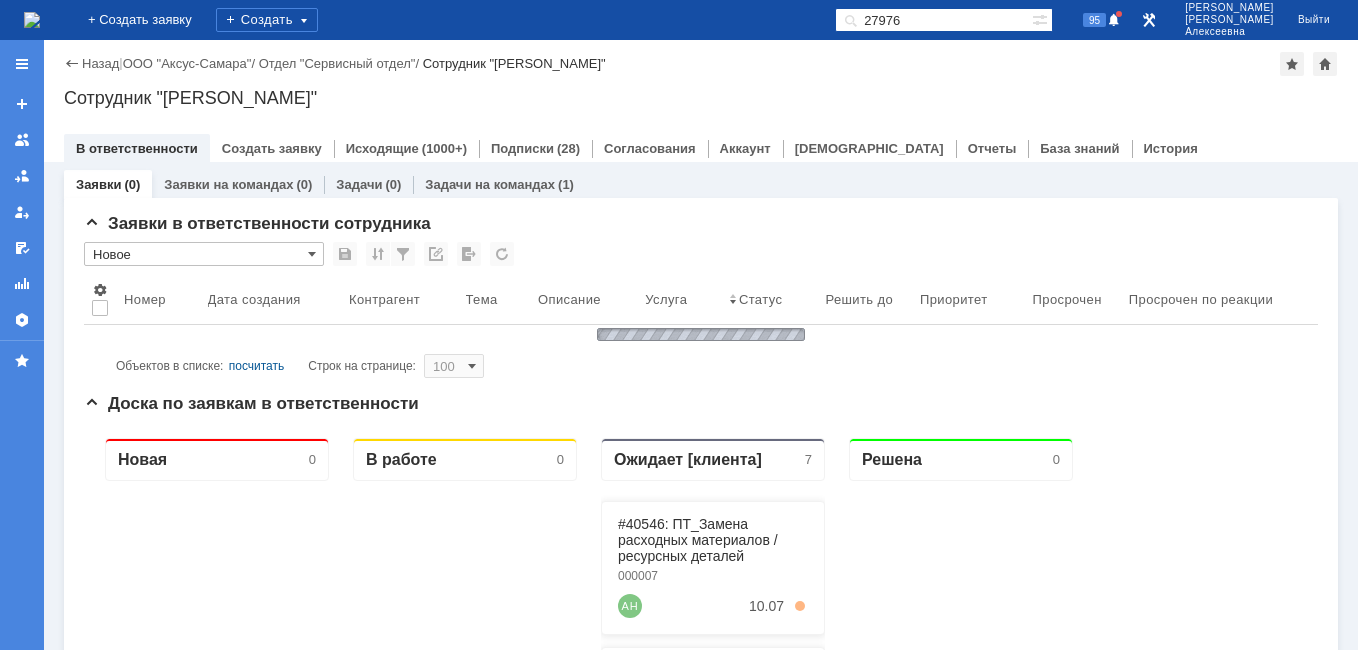 scroll, scrollTop: 0, scrollLeft: 0, axis: both 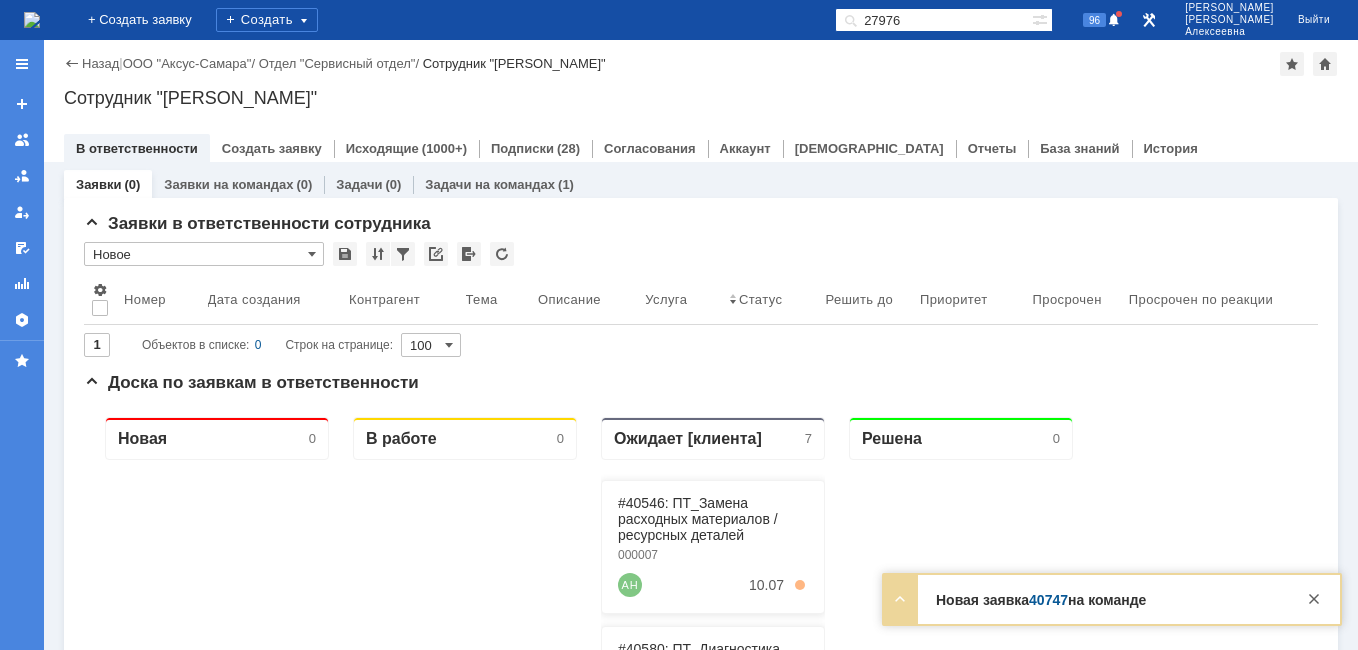 drag, startPoint x: 958, startPoint y: 22, endPoint x: 831, endPoint y: 11, distance: 127.47549 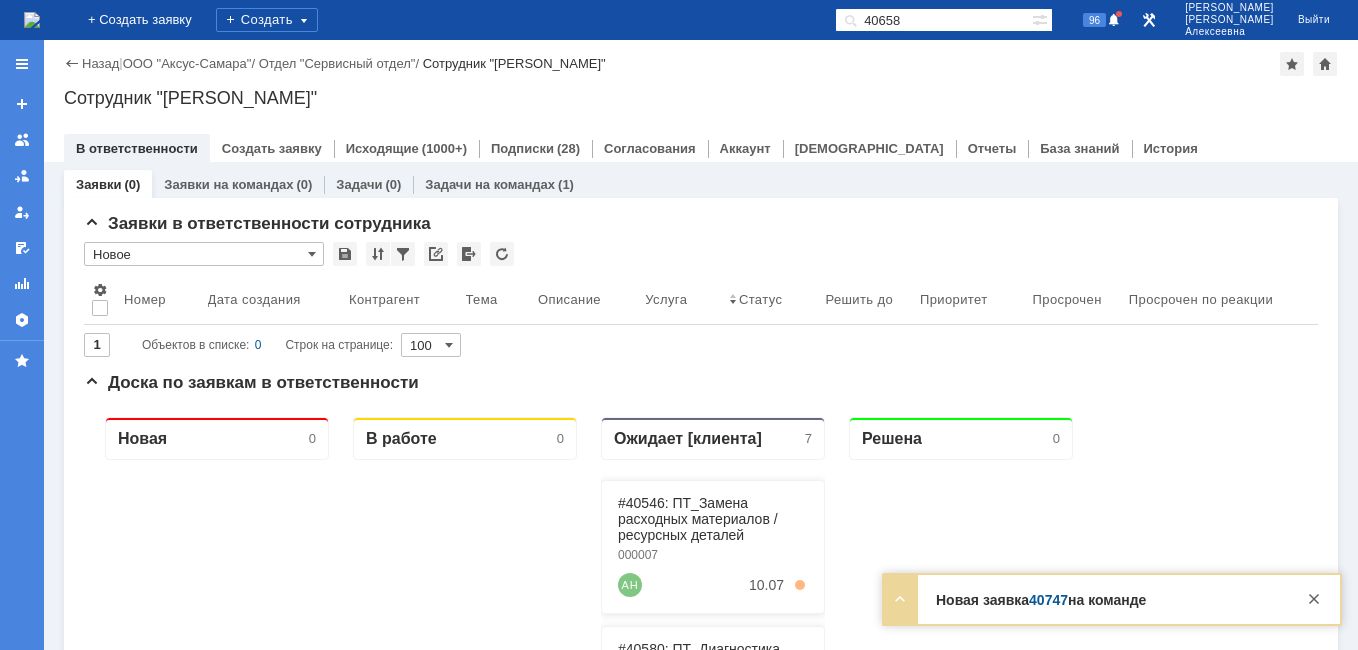 type on "40658" 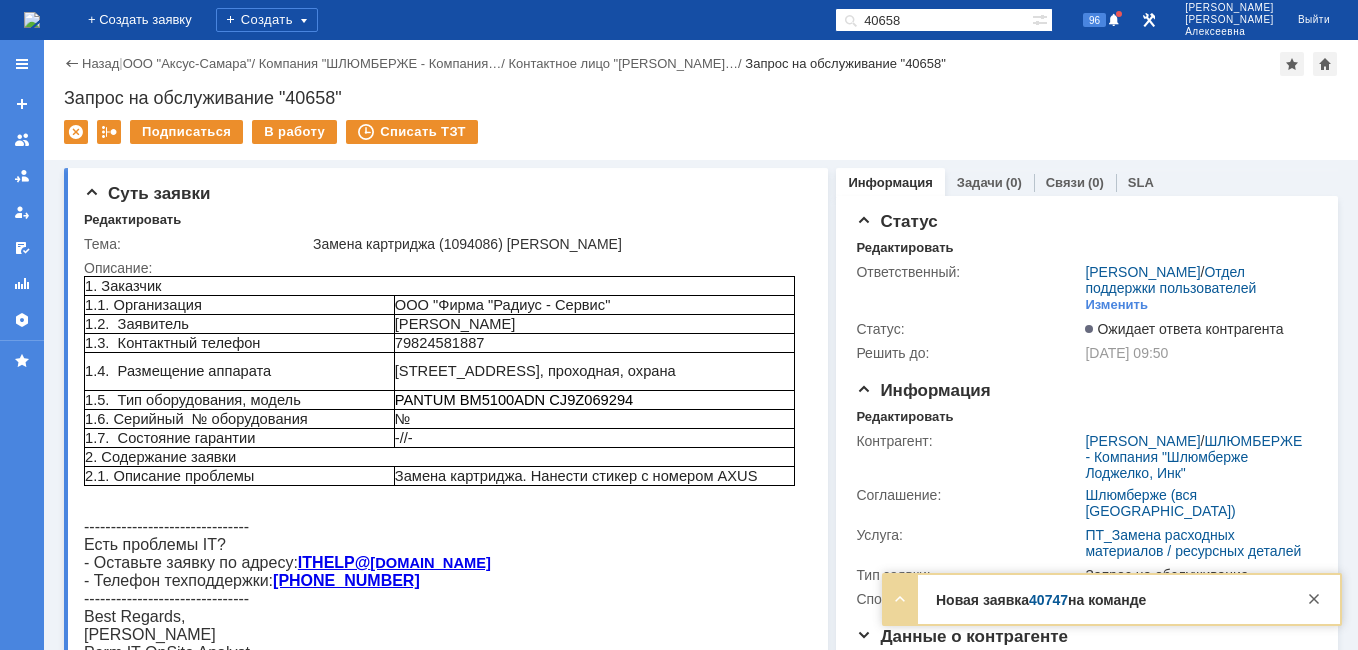 scroll, scrollTop: 0, scrollLeft: 0, axis: both 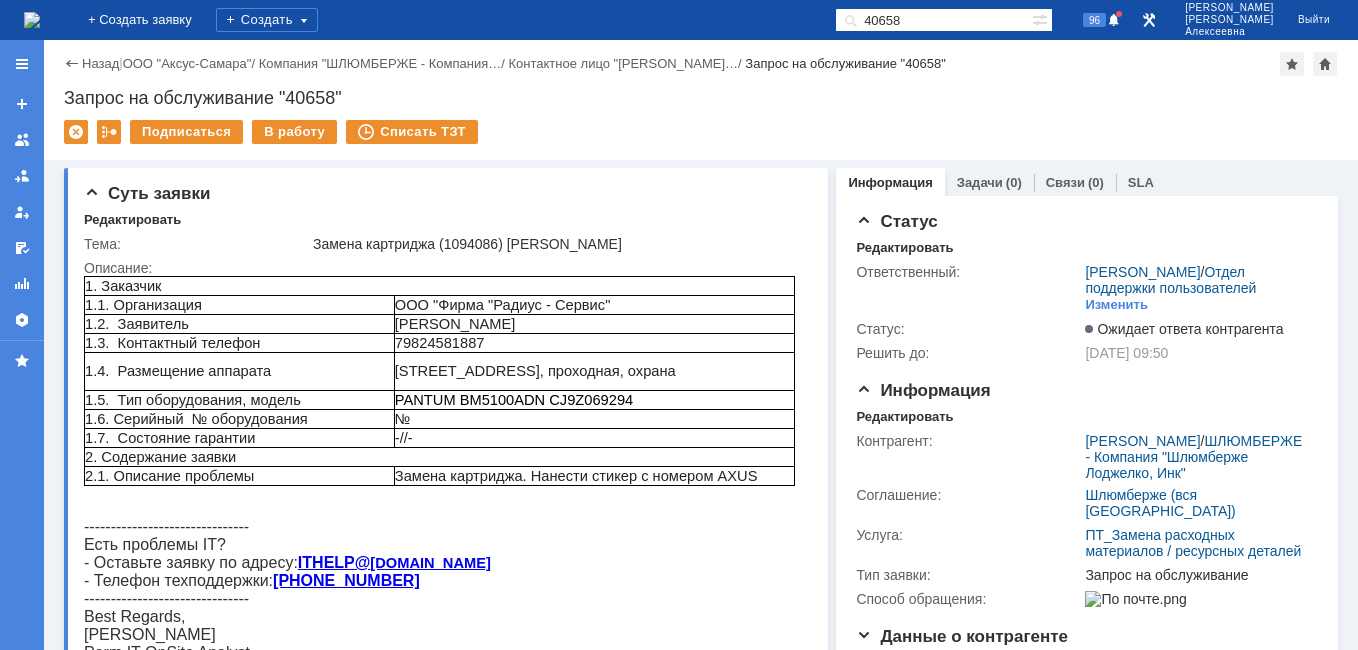click at bounding box center [32, 20] 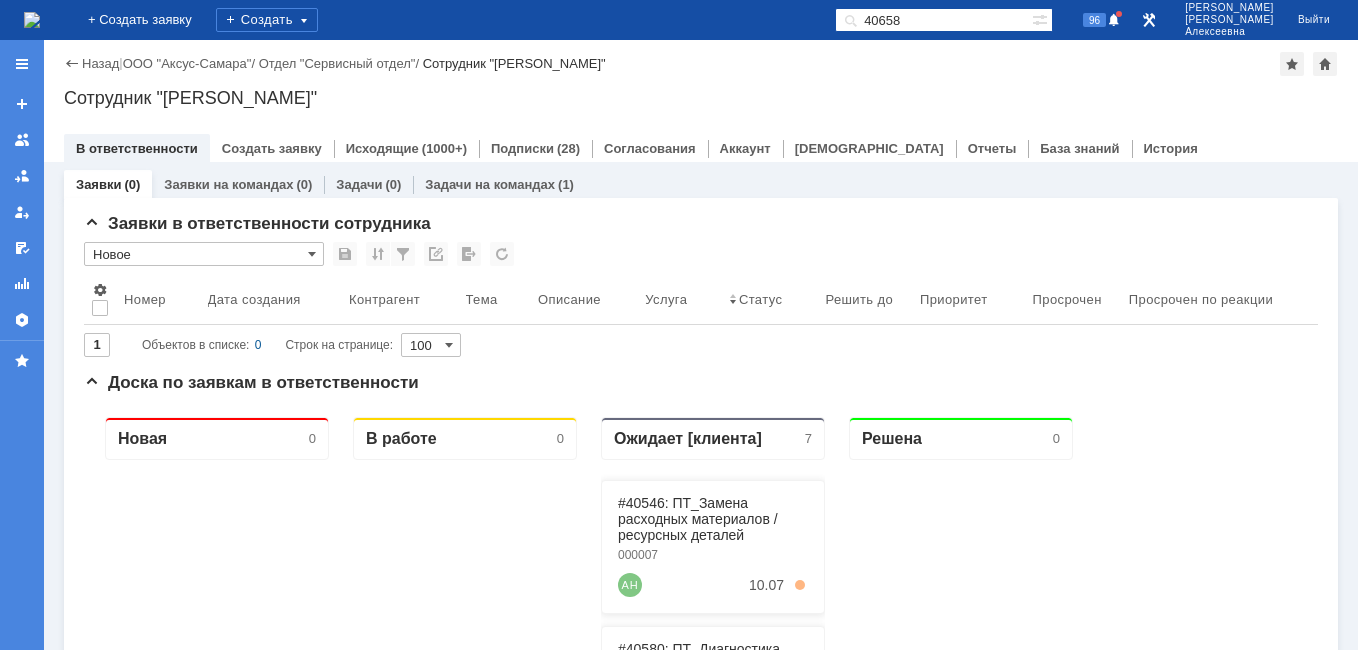 scroll, scrollTop: 0, scrollLeft: 0, axis: both 